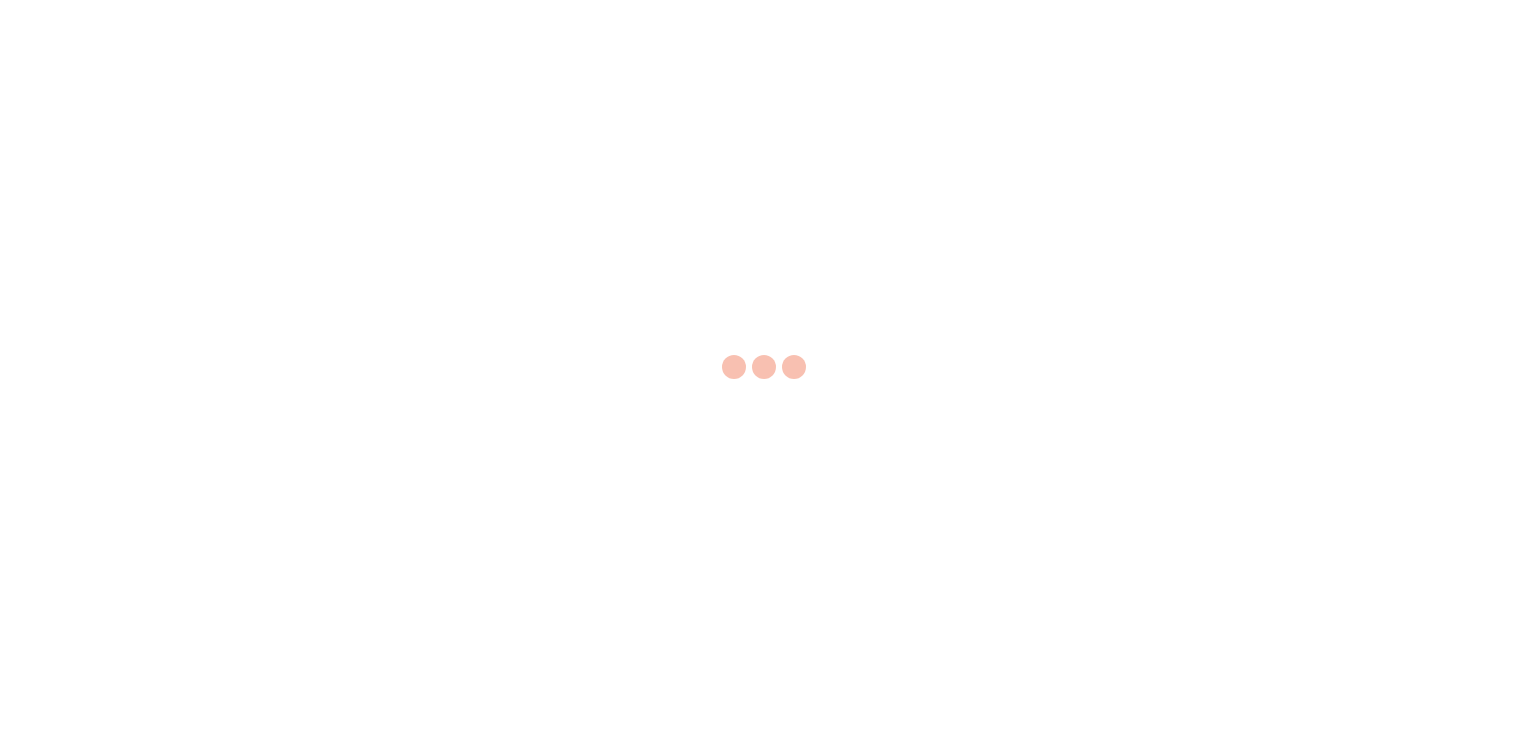 scroll, scrollTop: 0, scrollLeft: 0, axis: both 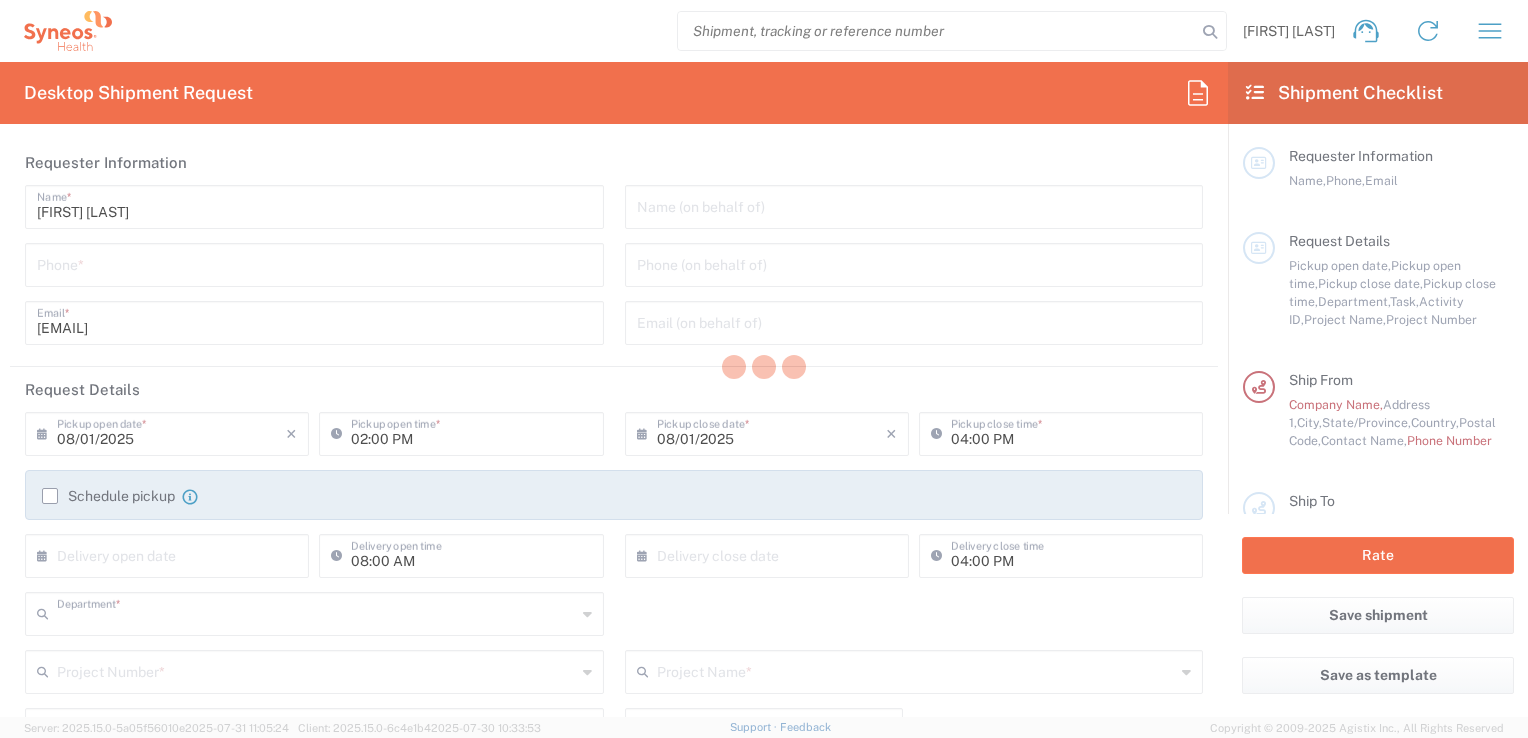 type on "3243" 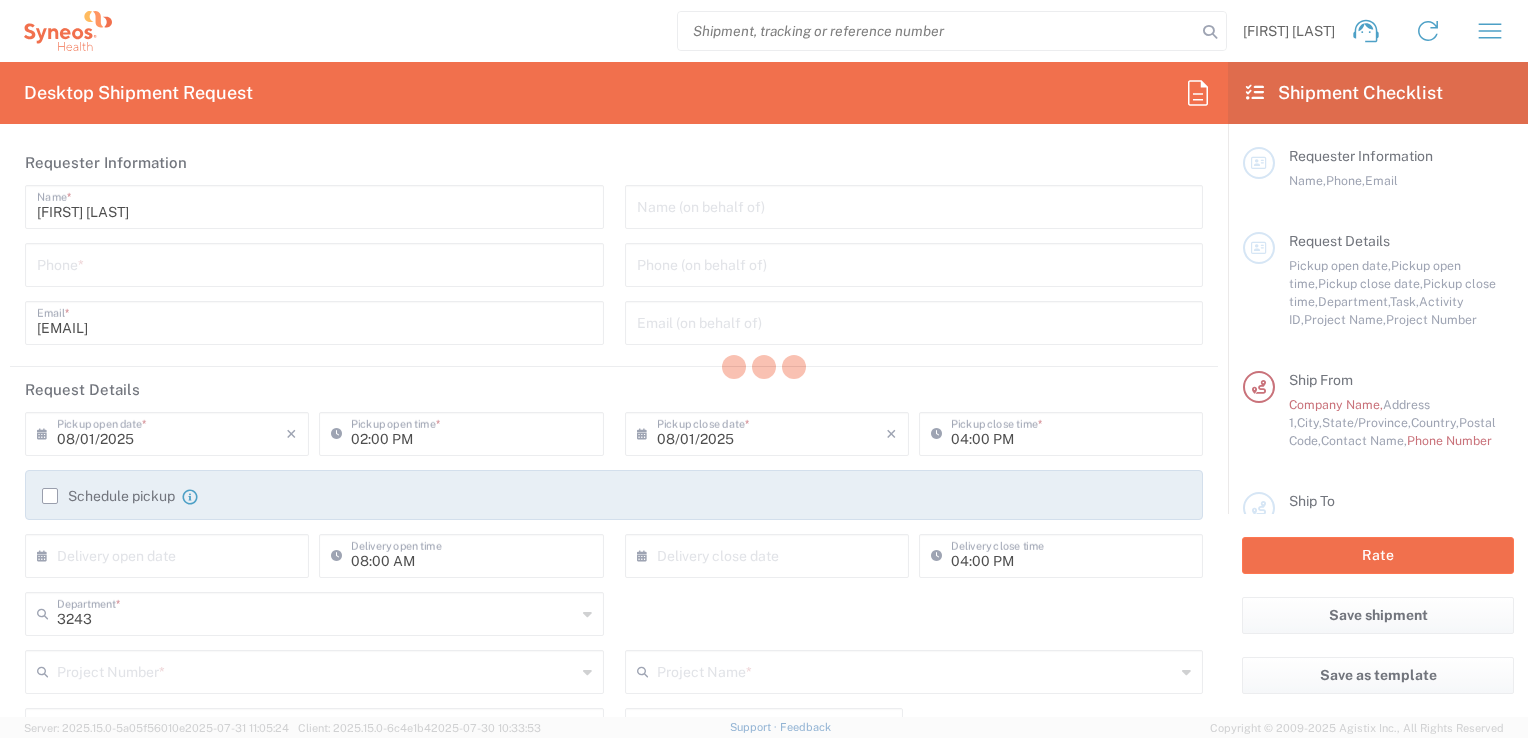 type on "Mexico State" 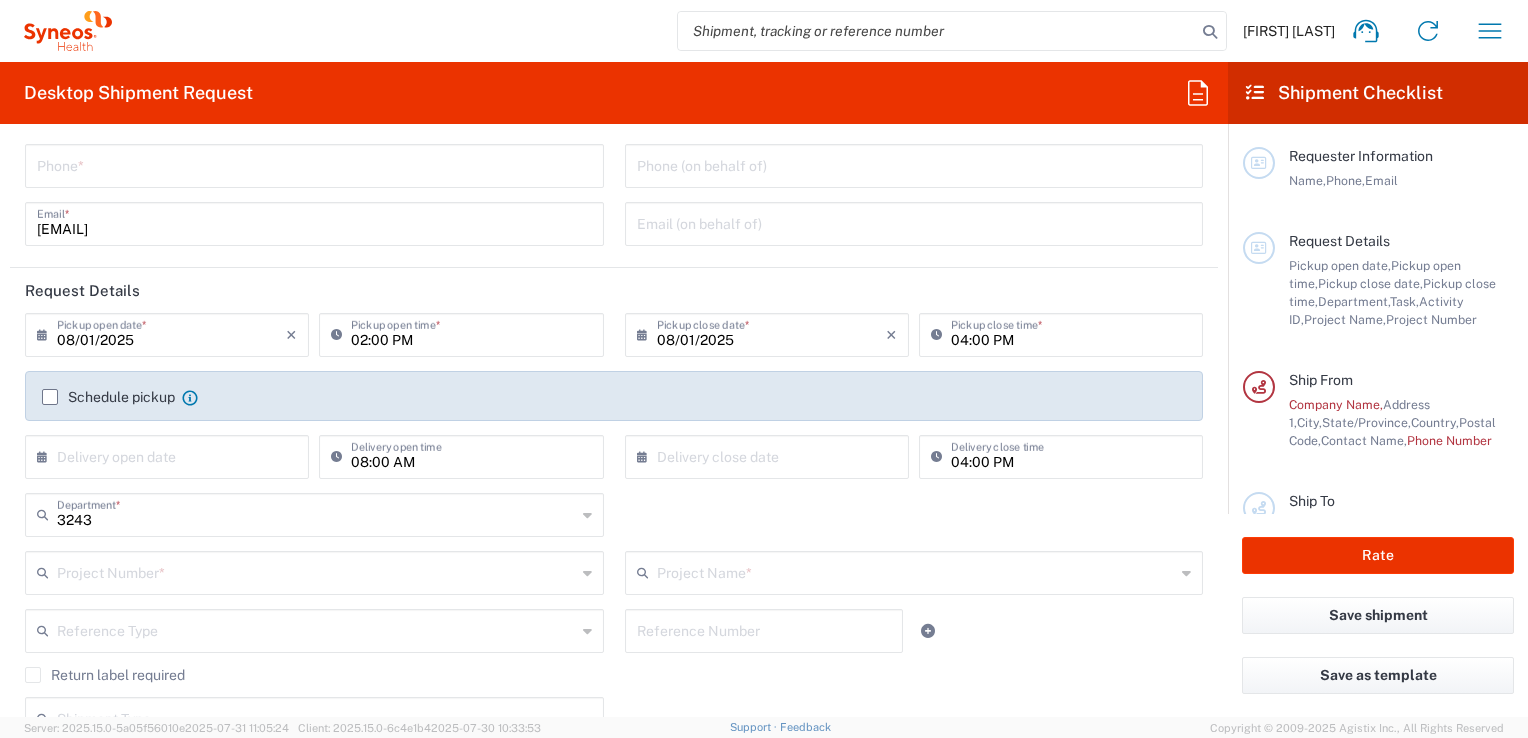 scroll, scrollTop: 100, scrollLeft: 0, axis: vertical 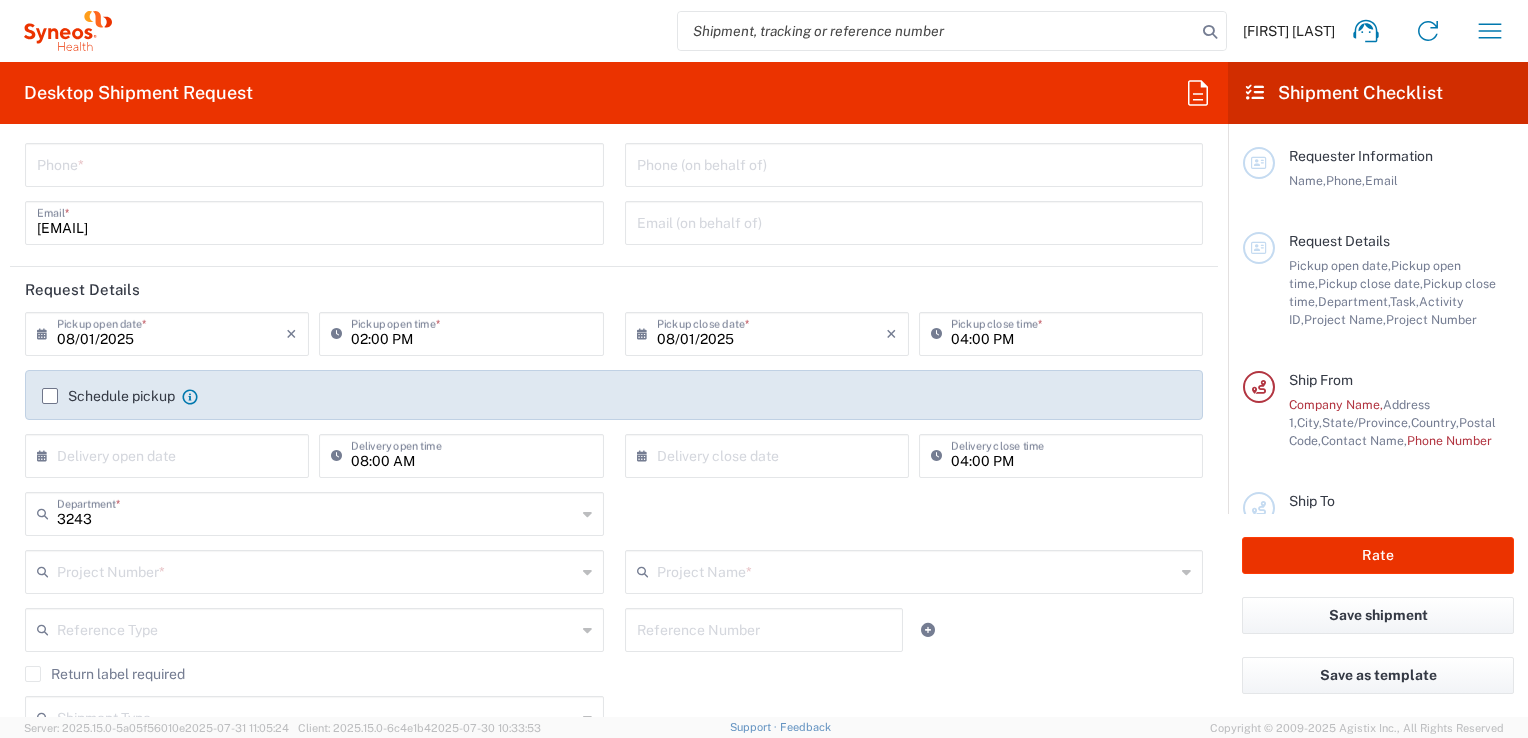 click on "Schedule pickup" 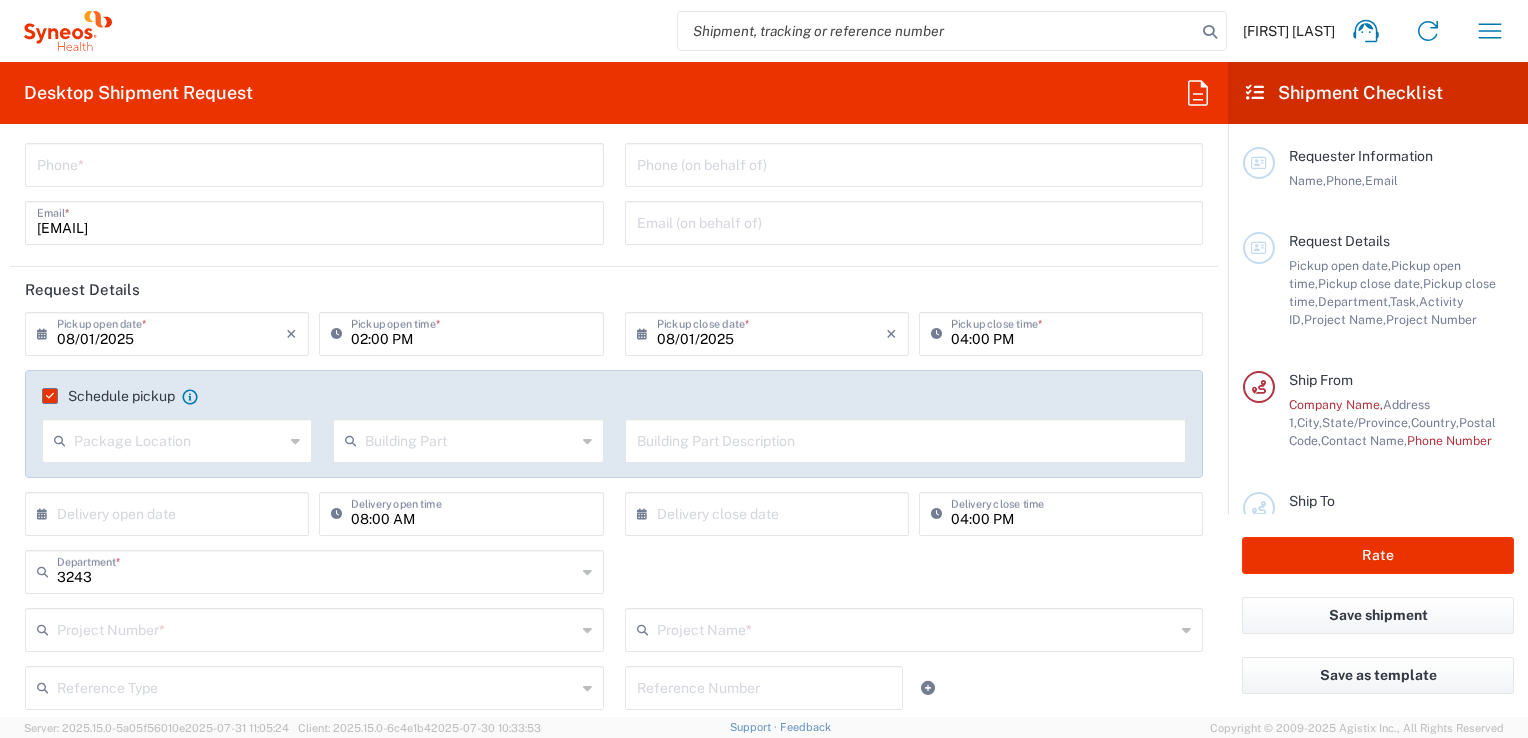 scroll, scrollTop: 0, scrollLeft: 0, axis: both 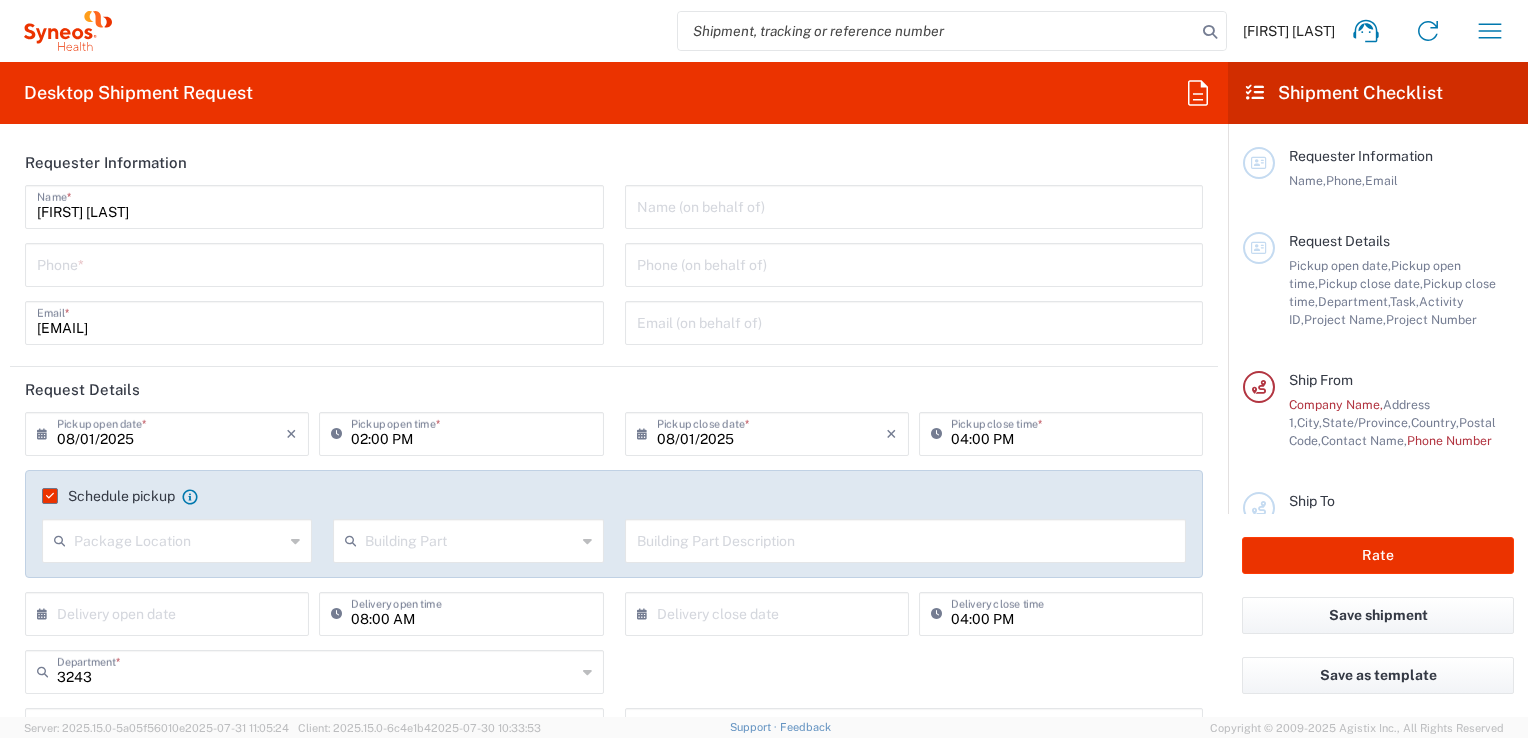 click on "Schedule pickup" 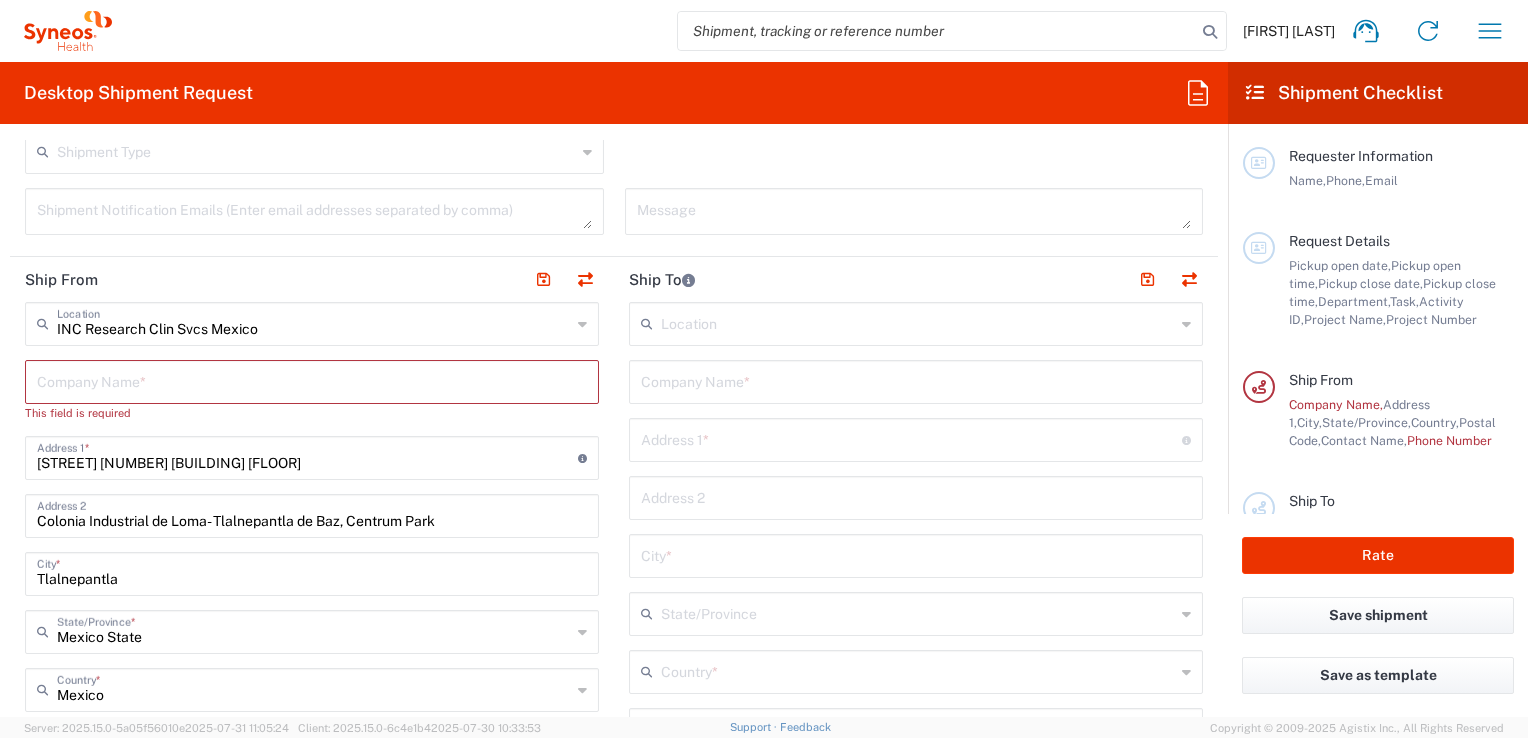 scroll, scrollTop: 700, scrollLeft: 0, axis: vertical 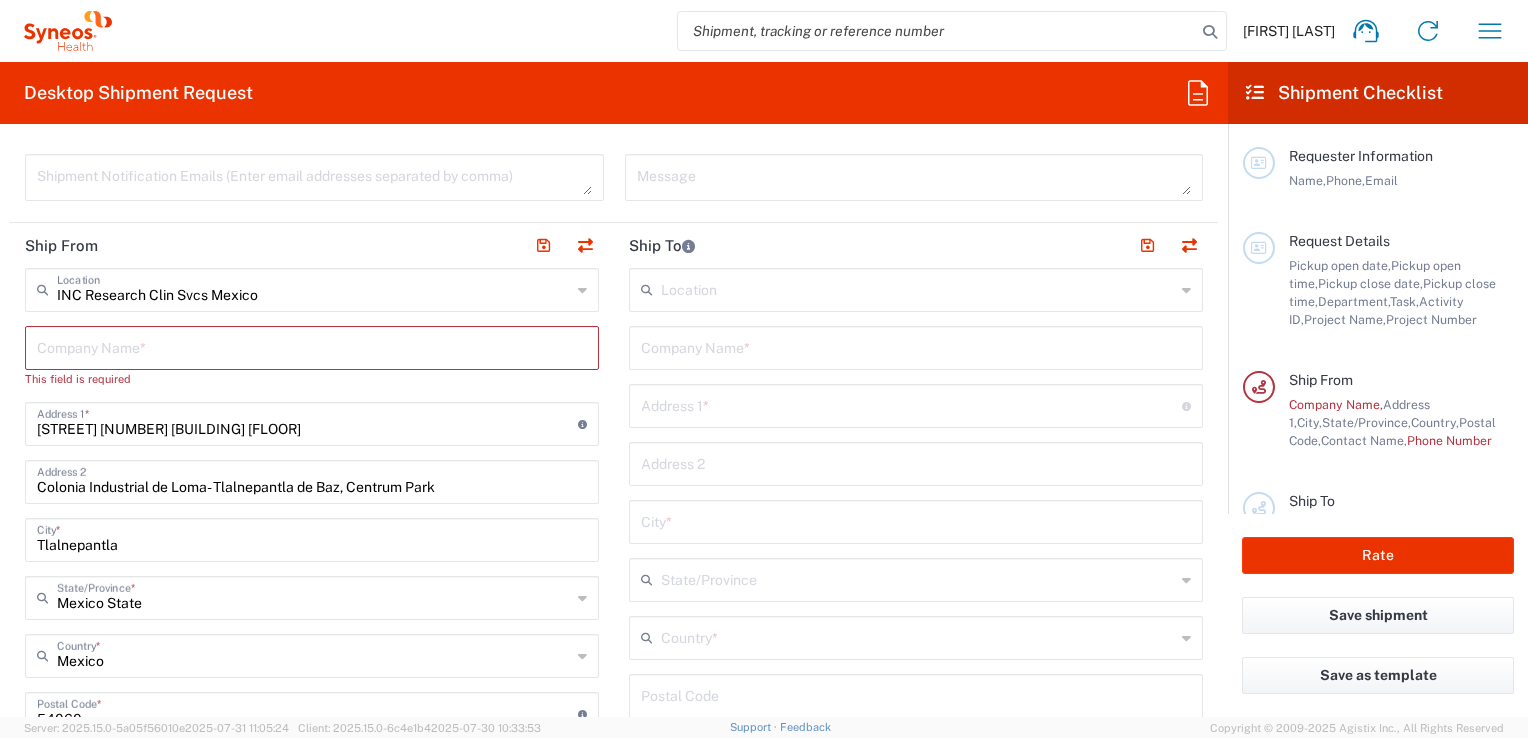 click at bounding box center [911, 404] 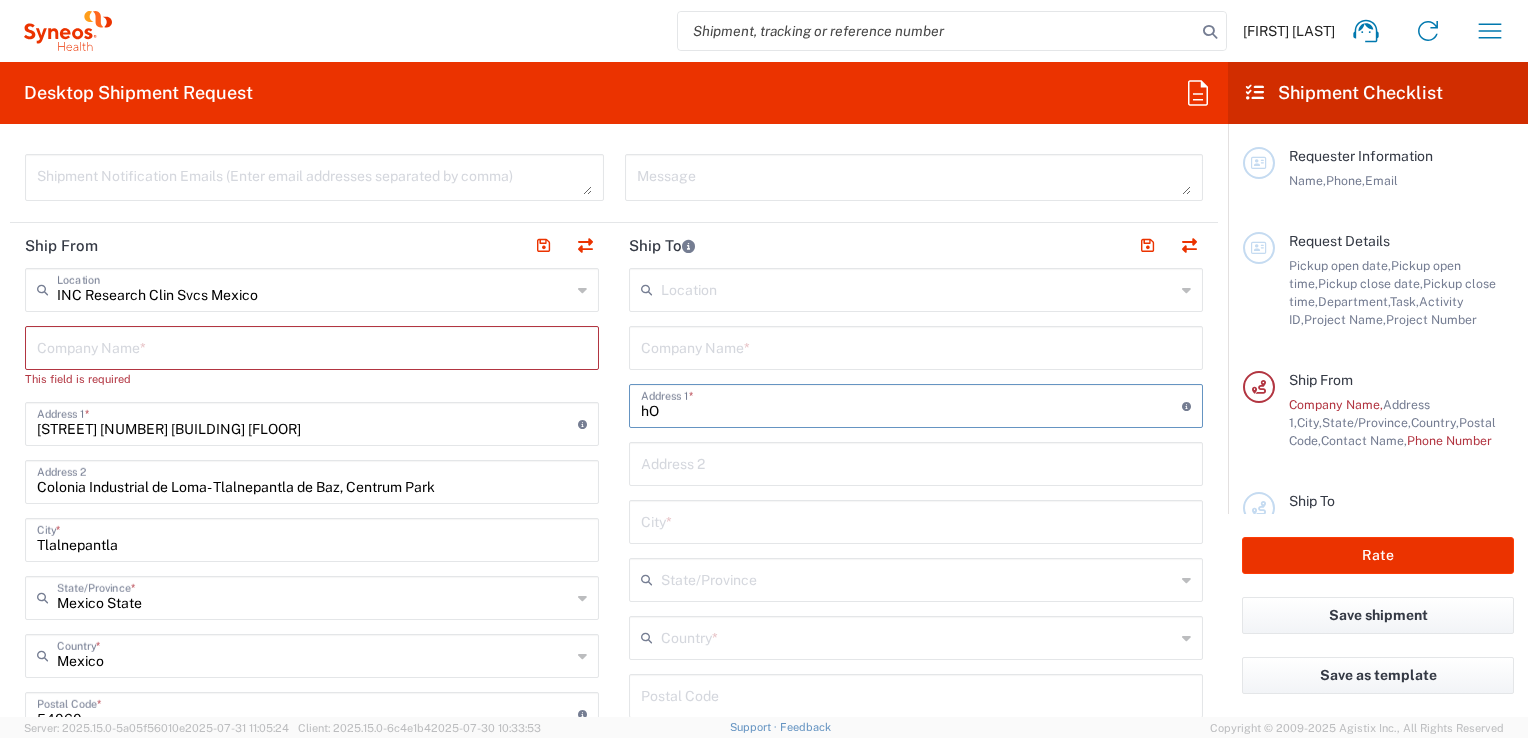 type on "h" 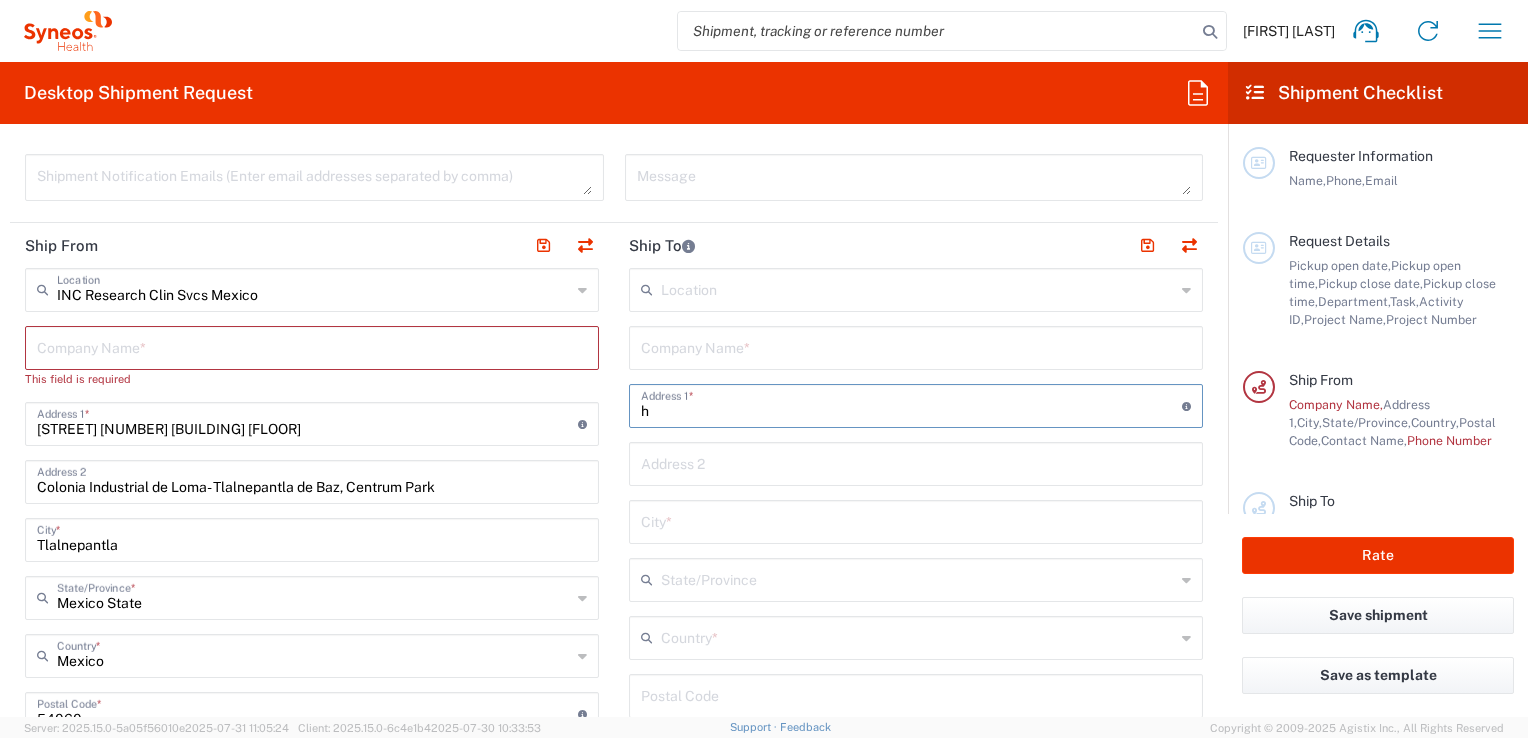 type 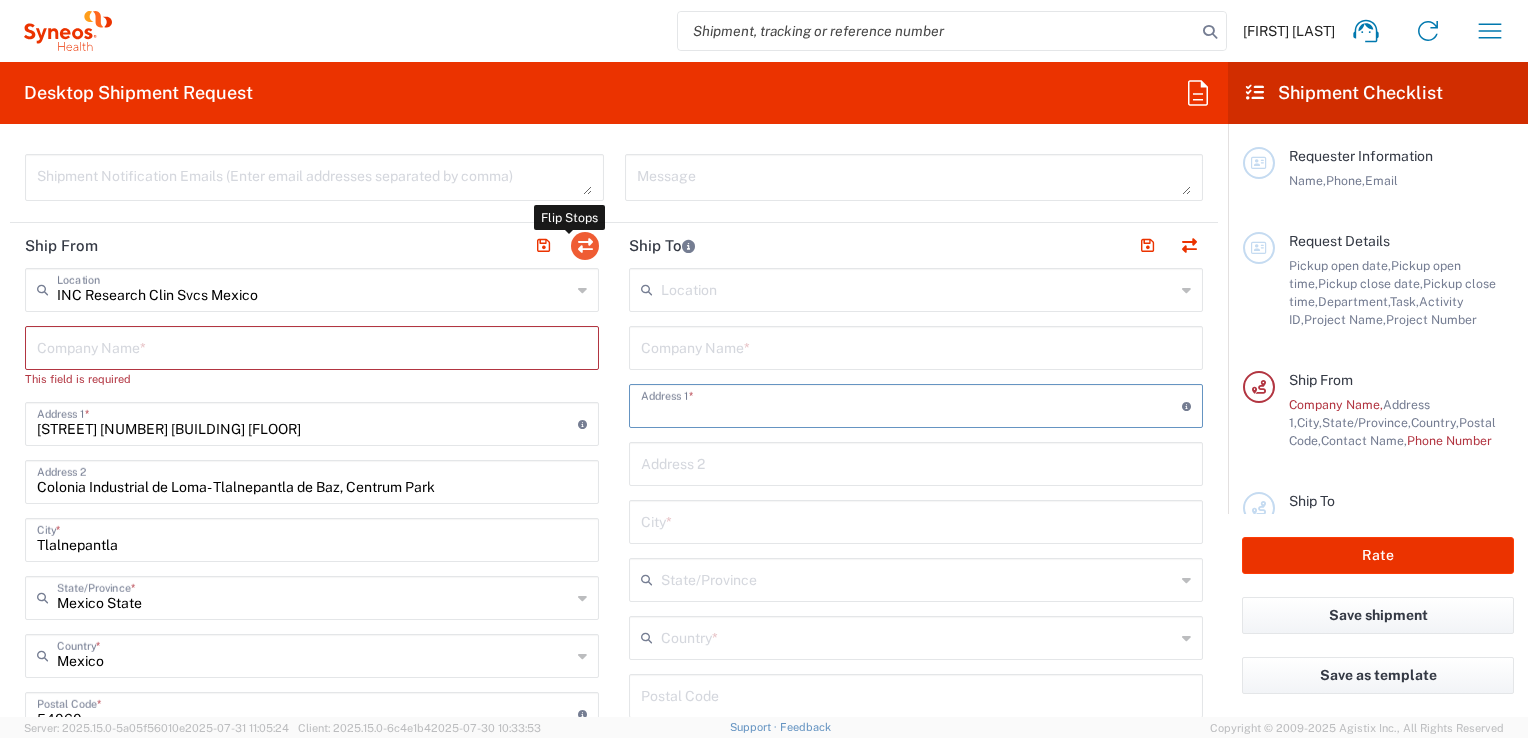 click 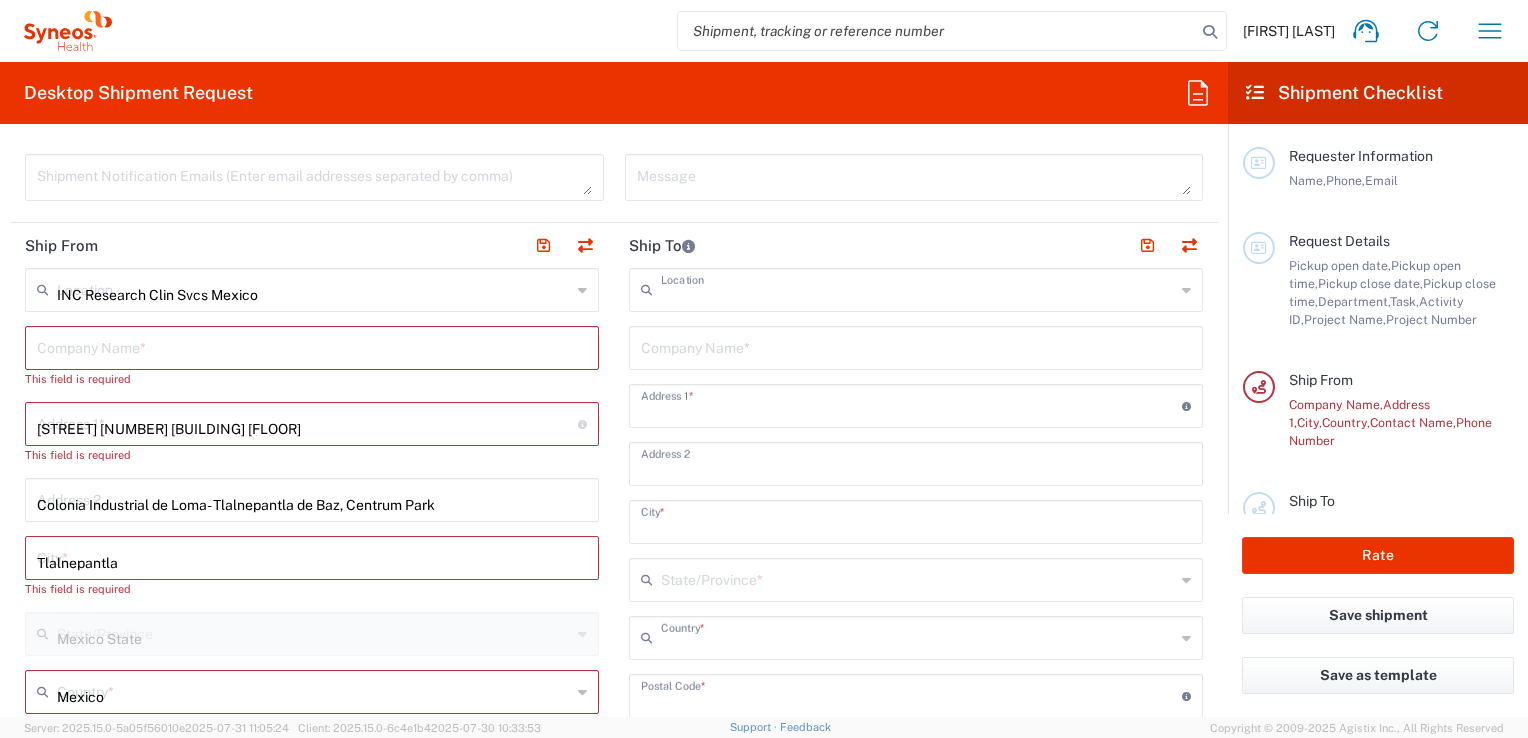 type 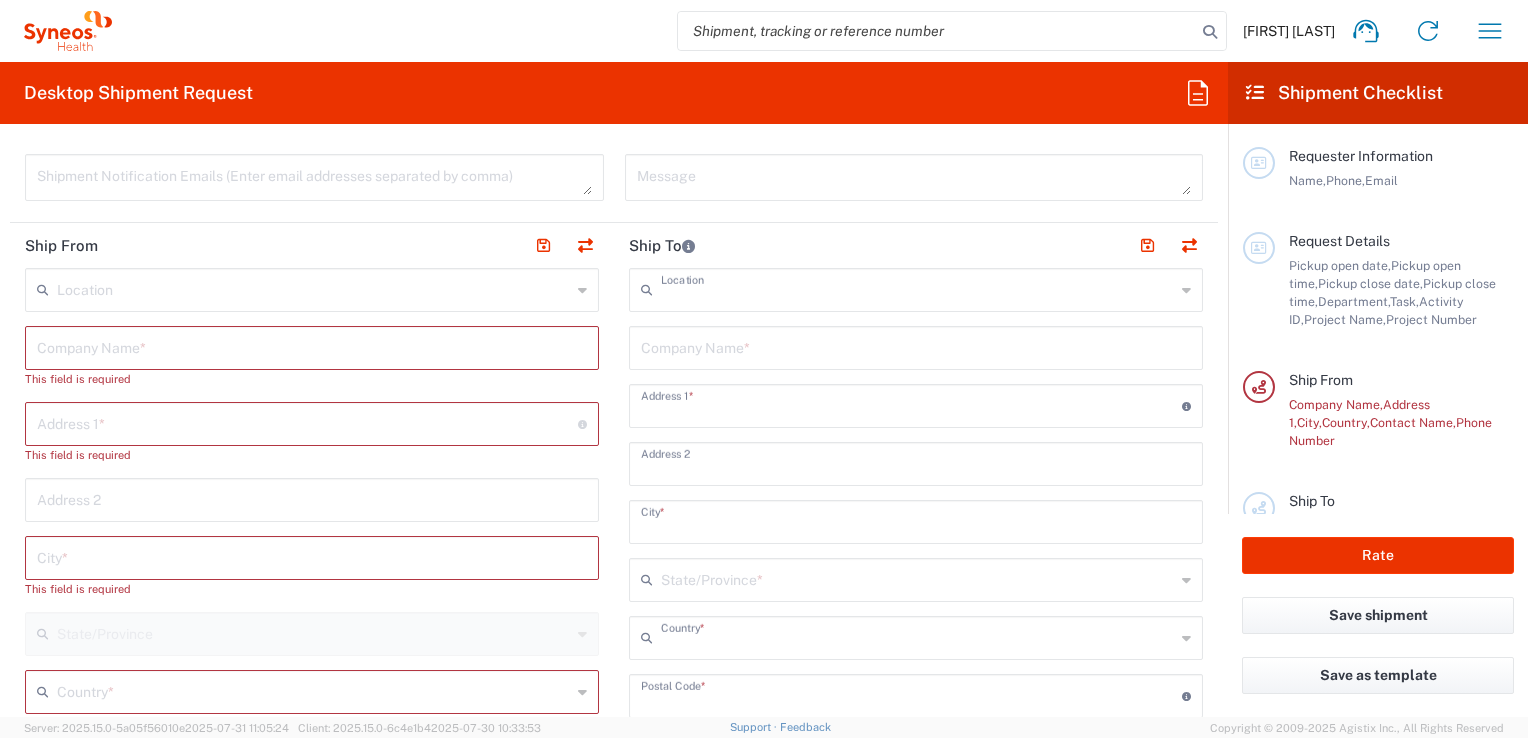 type on "INC Research Clin Svcs Mexico" 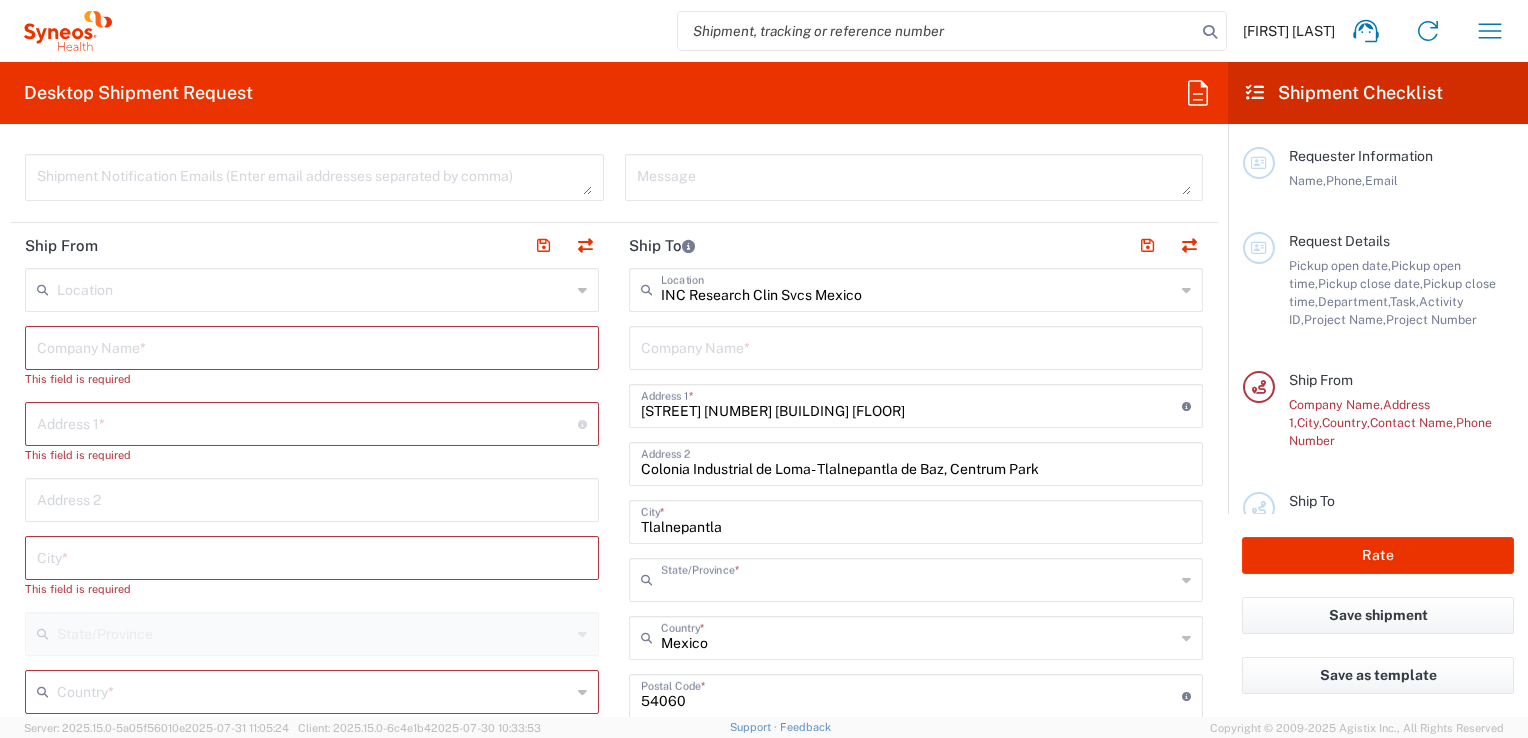 type on "Mexico State" 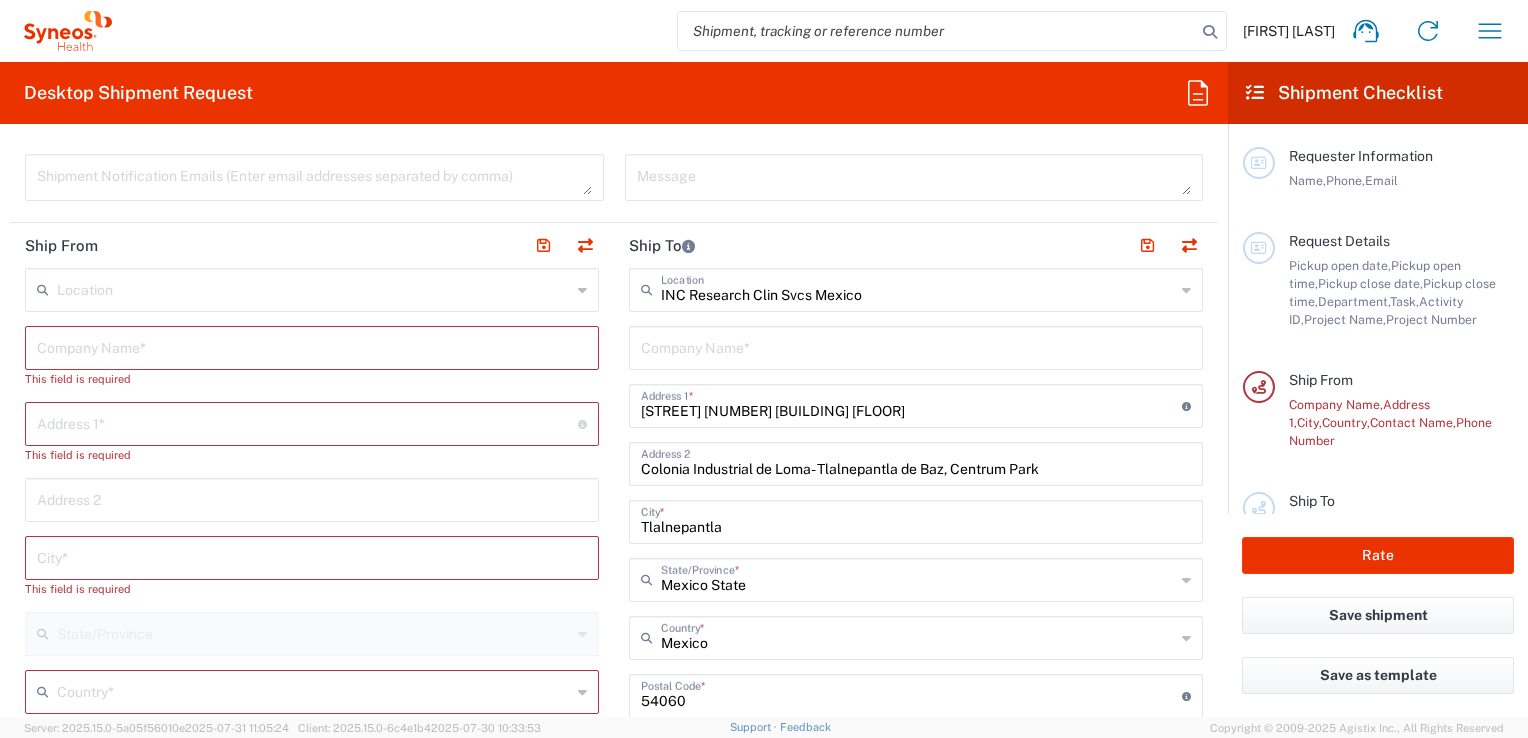 click at bounding box center [916, 346] 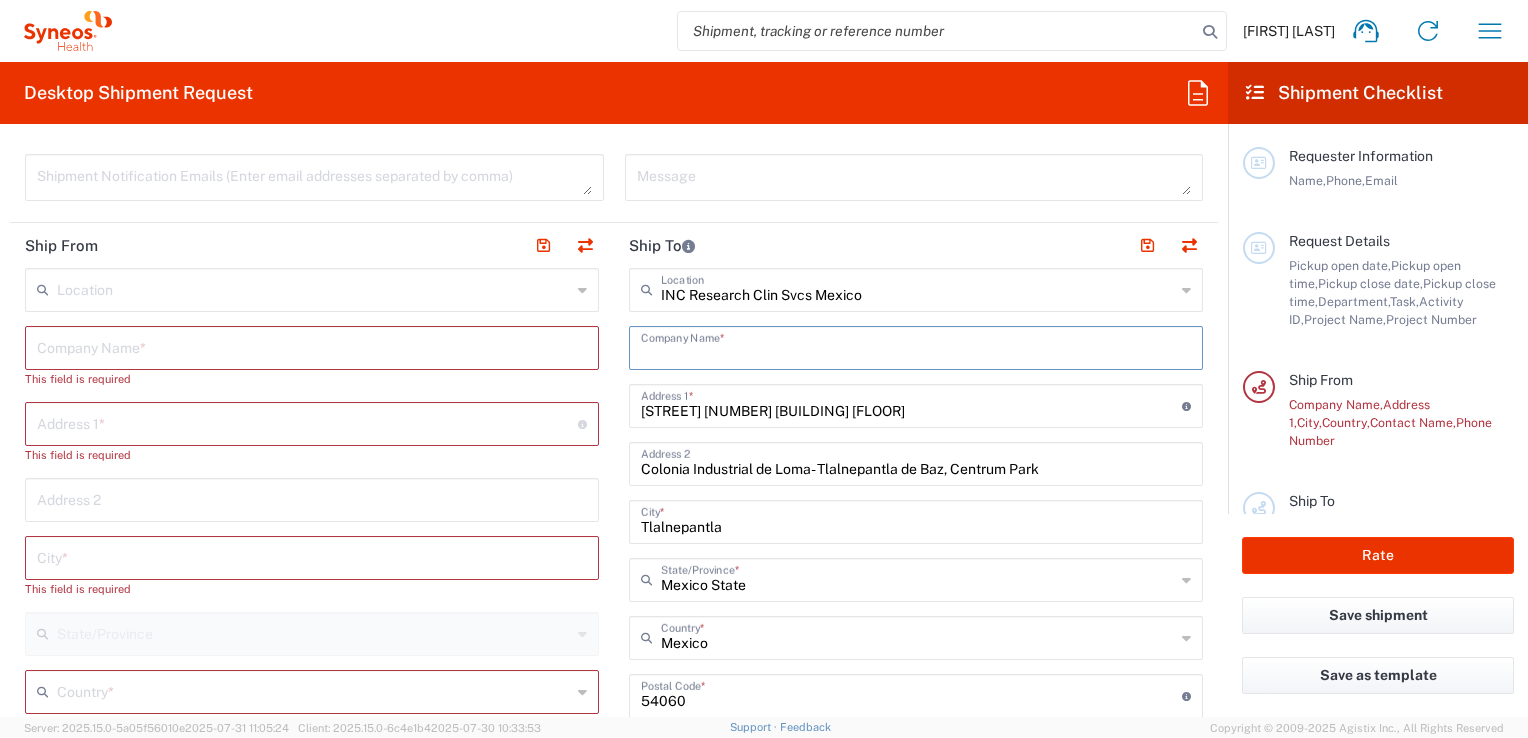 type on "H" 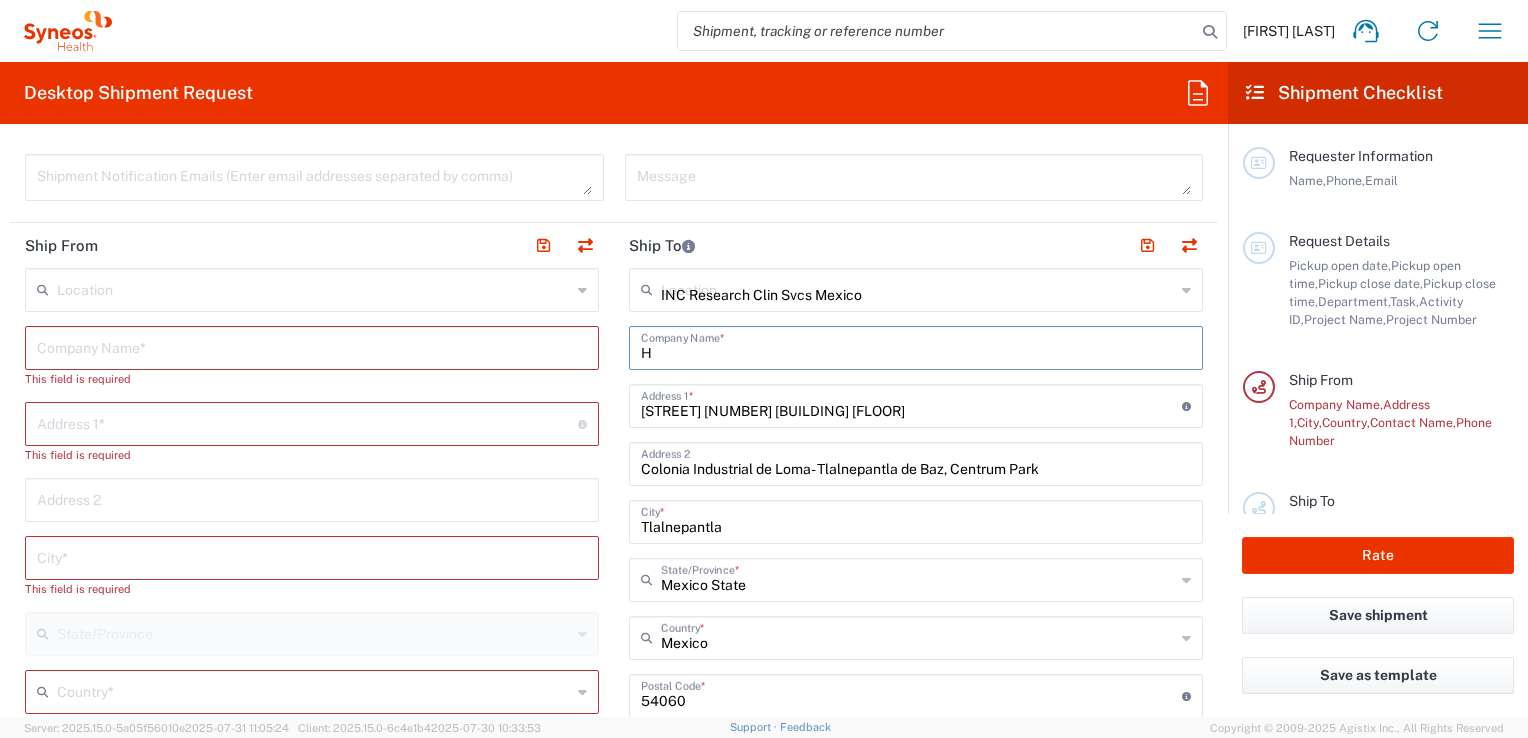 type 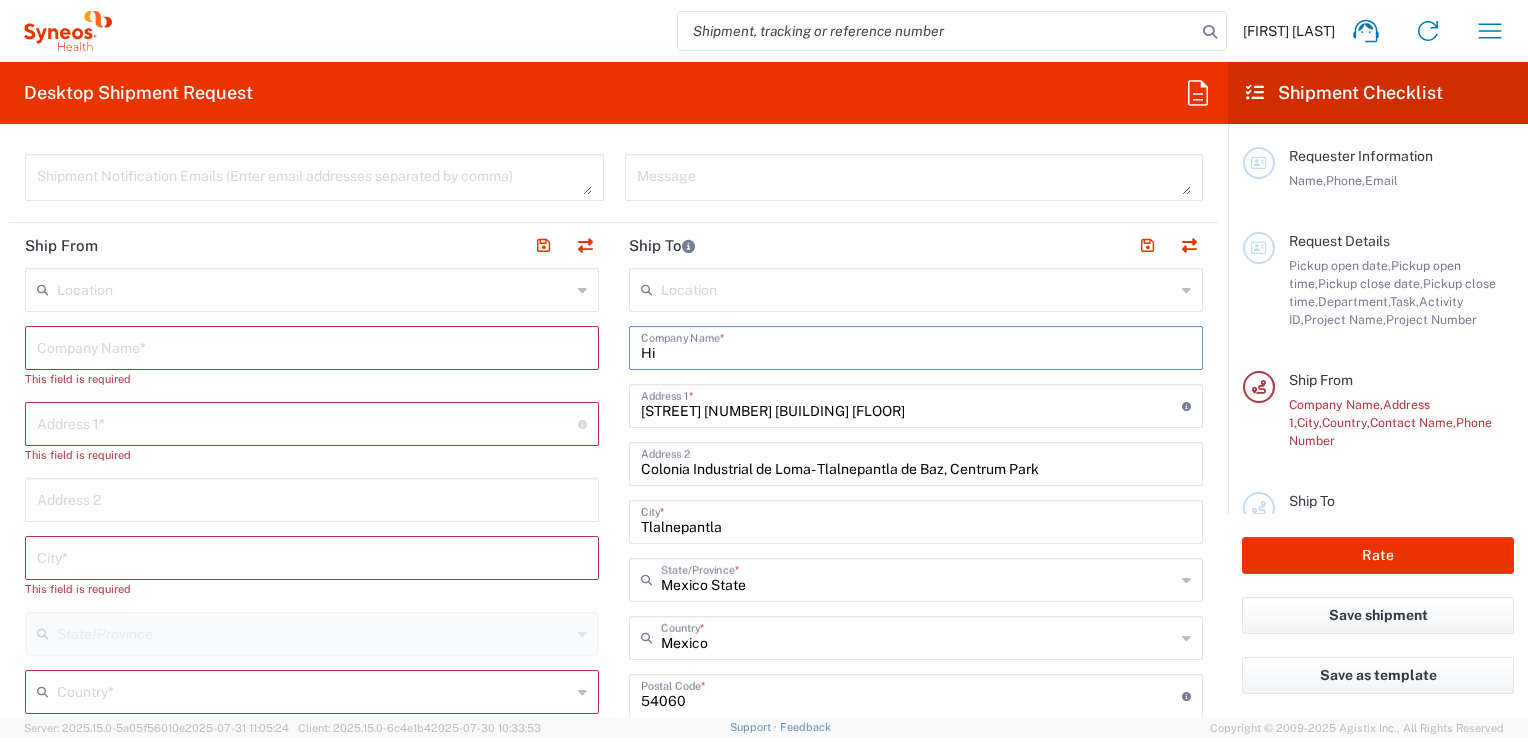 type on "H" 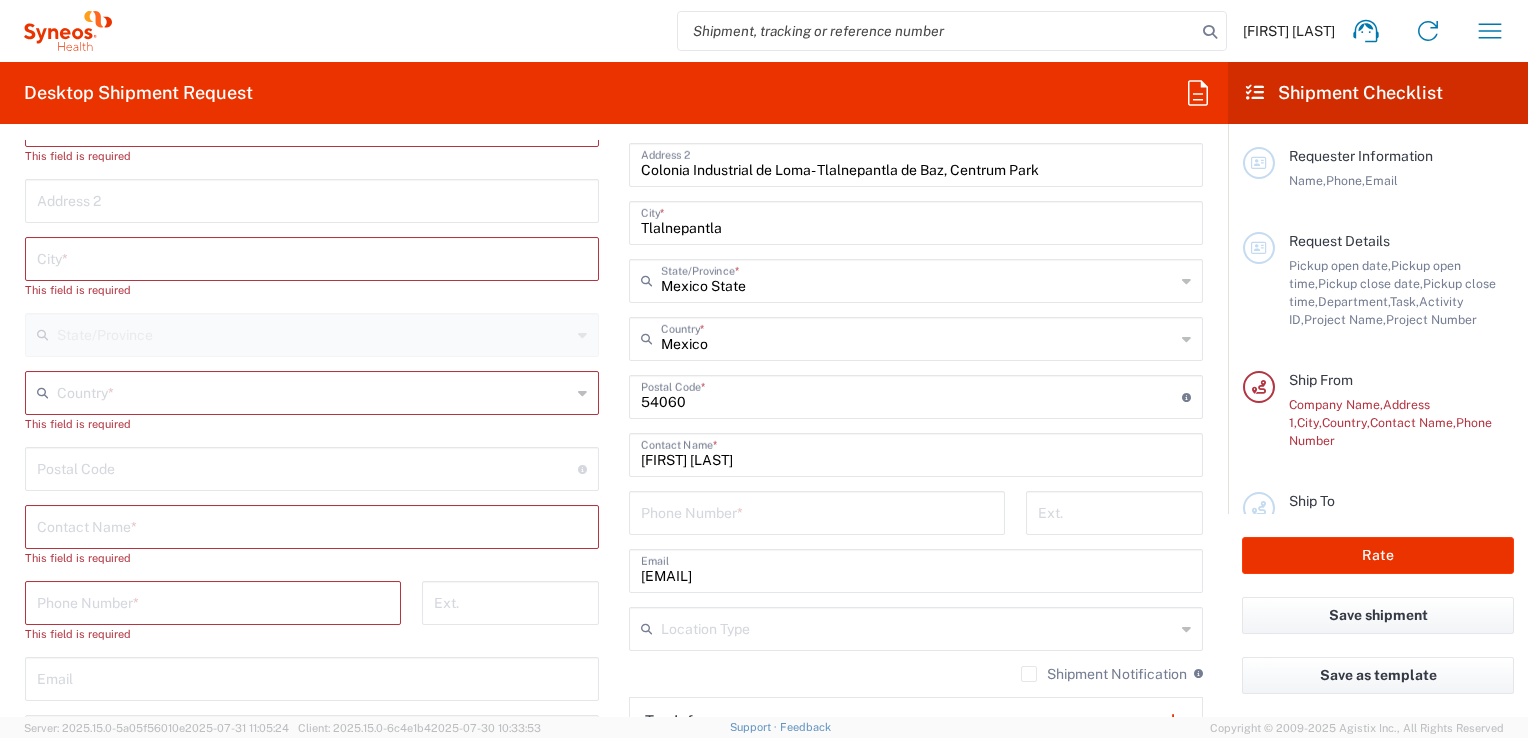 scroll, scrollTop: 1000, scrollLeft: 0, axis: vertical 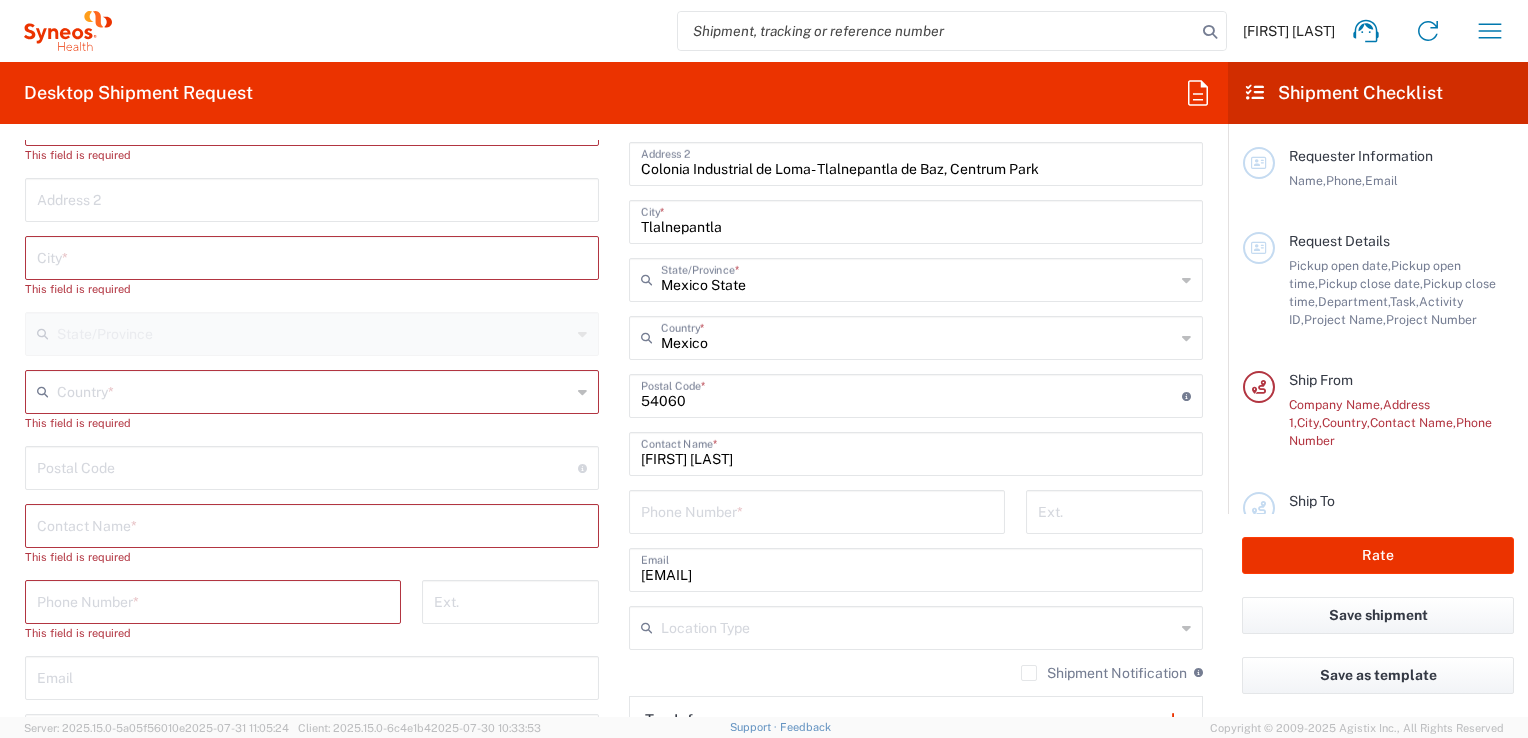 type on "Home" 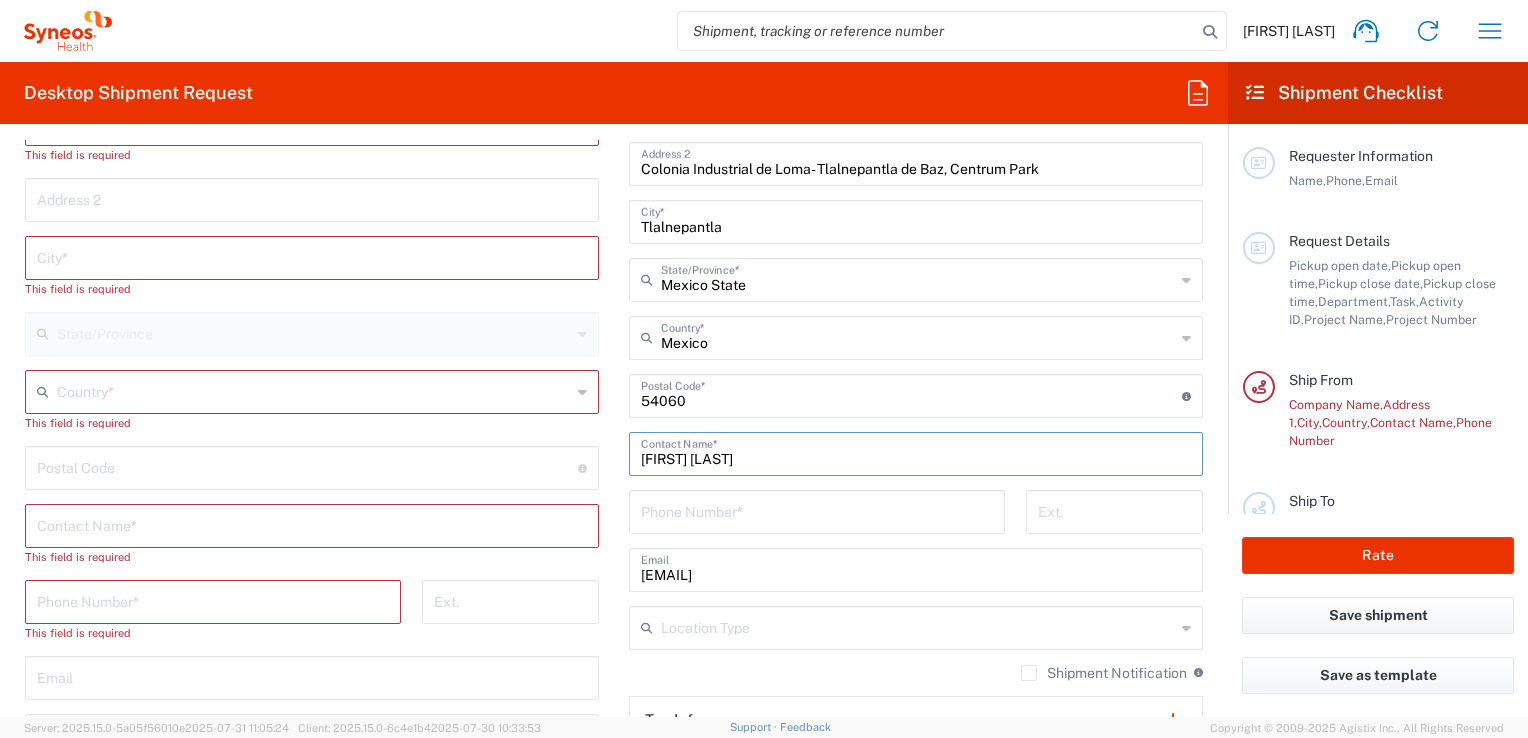 click on "[FIRST] [LAST]" at bounding box center (916, 452) 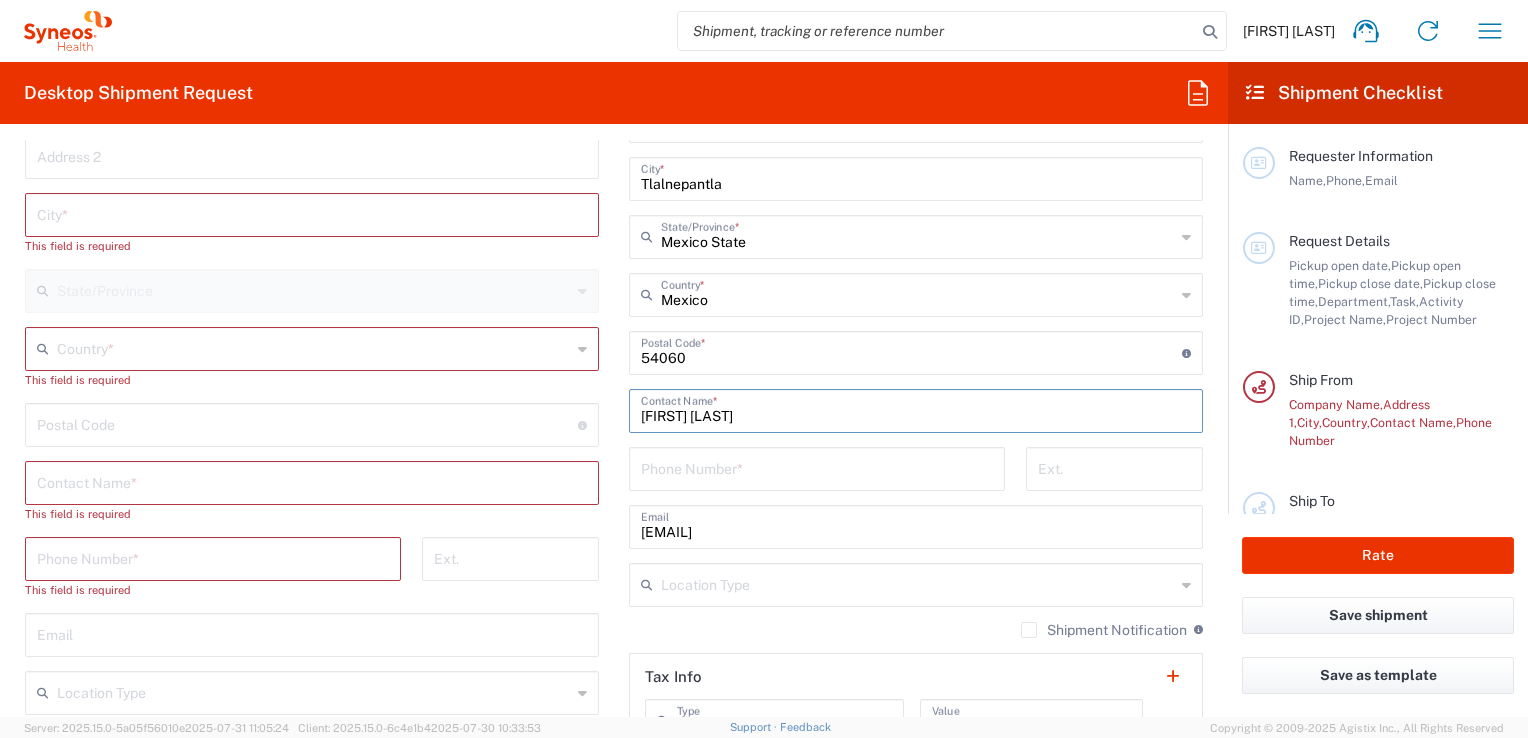 scroll, scrollTop: 1100, scrollLeft: 0, axis: vertical 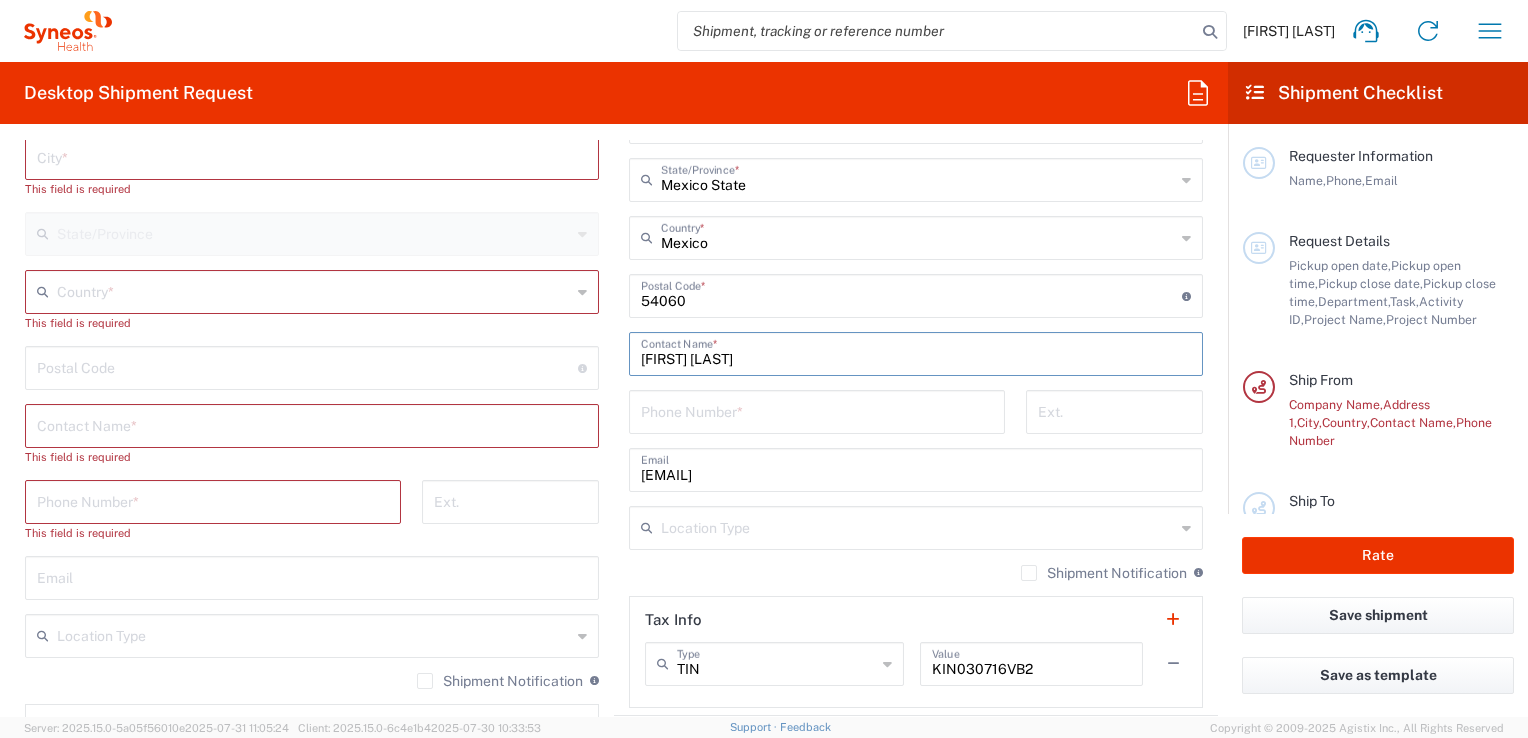 type on "[FIRST] [LAST]" 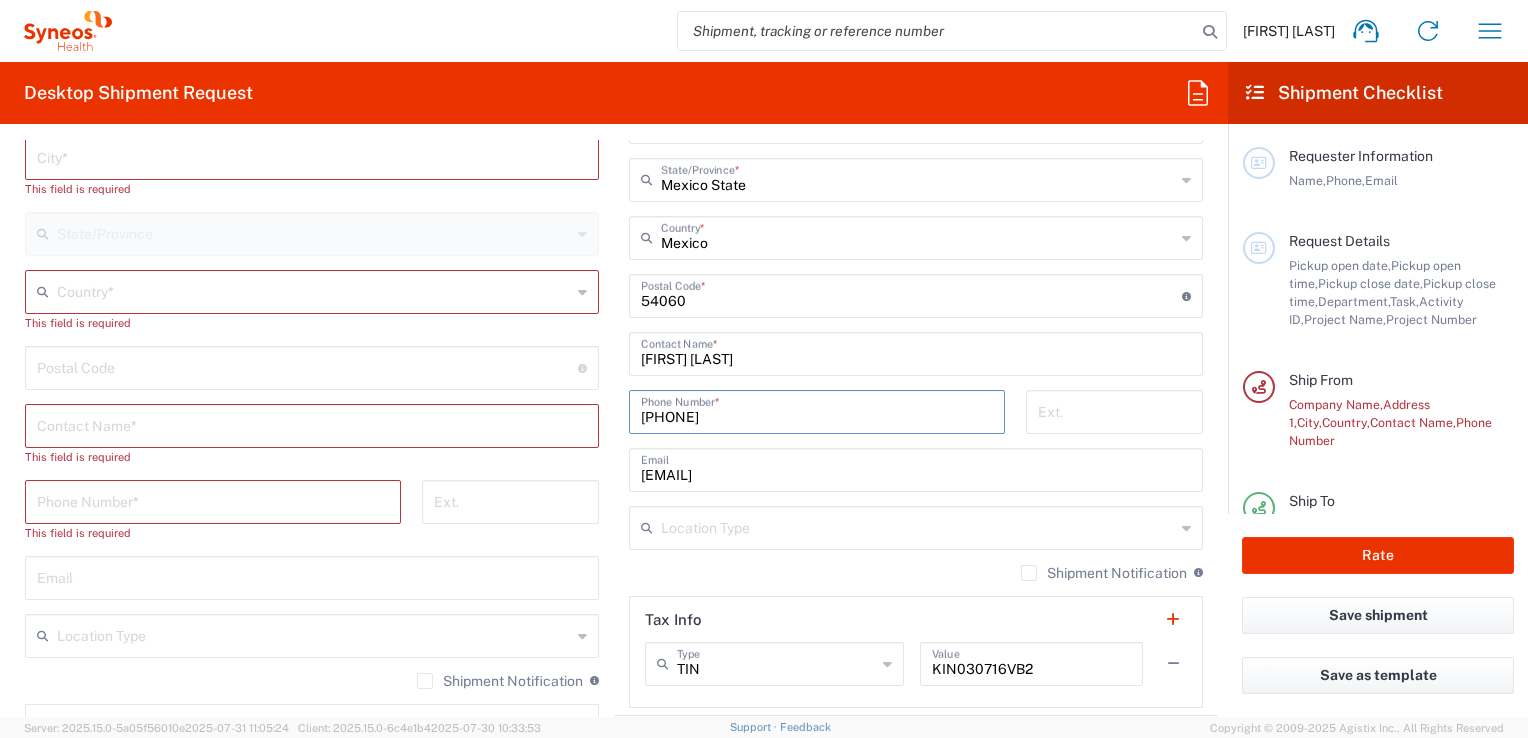 type on "[PHONE]" 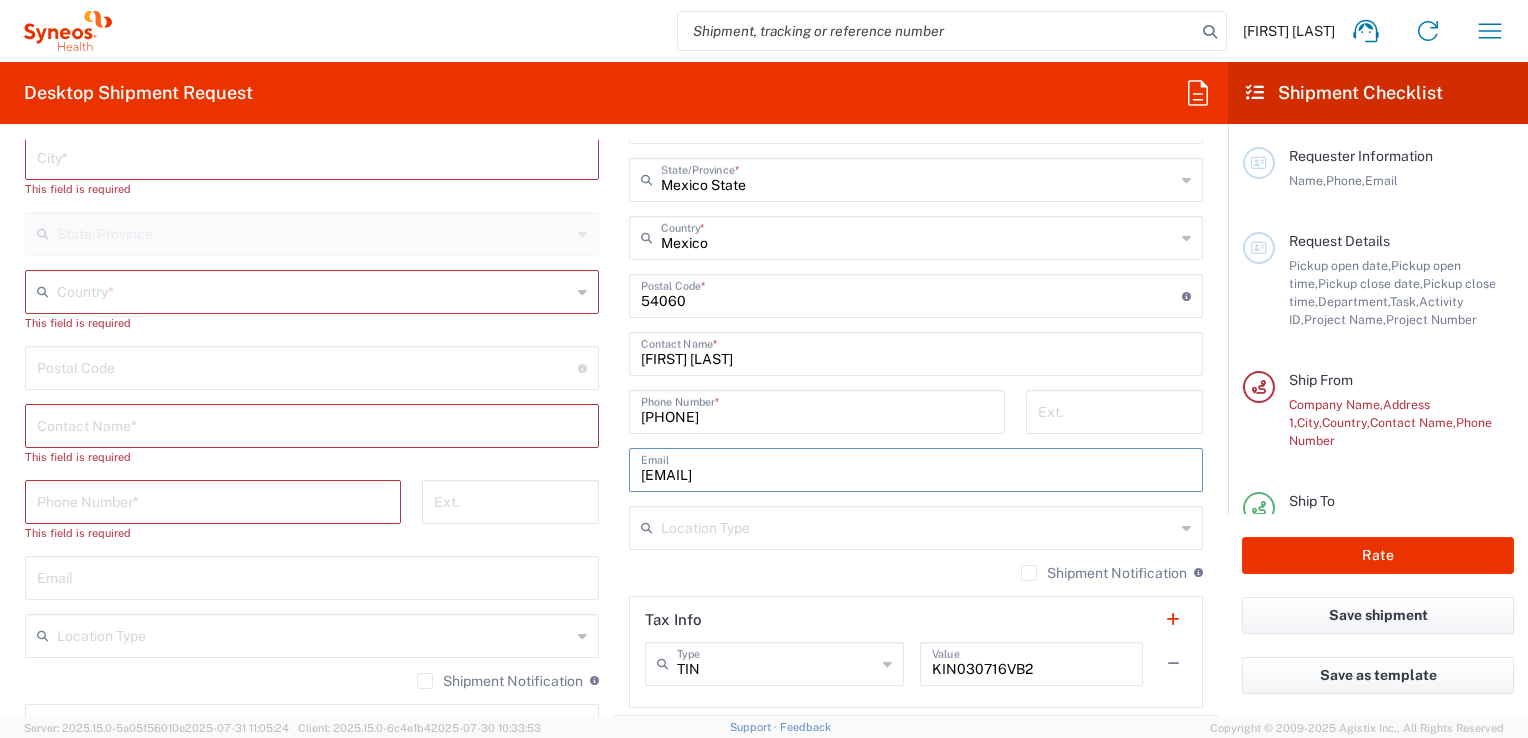 drag, startPoint x: 972, startPoint y: 481, endPoint x: 600, endPoint y: 438, distance: 374.47696 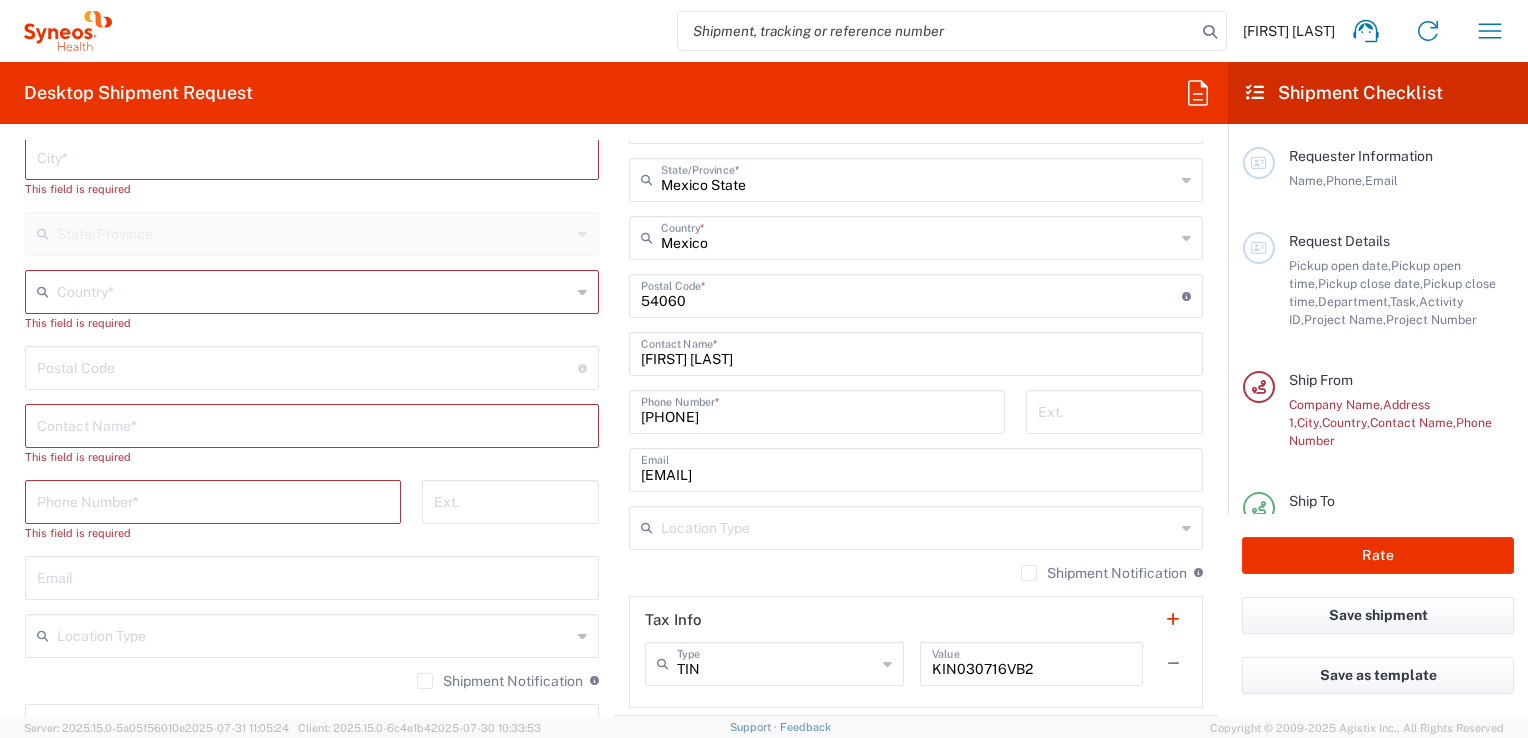 click on "[EMAIL]" at bounding box center [916, 468] 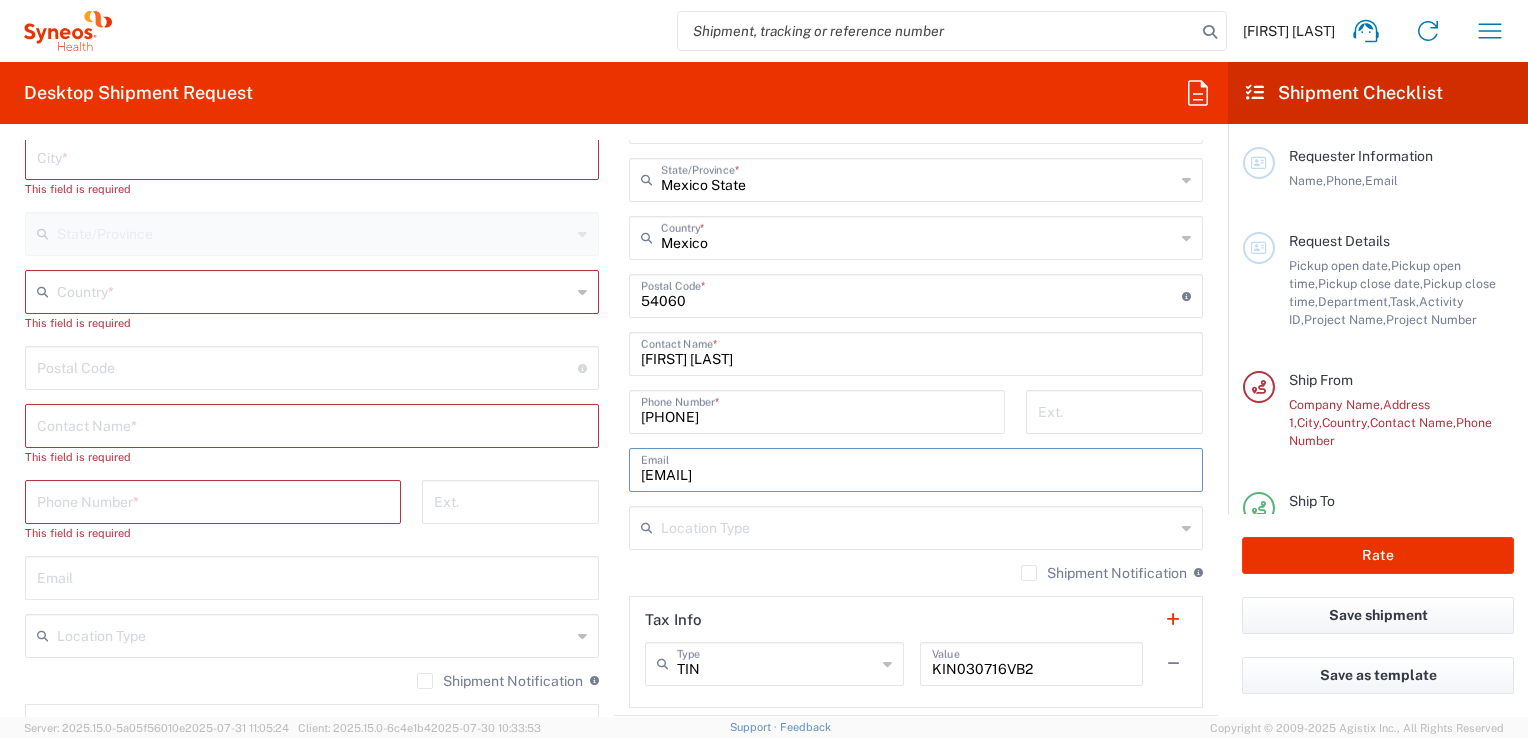 drag, startPoint x: 1000, startPoint y: 475, endPoint x: 607, endPoint y: 487, distance: 393.18317 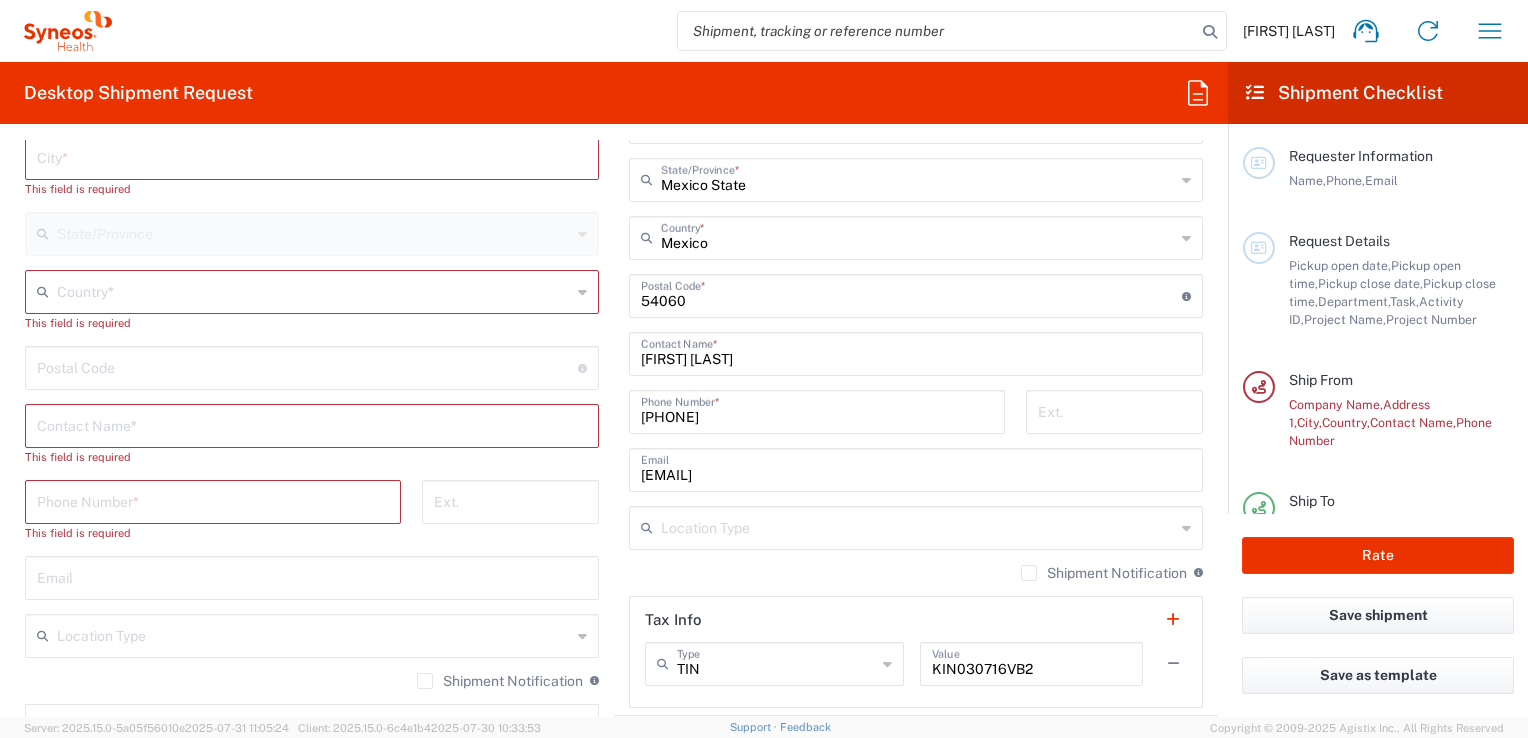 click on "Location  Addison Whitney LLC-Morrisvile NC US Barcelona-Syneos Health BioSector 2 LLC- New York US Boco Digital Media Caerus Marketing Group LLC-Morrisville NC US Chamberlain Communications LLC-New York US Chandler Chicco Agency, LLC-New York US Genico, LLC Gerbig Snell/Weisheimer Advert- Westerville OH Haas & Health Partner Public Relations GmbH Illingworth Research Group Ltd-Macclesfield UK Illingworth Rsrch Grp (France) Illingworth Rsrch Grp (Italy) Illingworth Rsrch Grp (Spain) Illingworth Rsrch Grp (USA) In Illingworth Rsrch Grp(Australi INC Research Clin Svcs Mexico inVentiv Health Philippines, Inc. IRG - Morrisville Warehouse IVH IPS Pvt Ltd- India IVH Mexico SA de CV NAVICOR GROUP, LLC- New York US PALIO + IGNITE, LLC- Westerville OH US Pharmaceutical Institute LLC- Morrisville NC US PT Syneos Health Indonesia Rx dataScience Inc-Morrisville NC US RxDataScience India Private Lt Syneos Health (Beijing) Inc.Lt Syneos Health (Shanghai) Inc. Ltd. Syneos Health (Thailand) Limit Syneos Health Argentina SA" 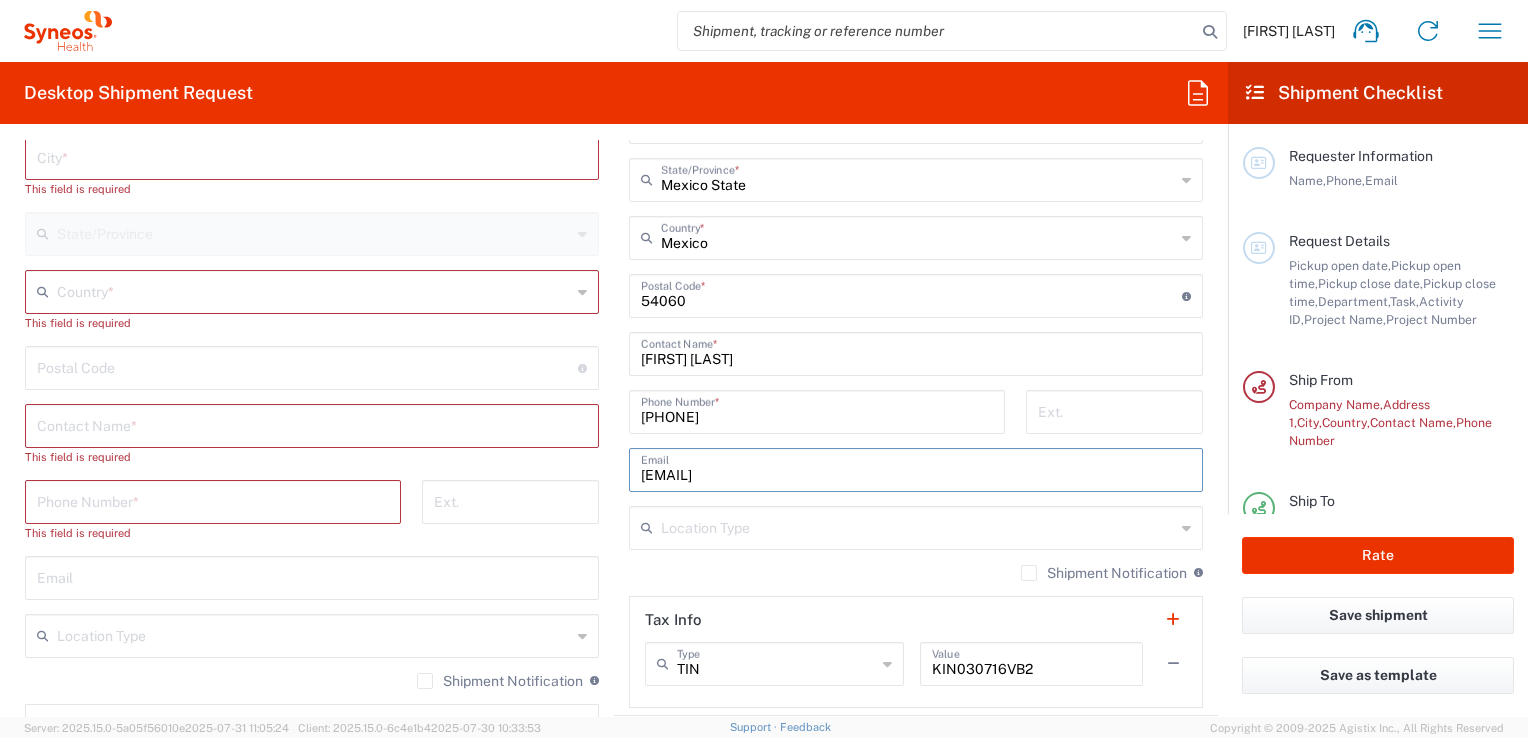 click on "[EMAIL]" at bounding box center [916, 468] 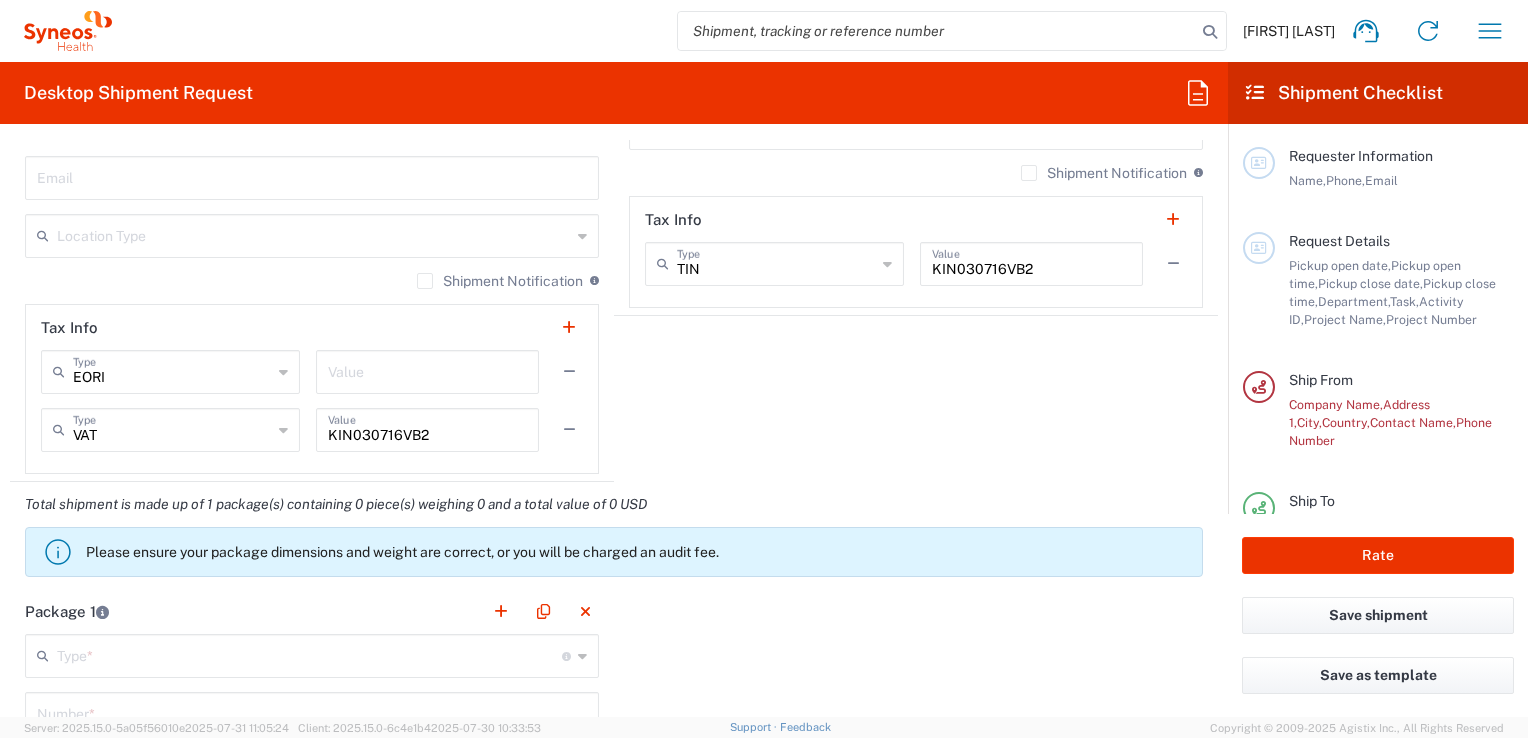 scroll, scrollTop: 1600, scrollLeft: 0, axis: vertical 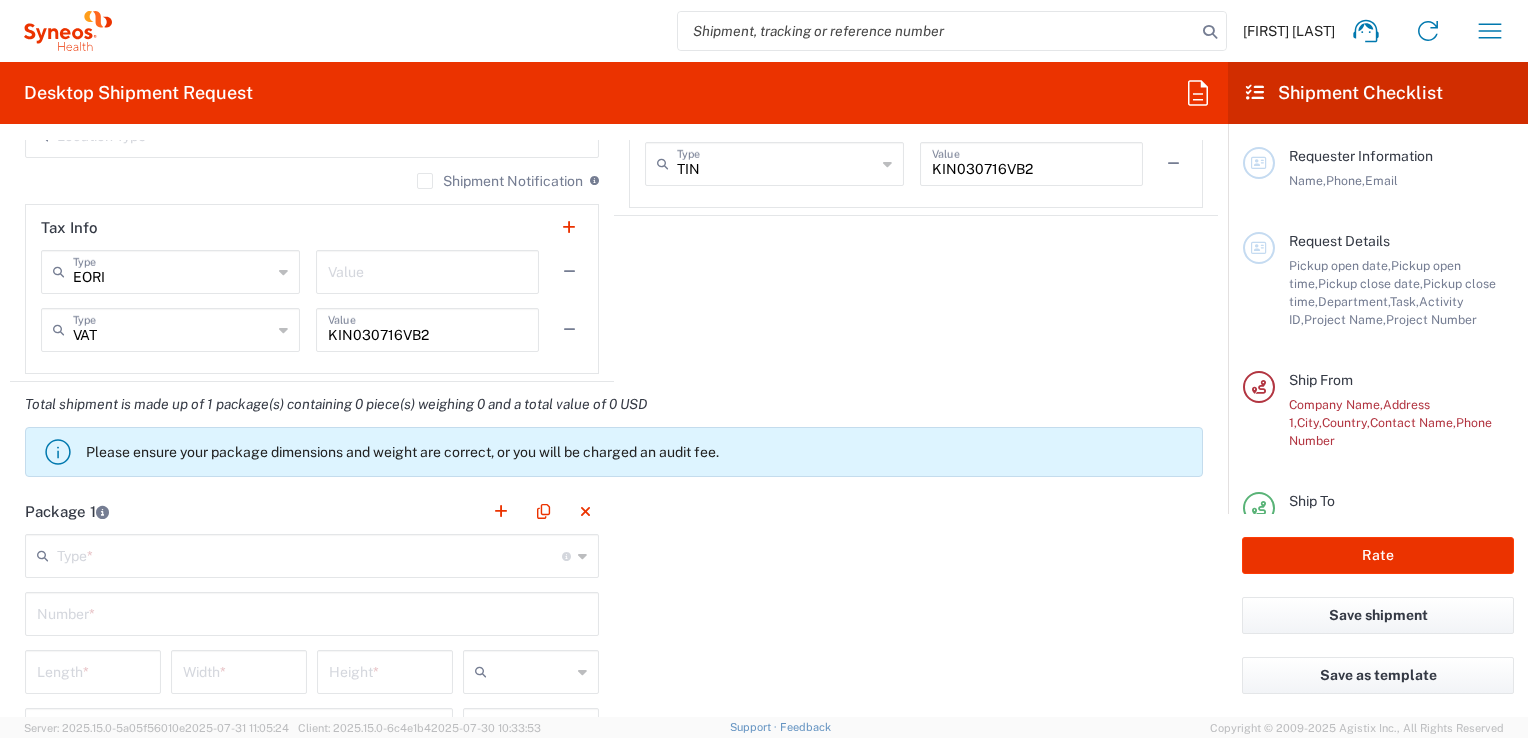 type on "[EMAIL]" 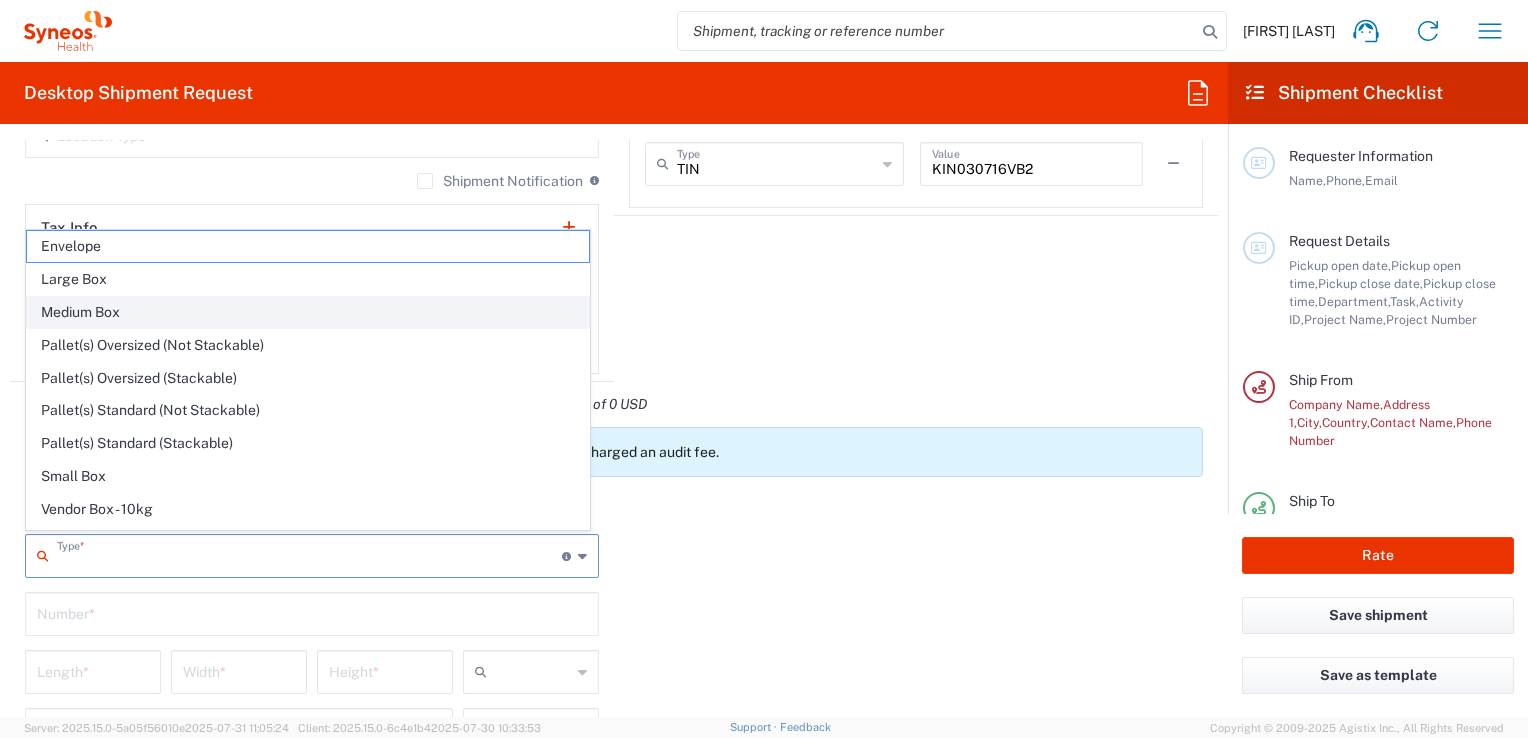 click on "Medium Box" 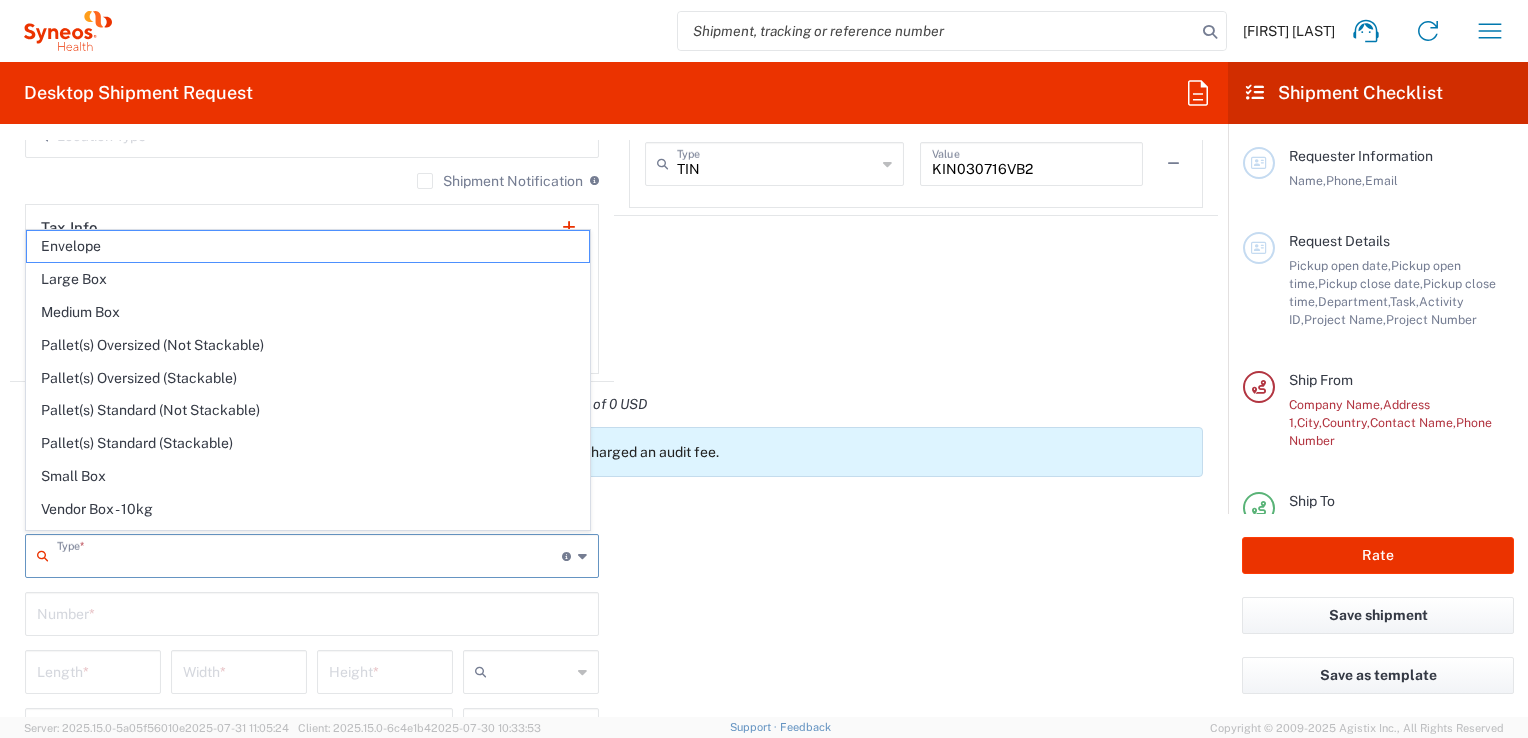 type on "Medium Box" 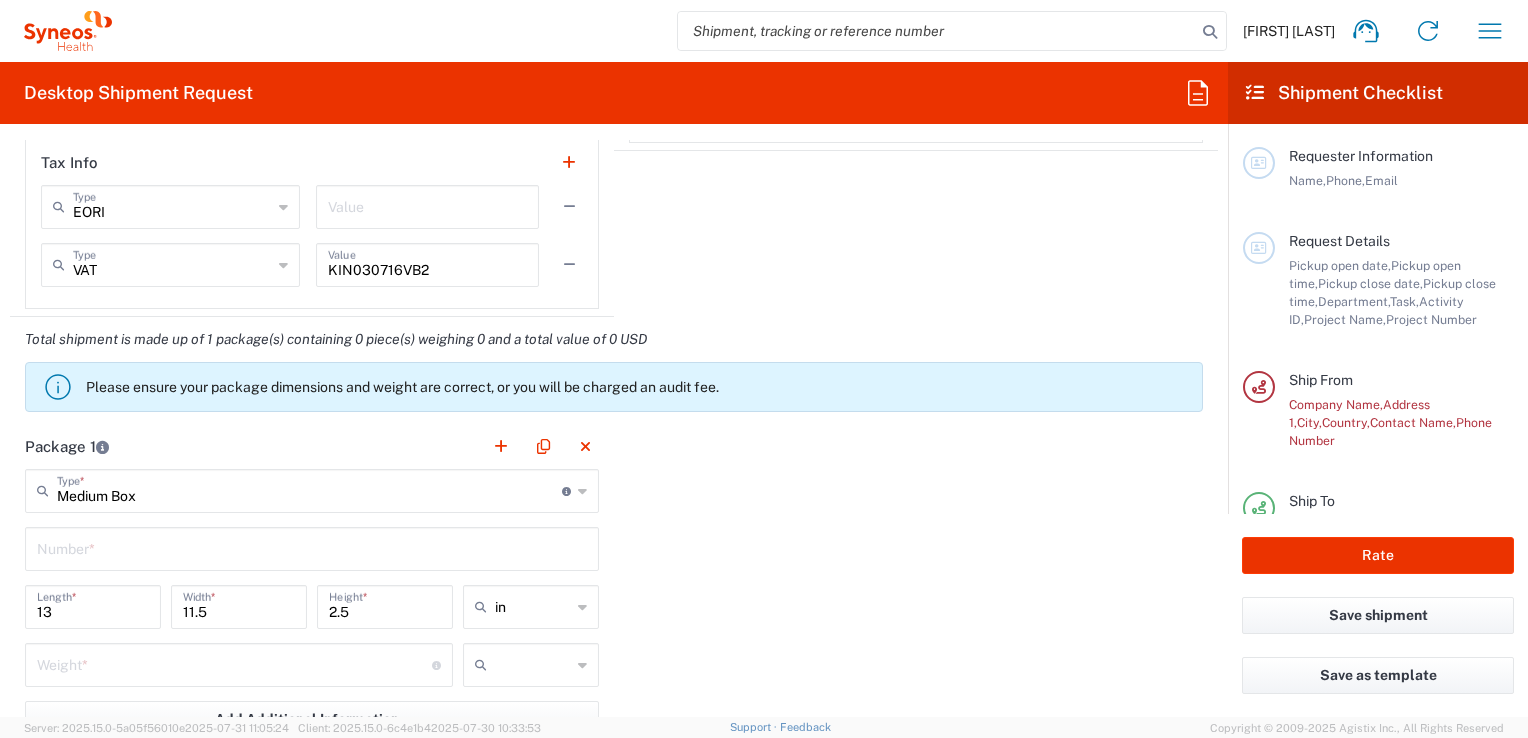 scroll, scrollTop: 1700, scrollLeft: 0, axis: vertical 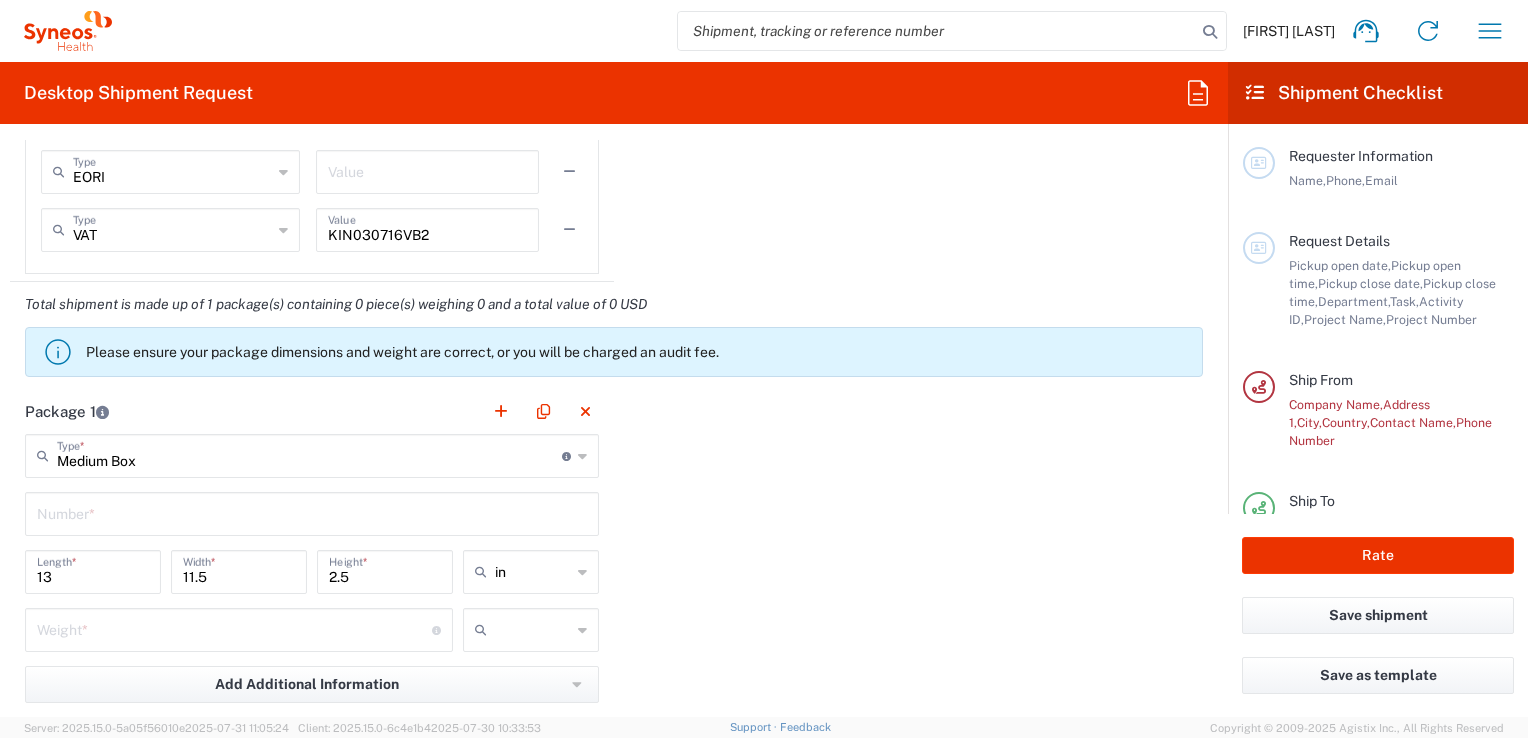 click at bounding box center (312, 512) 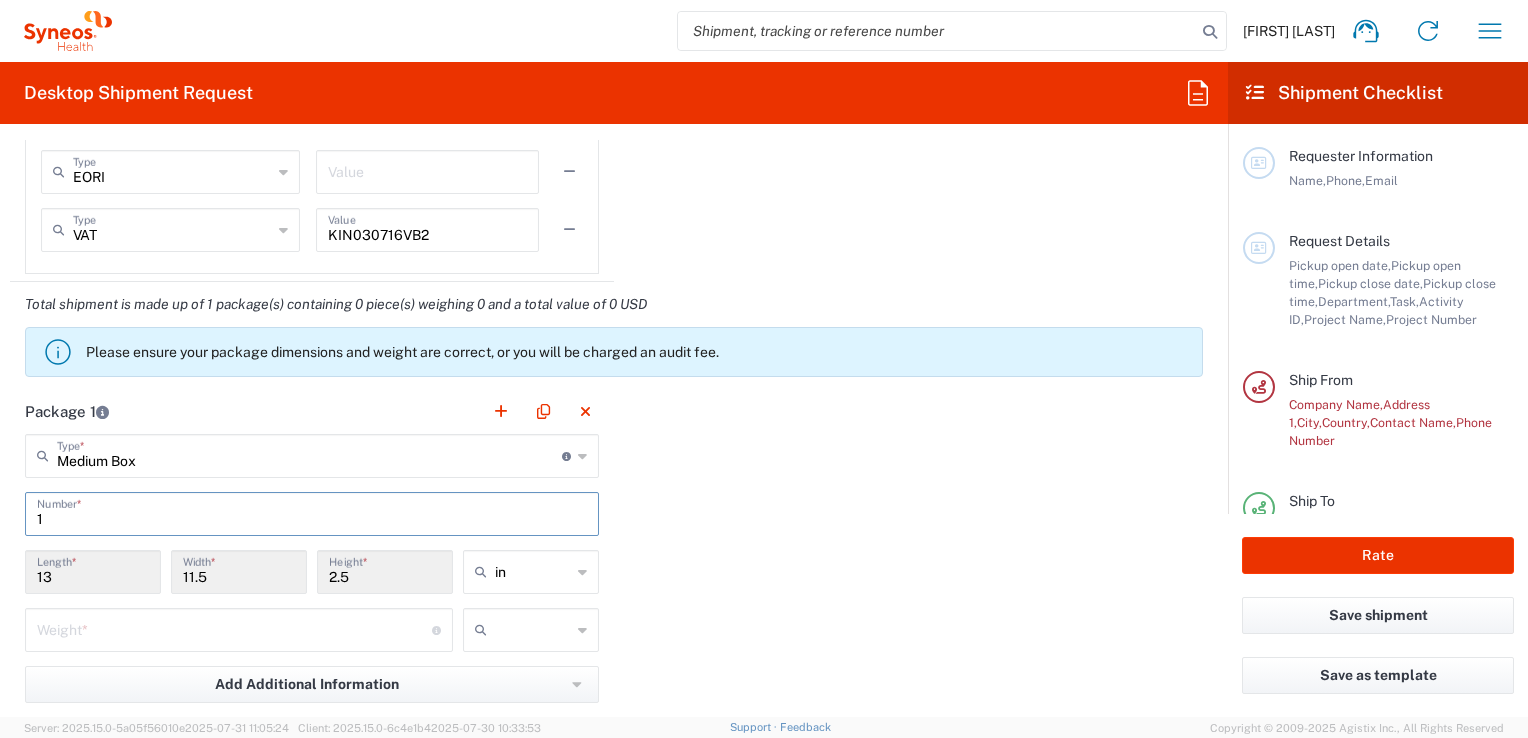 type on "1" 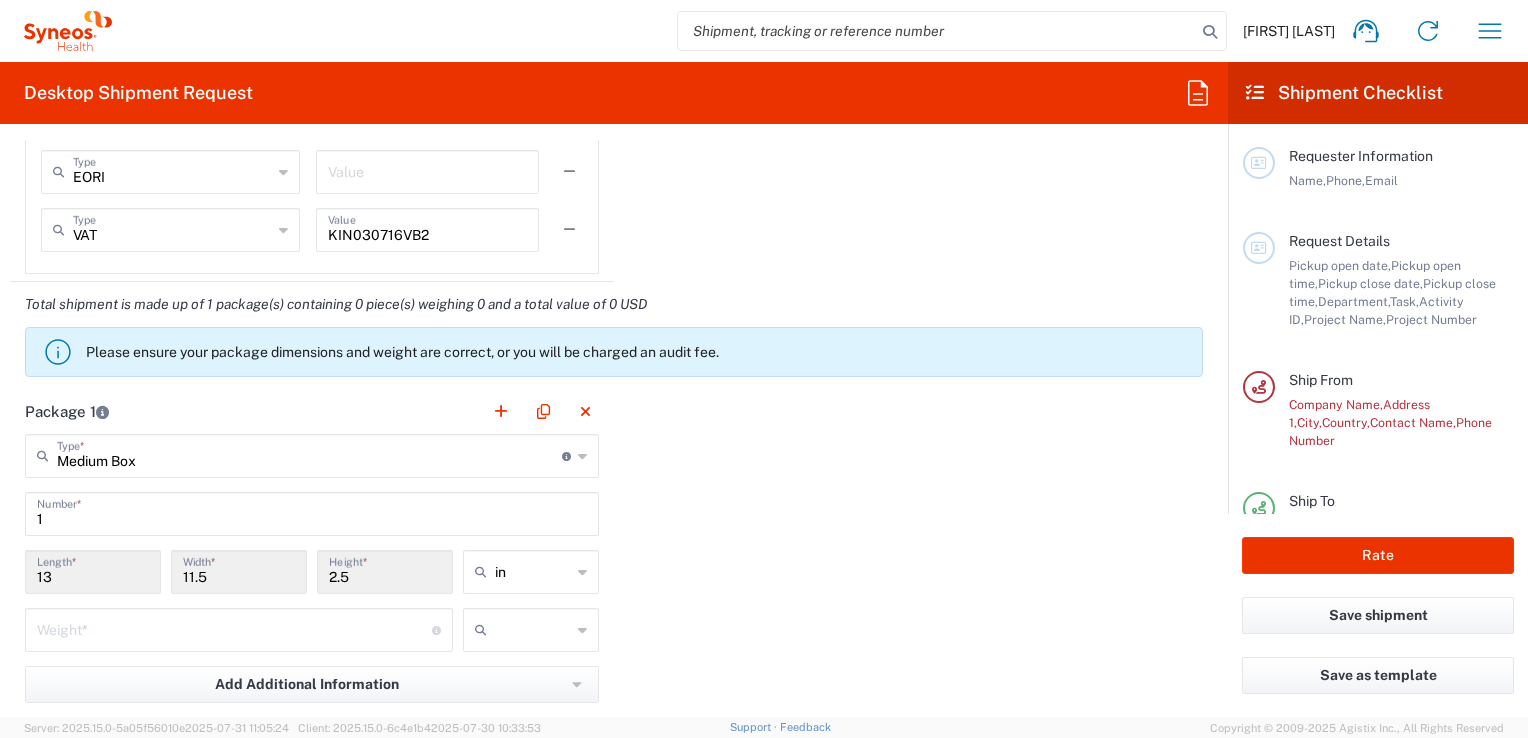 click at bounding box center [533, 630] 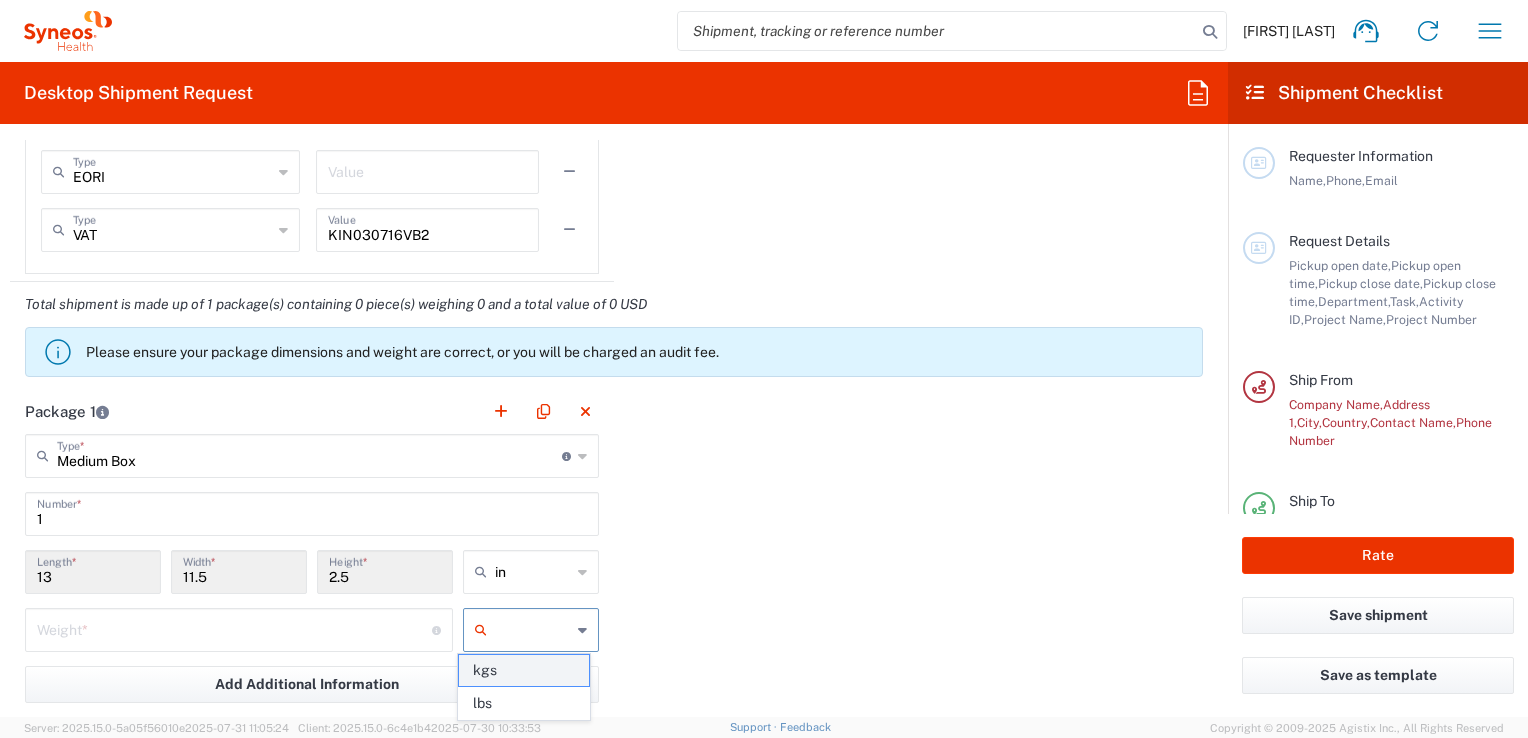 click on "kgs" 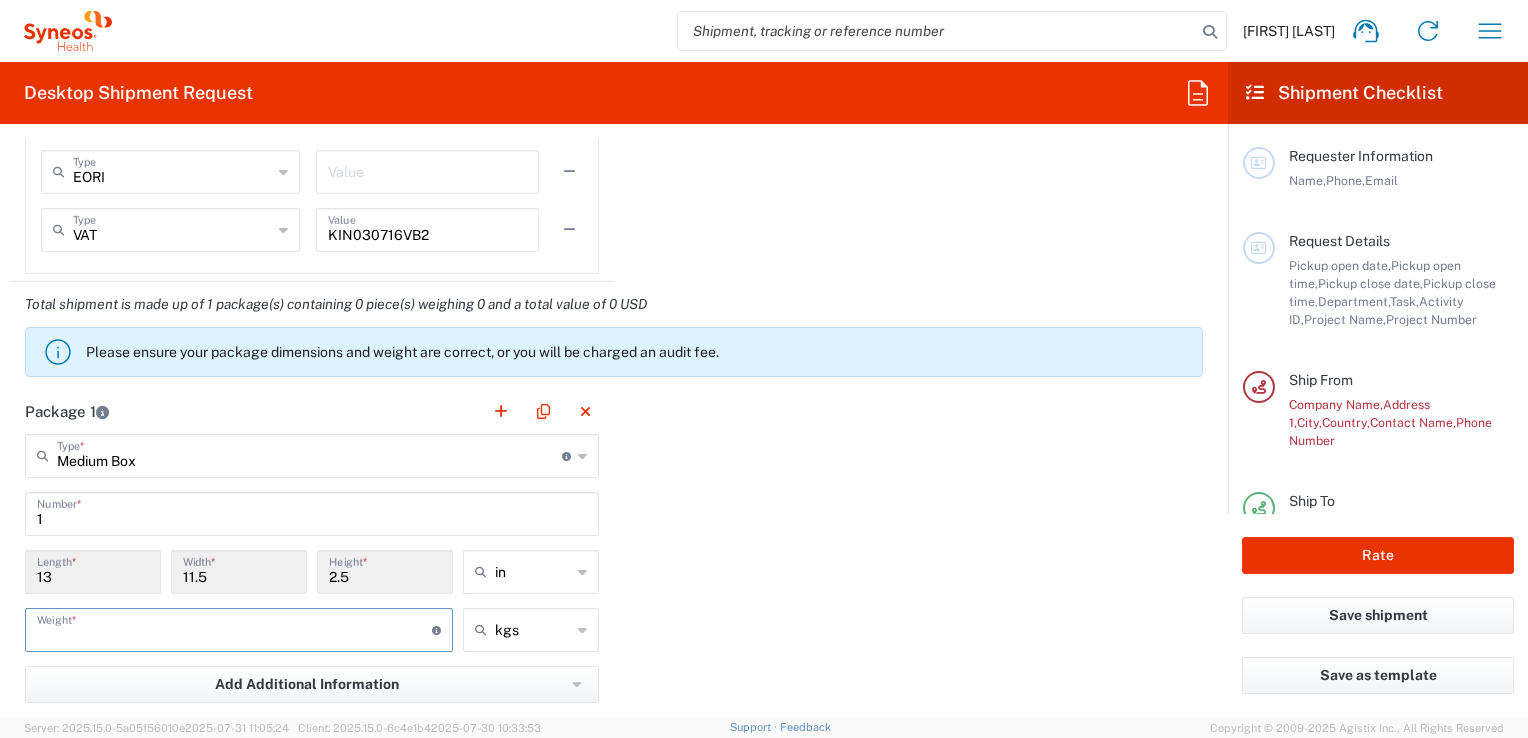click at bounding box center [234, 628] 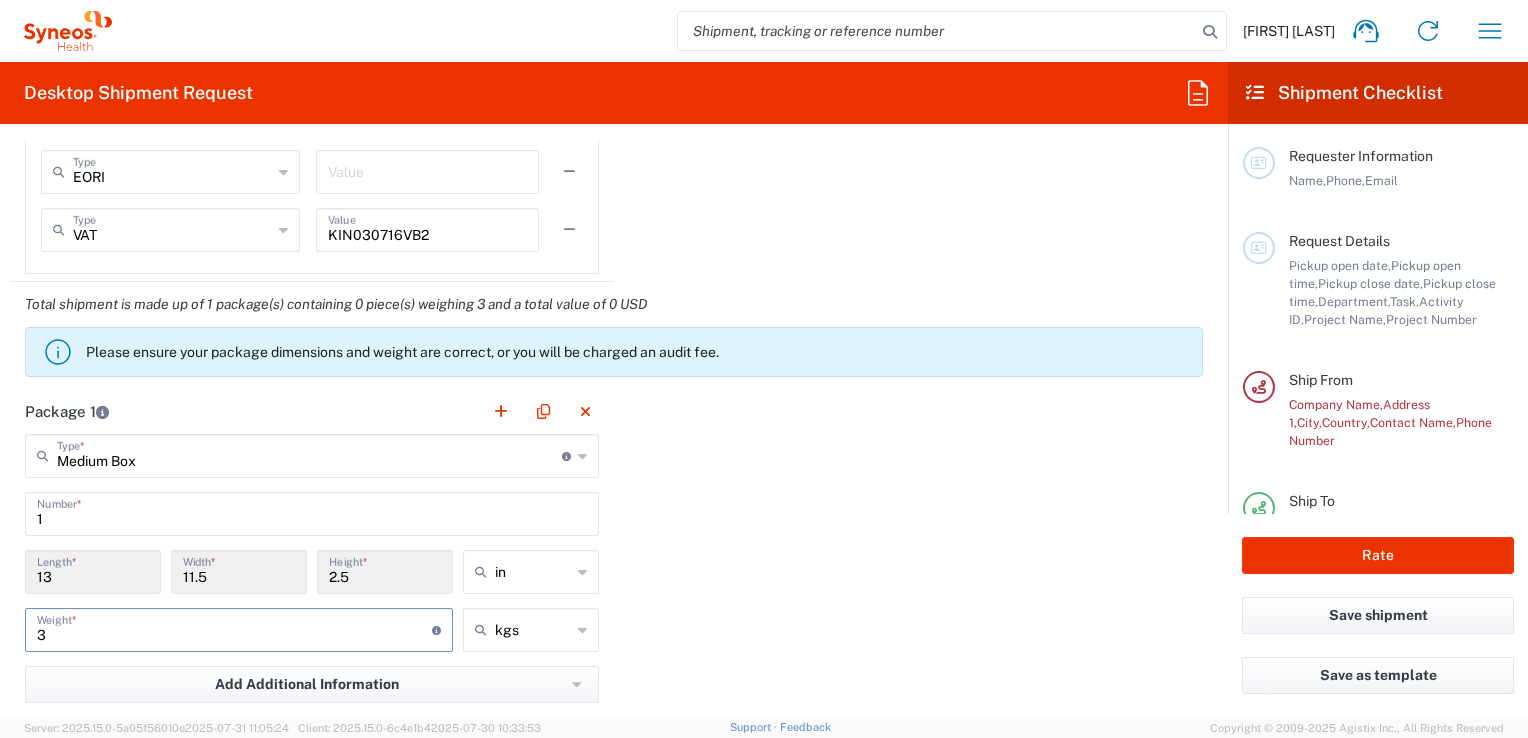 type on "3" 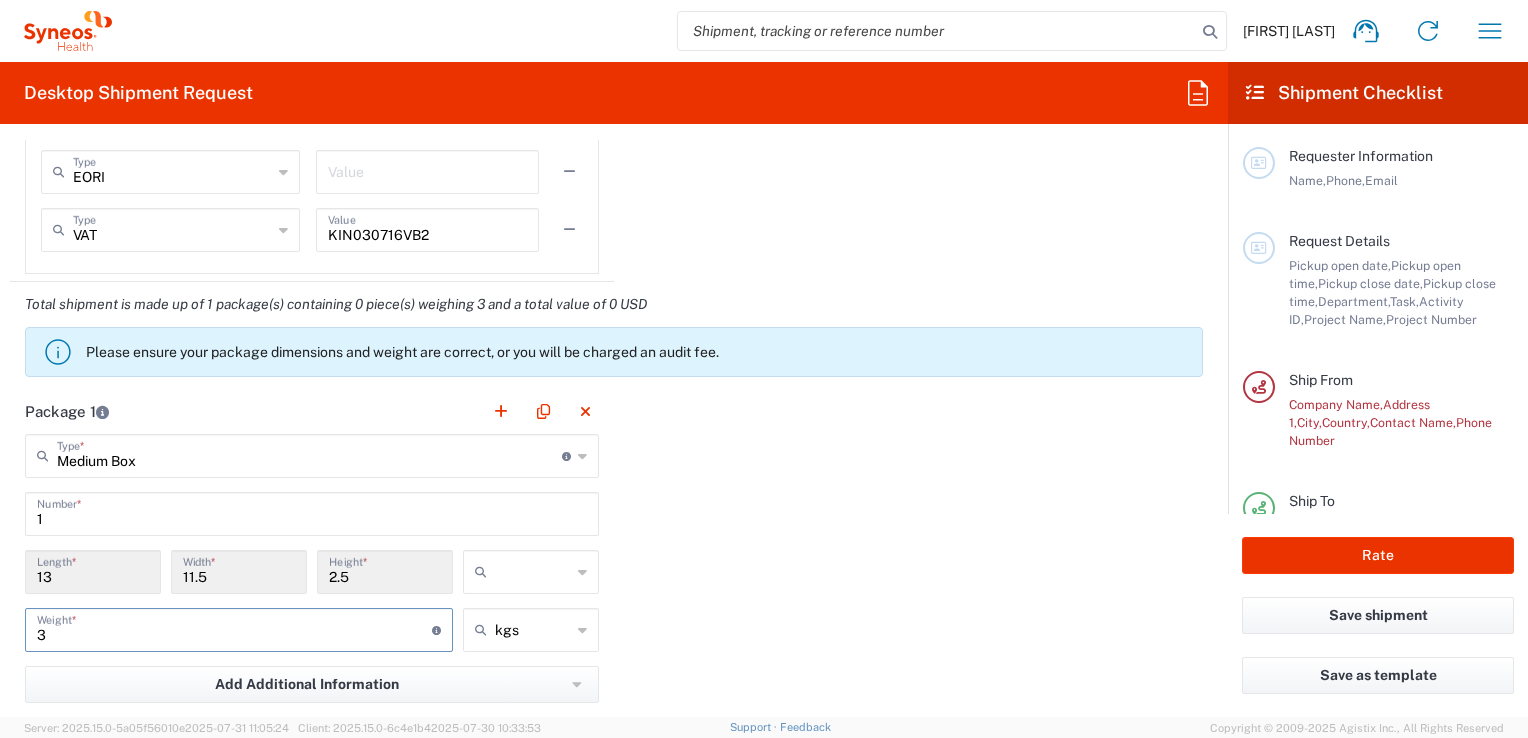click at bounding box center [533, 572] 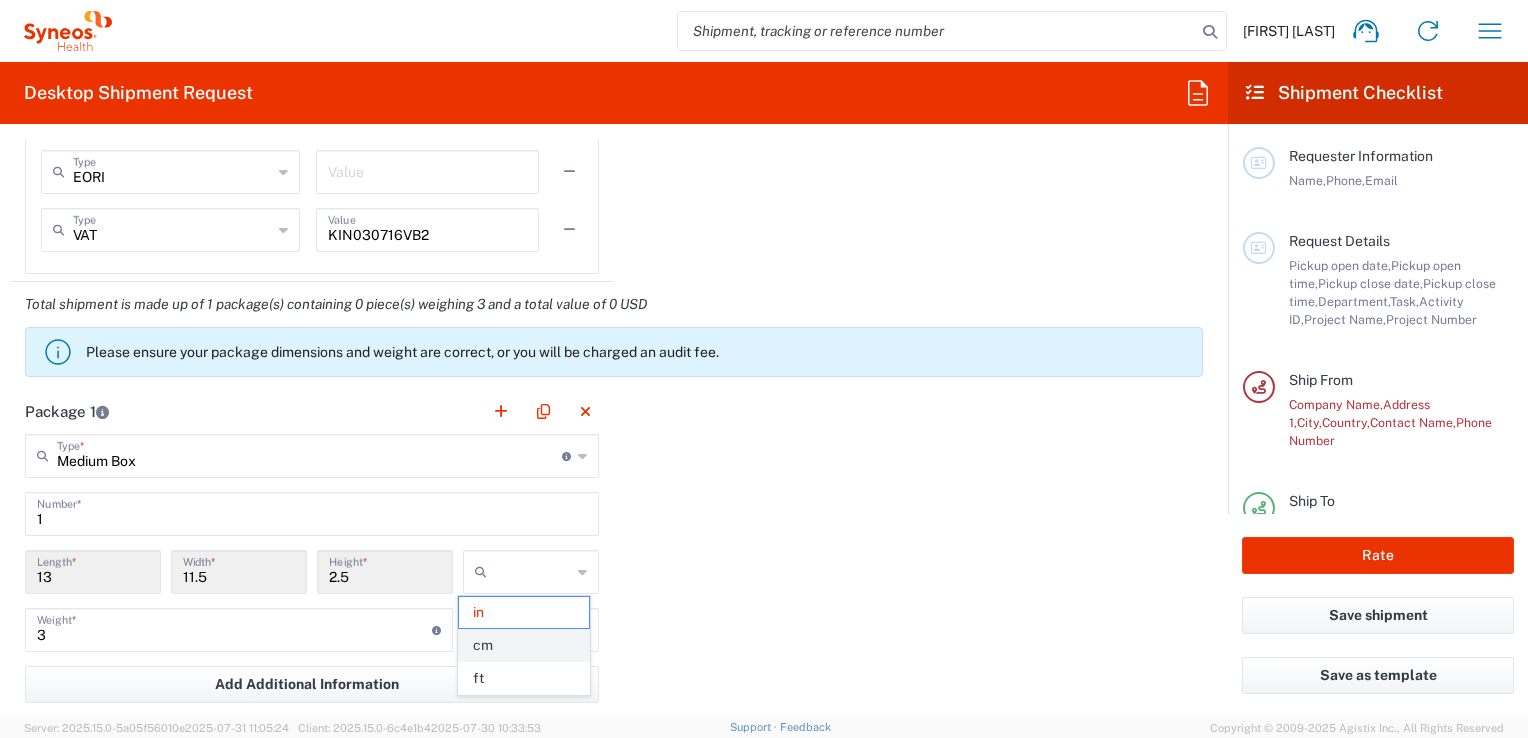 click on "cm" 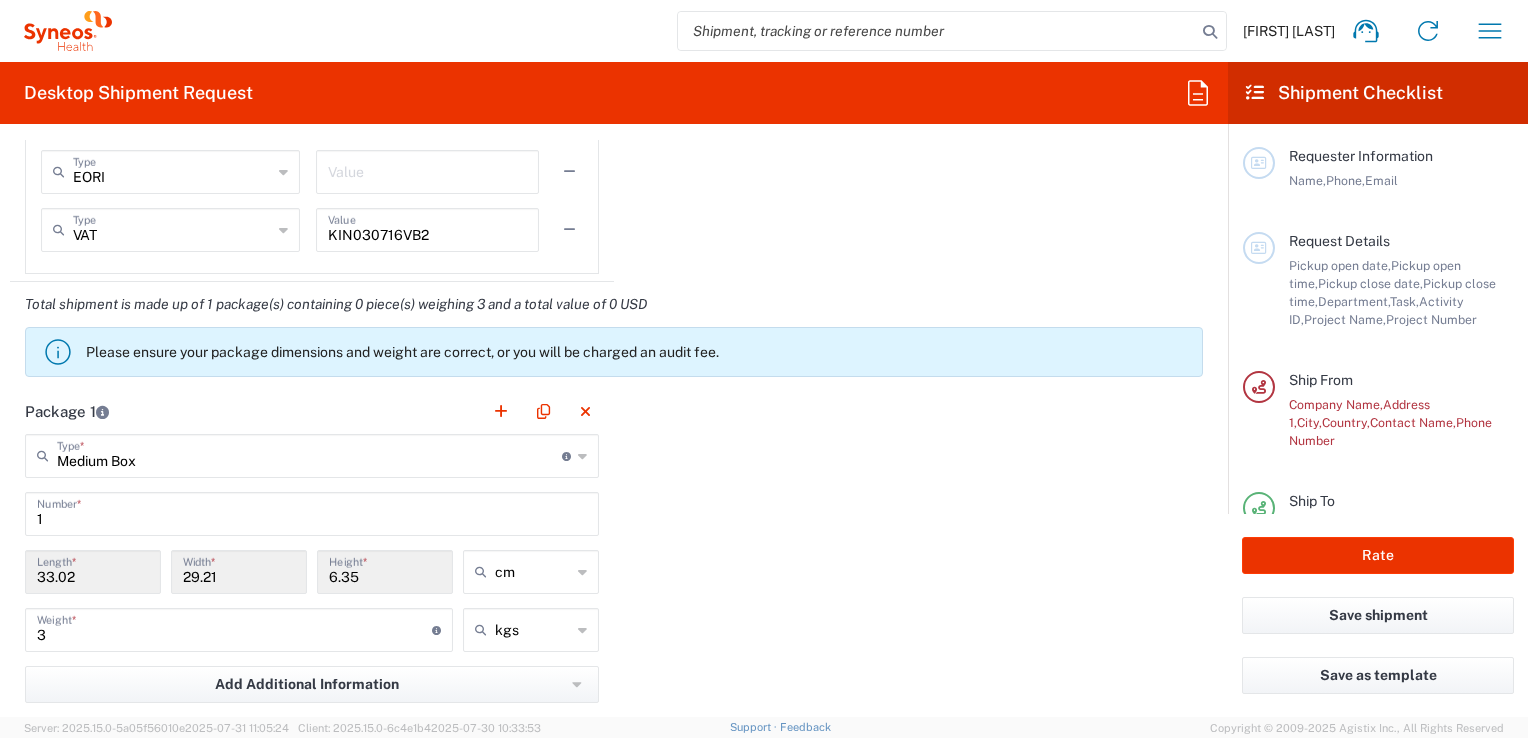 click on "Package 1  Medium Box  Type  * Material used to package goods Envelope Large Box Medium Box Pallet(s) Oversized (Not Stackable) Pallet(s) Oversized (Stackable) Pallet(s) Standard (Not Stackable) Pallet(s) Standard (Stackable) Small Box Vendor Box - 10kg Vendor Box - 25kg Your Packaging 1  Number  * 33.02  Length  * 29.21  Width  * 6.35  Height  * cm in cm 3  Weight  * Total weight of package(s) in pounds or kilograms kgs kgs lbs Add Additional Information  Package material   Package temperature   Temperature device  Add Content *" 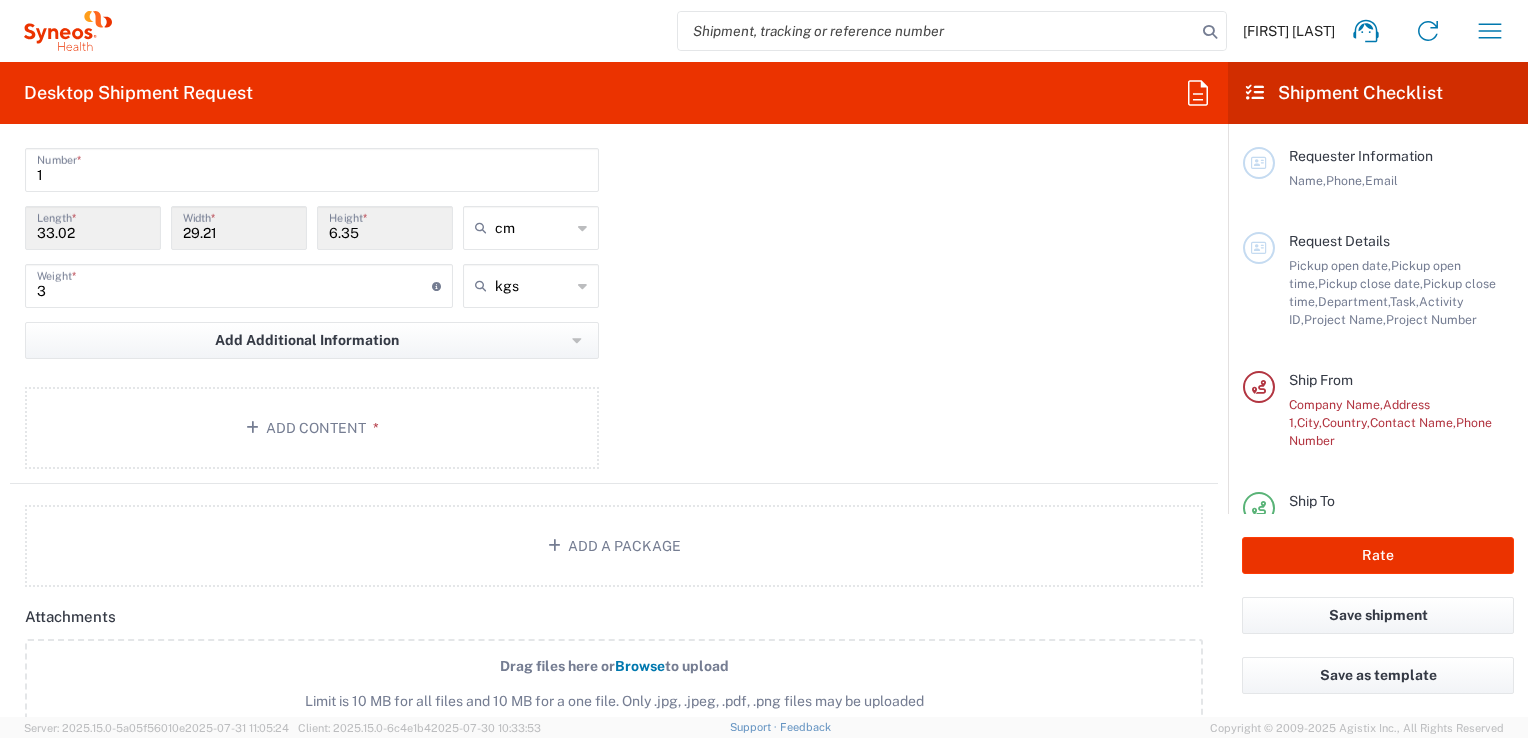 scroll, scrollTop: 2000, scrollLeft: 0, axis: vertical 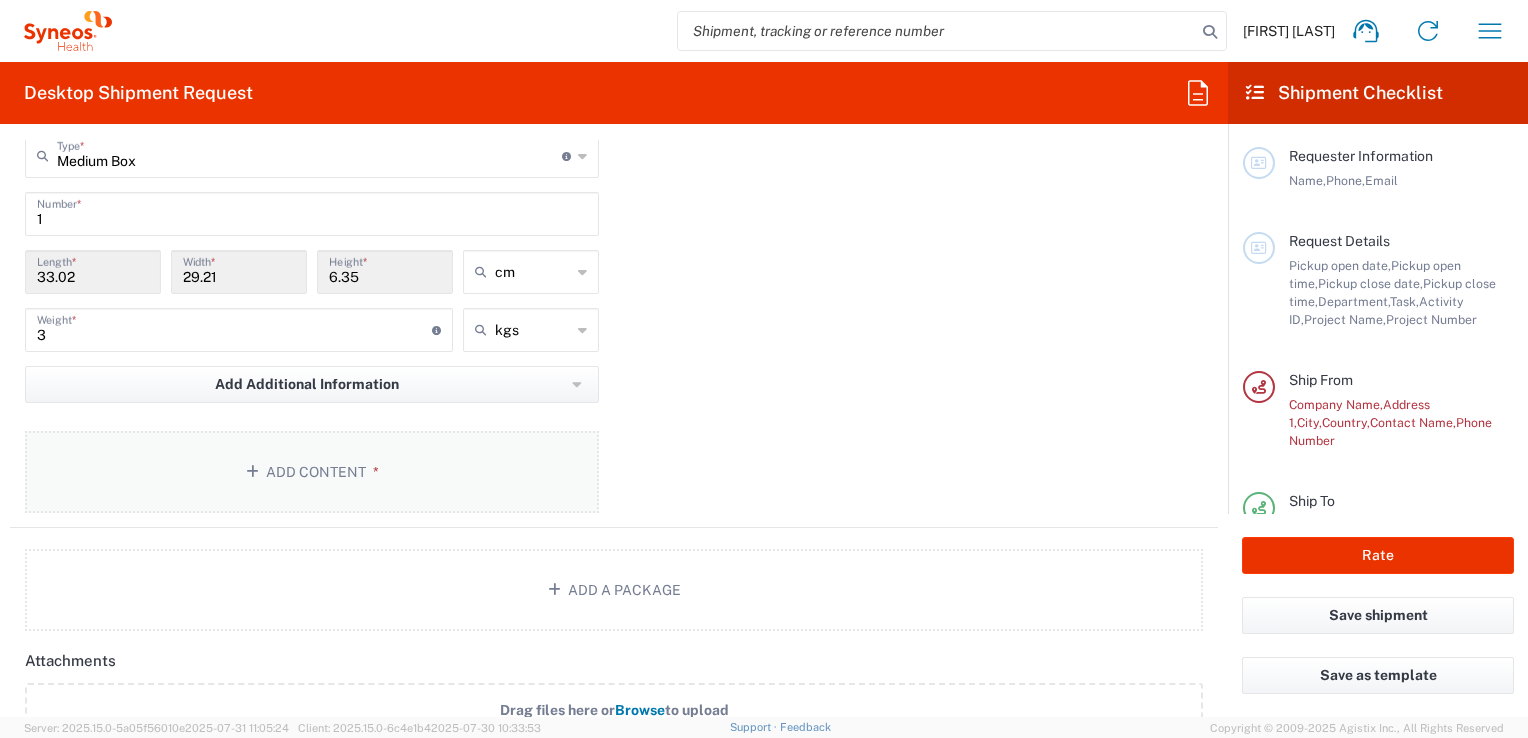 click on "Add Content *" 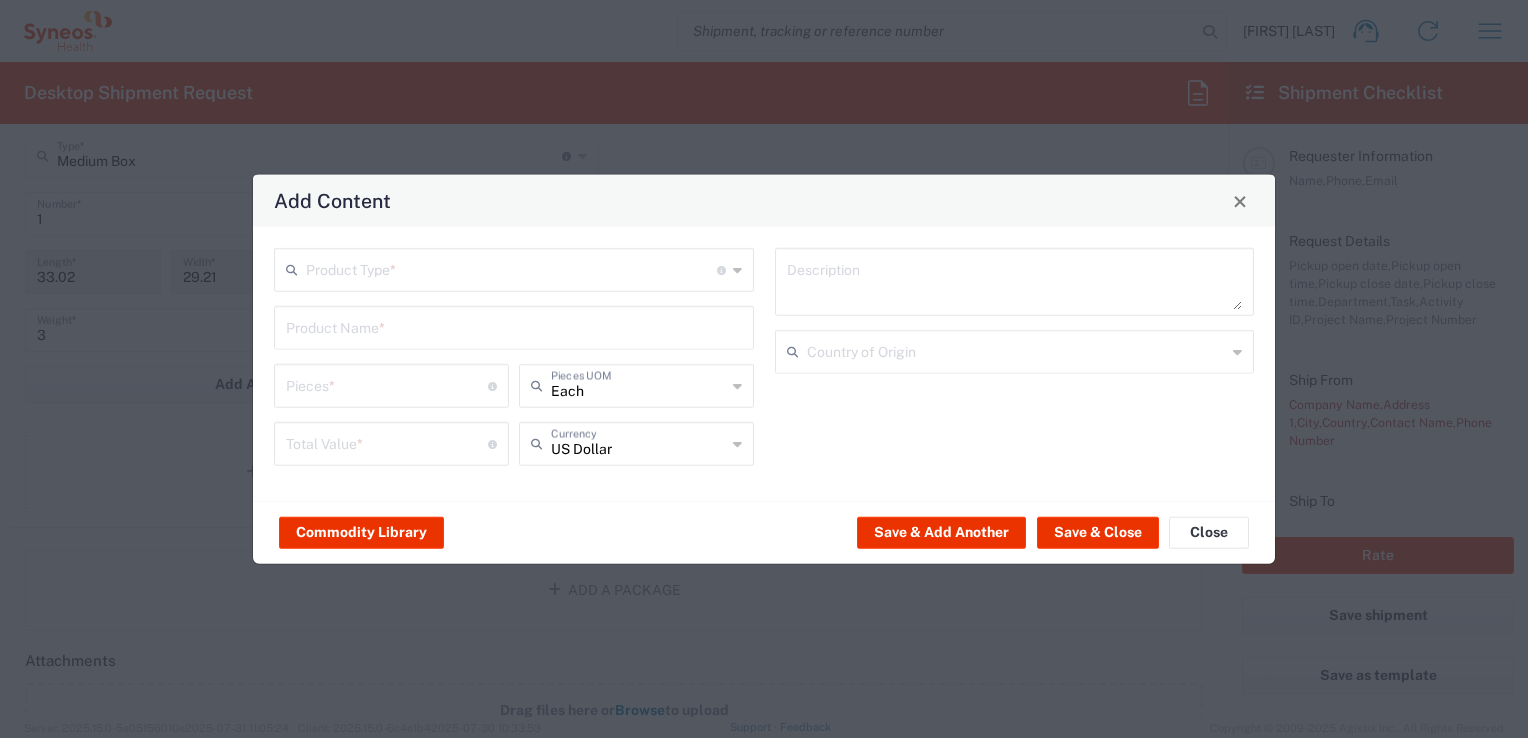 click on "Product Type  * Document: Paper document generated internally by Syneos, a client, or third-party partner for business purposes.  For example, a contract, agreement, procedure, policy, project documentation, legal document, purchase order, invoice, or other documentation or record.  Items such as study leaflets/brochures, posters, instruction booklets, patient guides, flowcharts, checklists, consent cards, reminder cards and other similar printed materials which will be used in a client project/trial are general commodities, not documents." 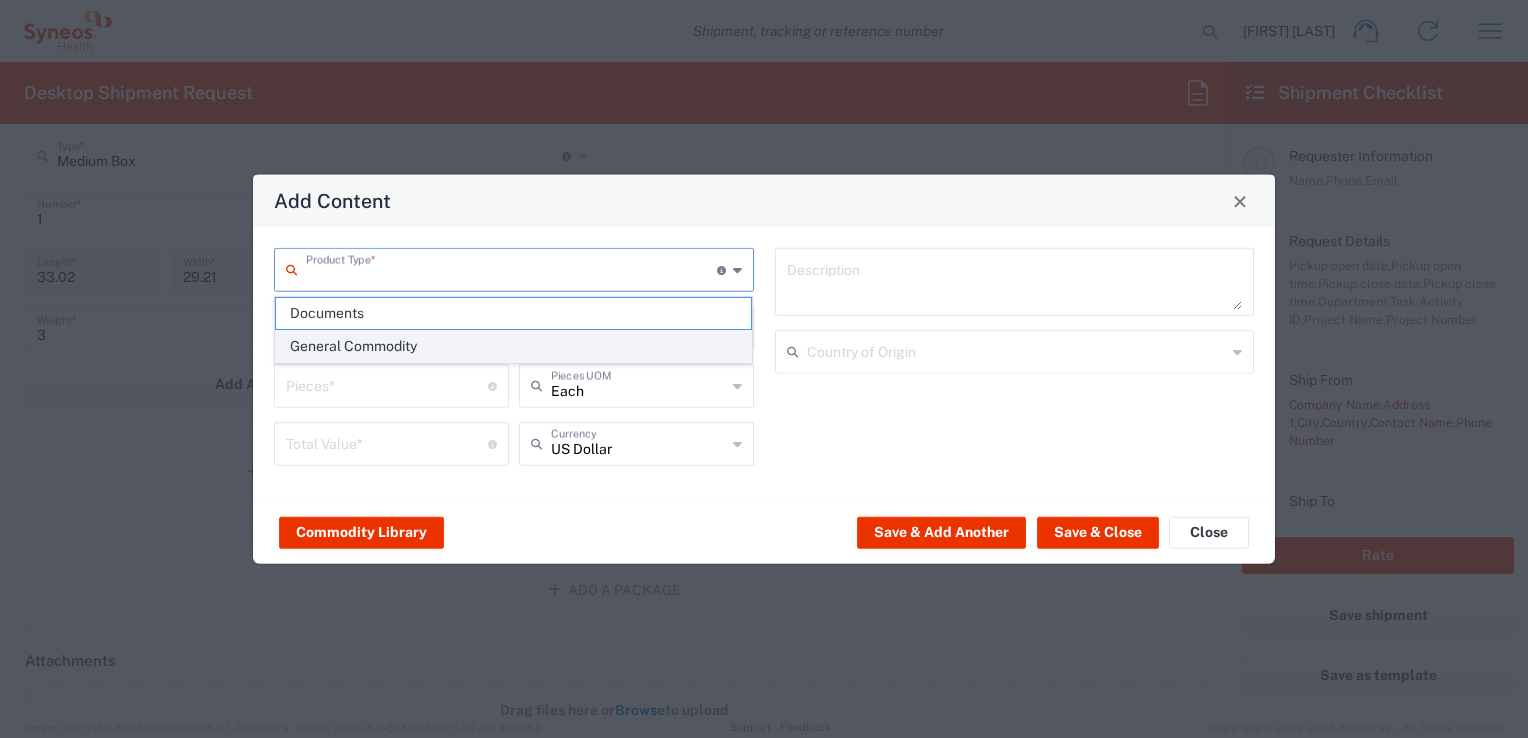 click on "General Commodity" 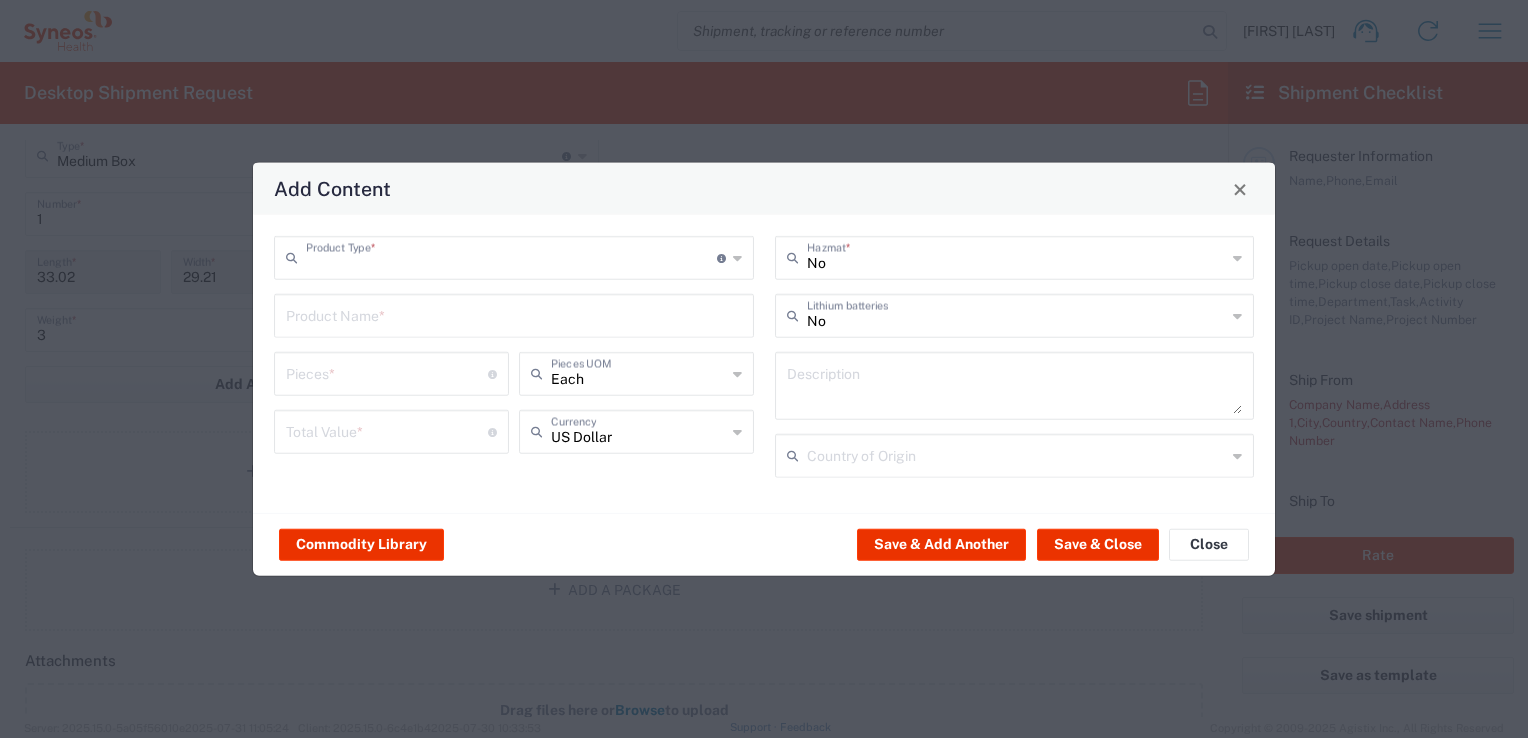 type on "General Commodity" 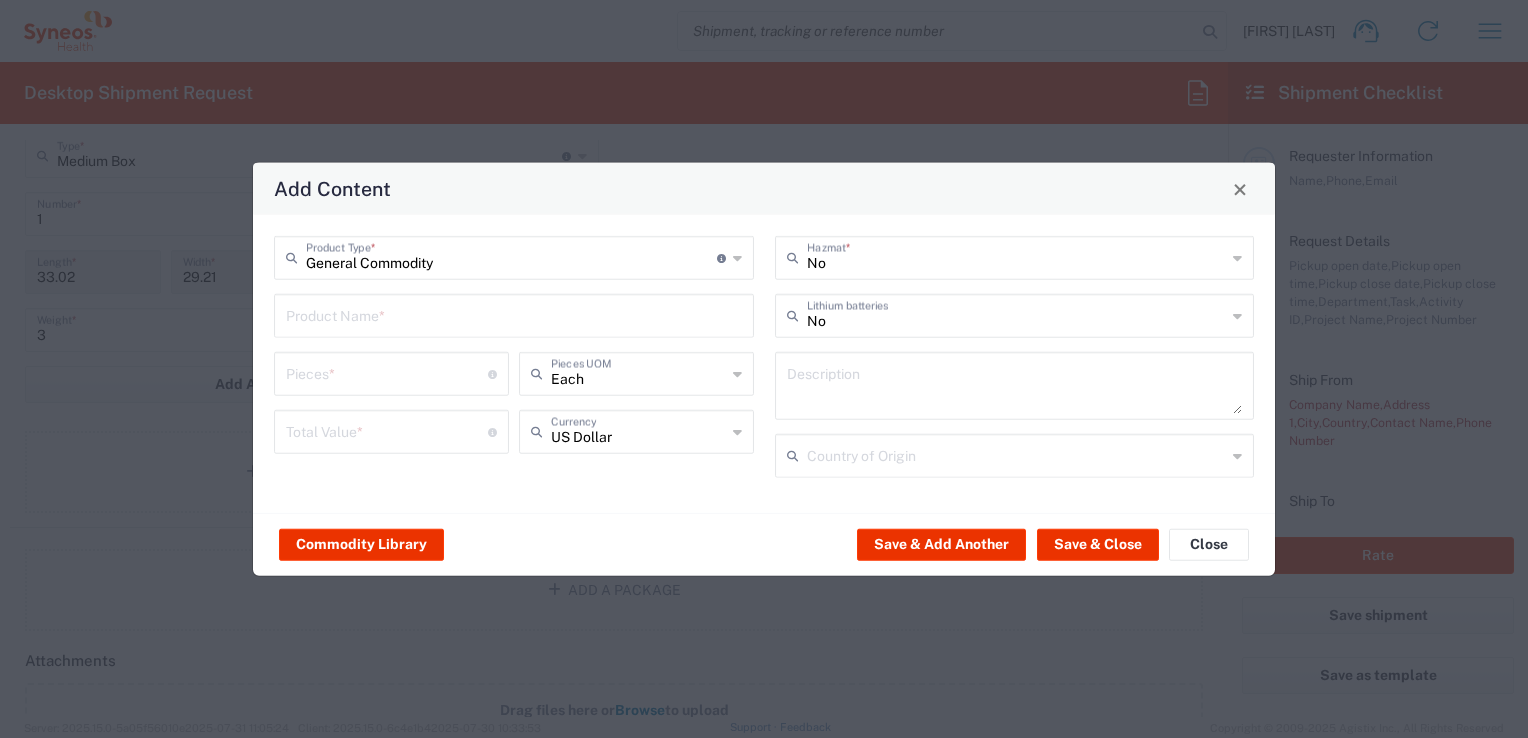 click at bounding box center (514, 314) 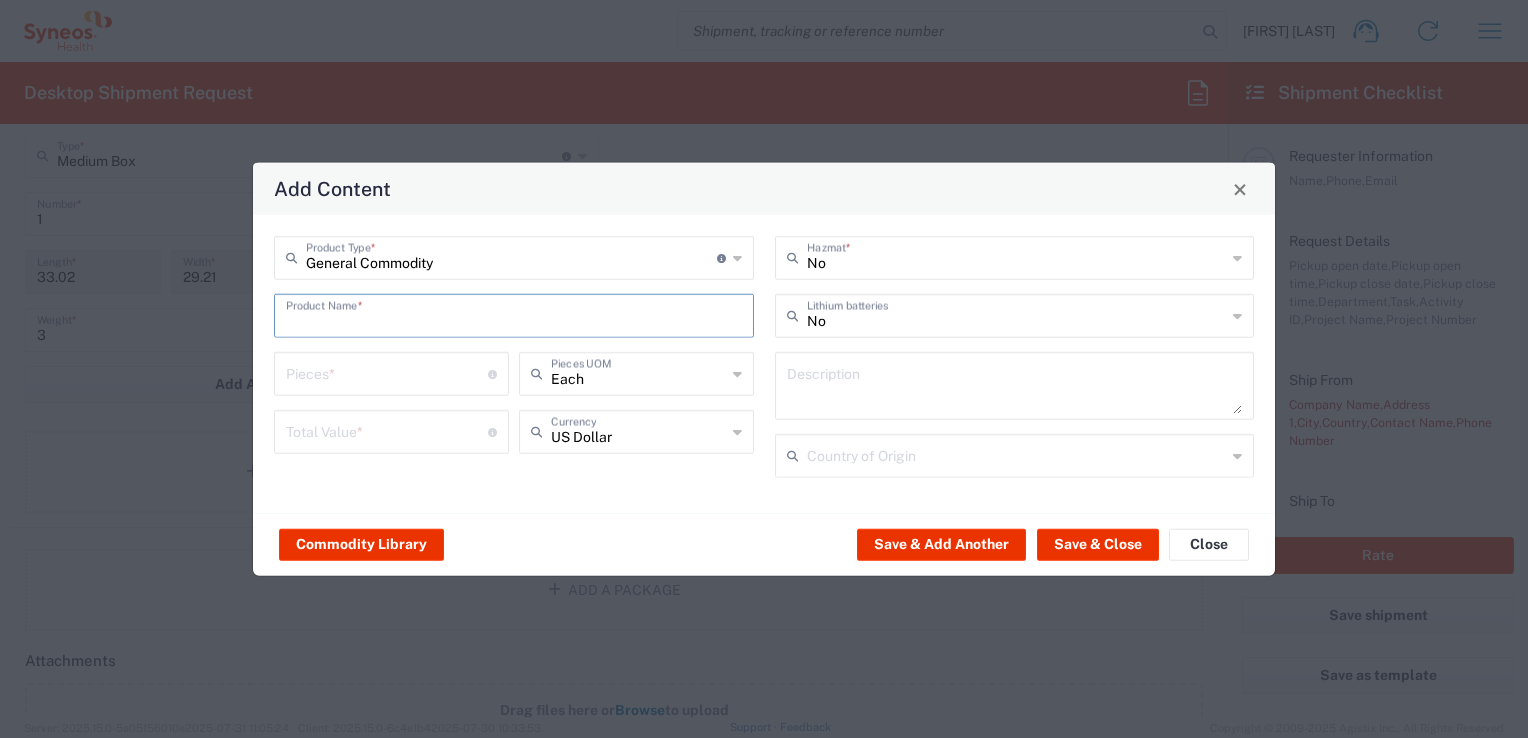 click at bounding box center [514, 314] 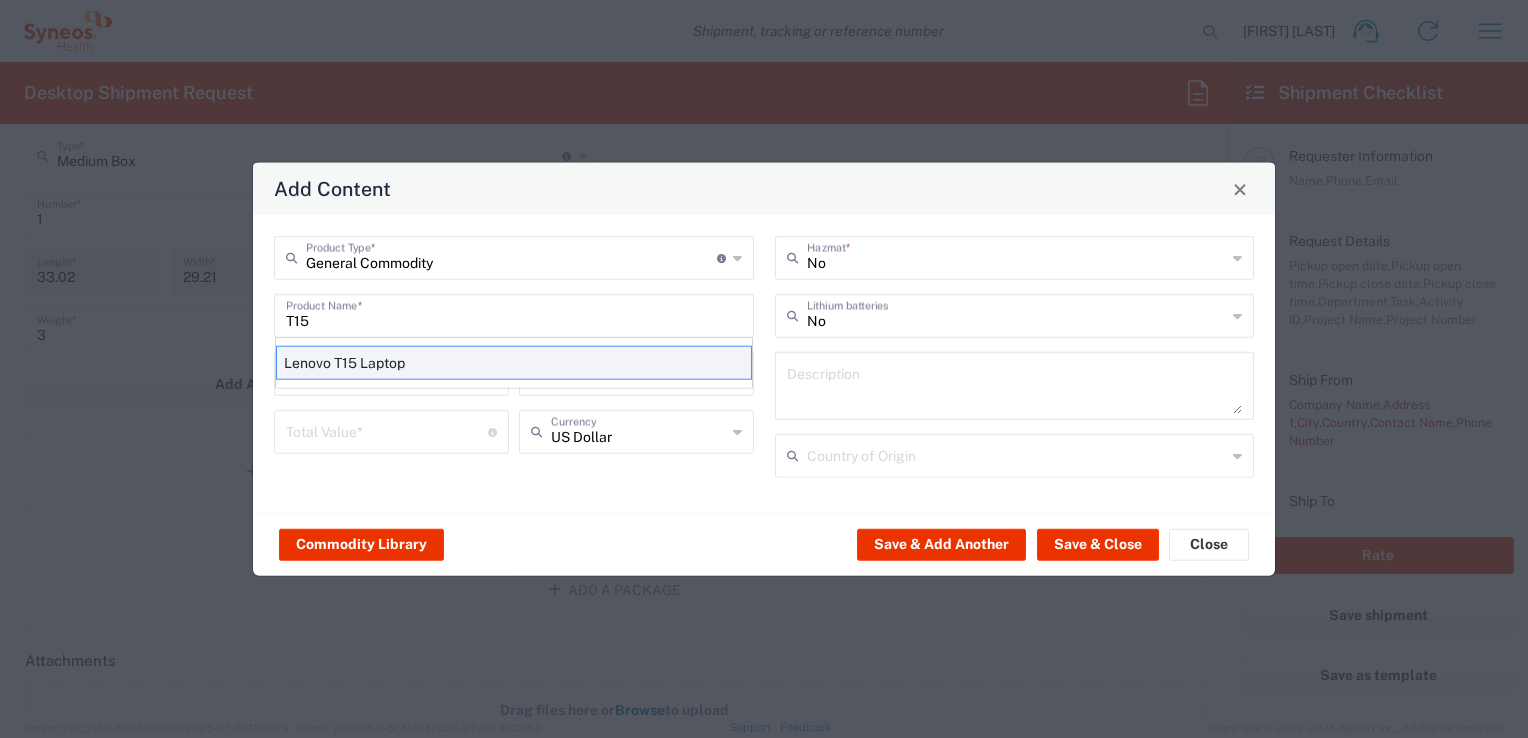click on "Lenovo T15 Laptop" at bounding box center [514, 363] 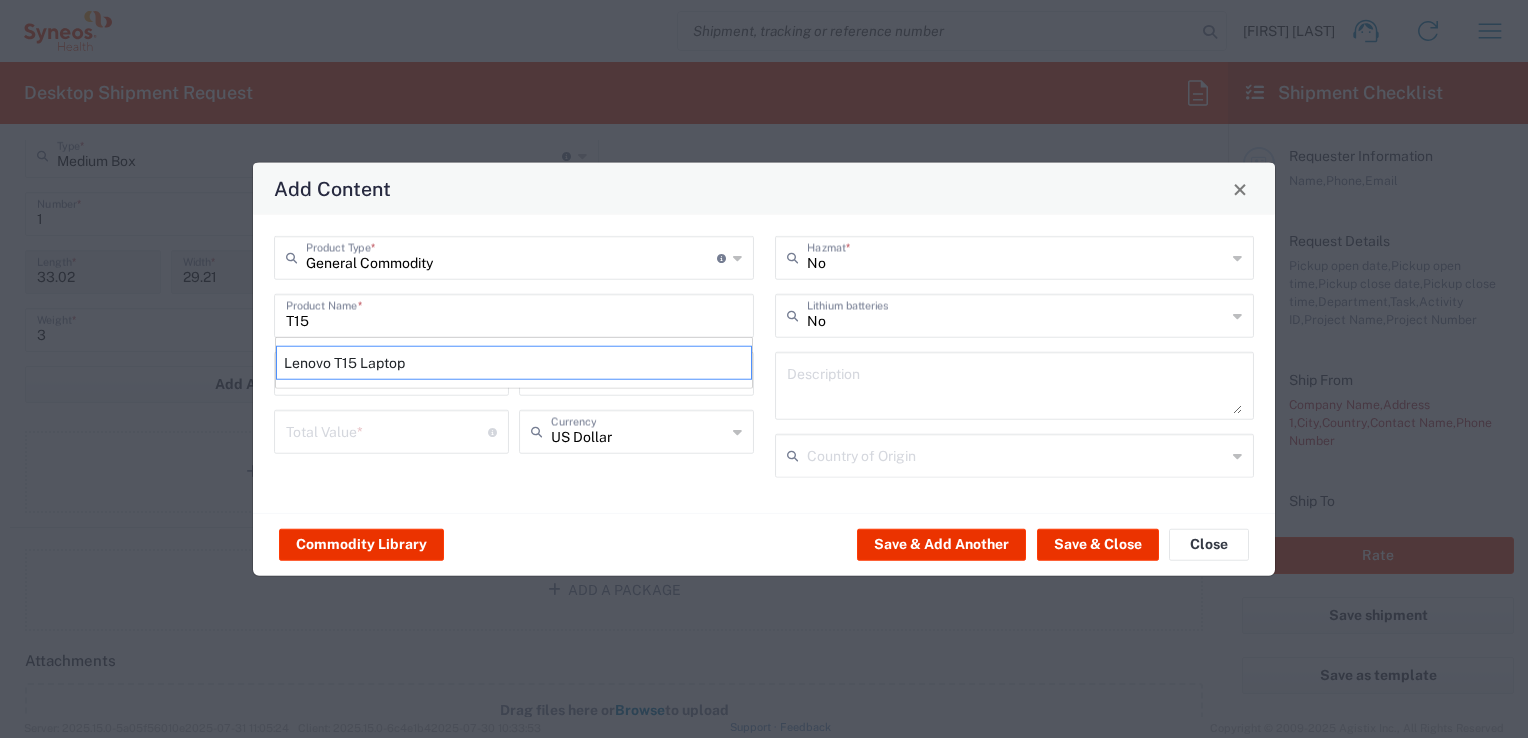 type on "Lenovo T15 Laptop" 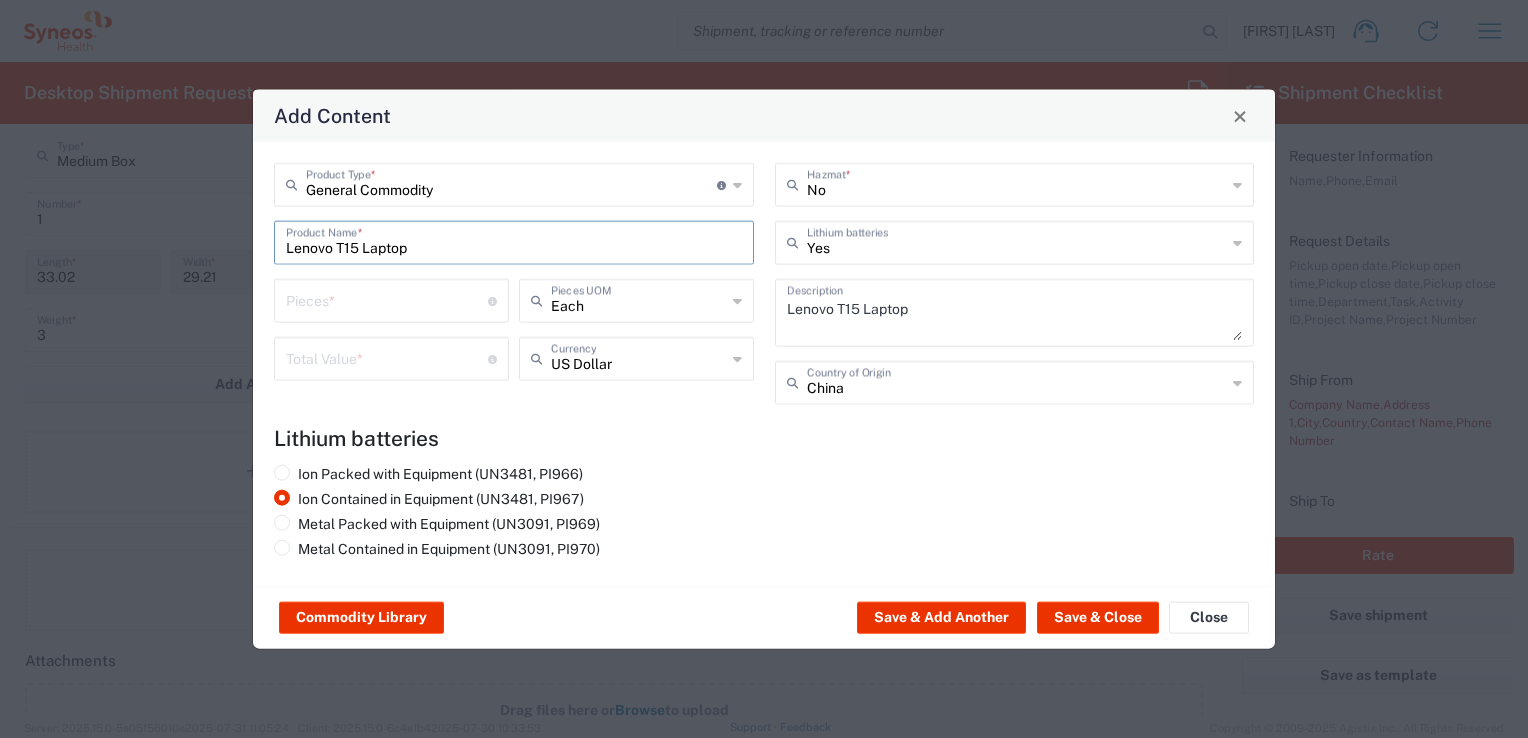 click at bounding box center (387, 299) 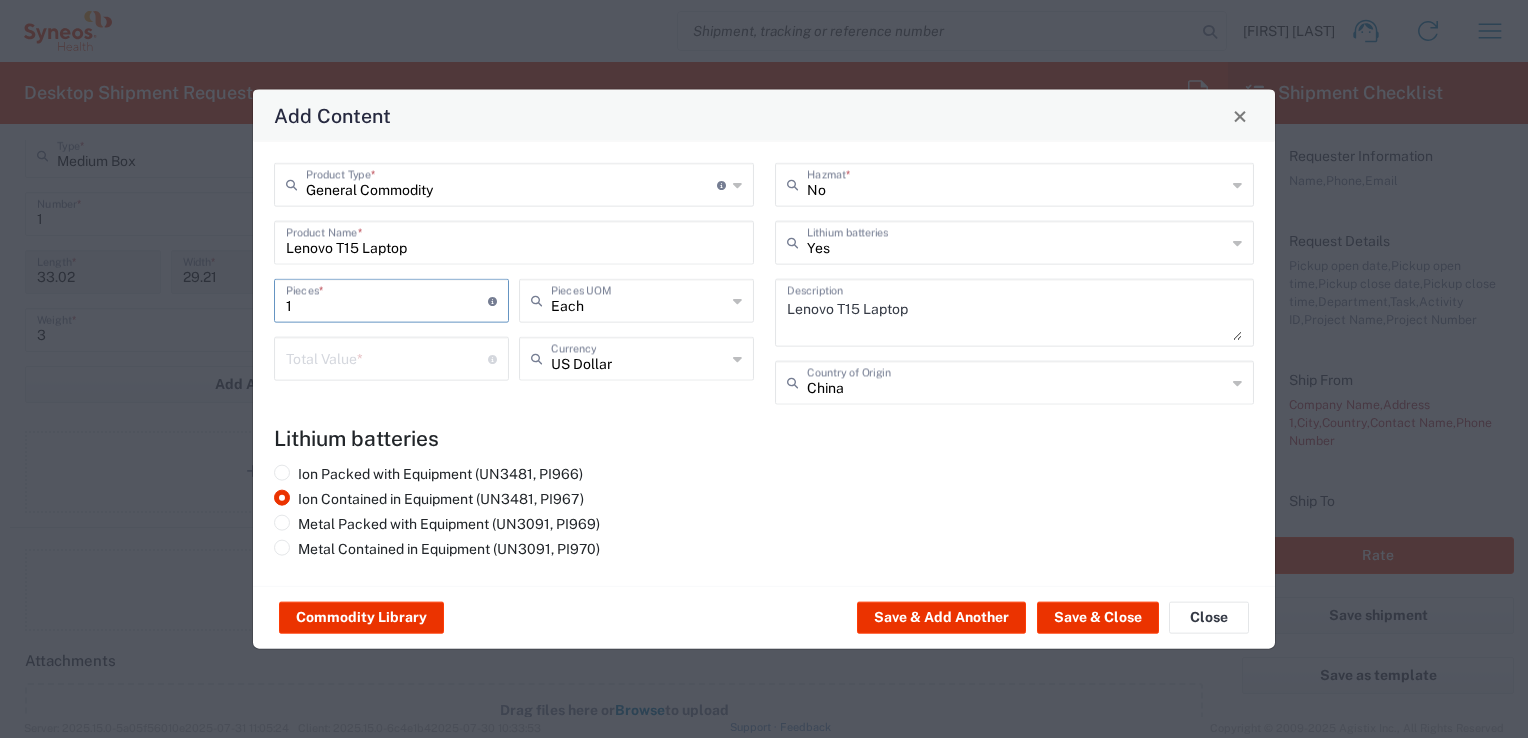type on "1" 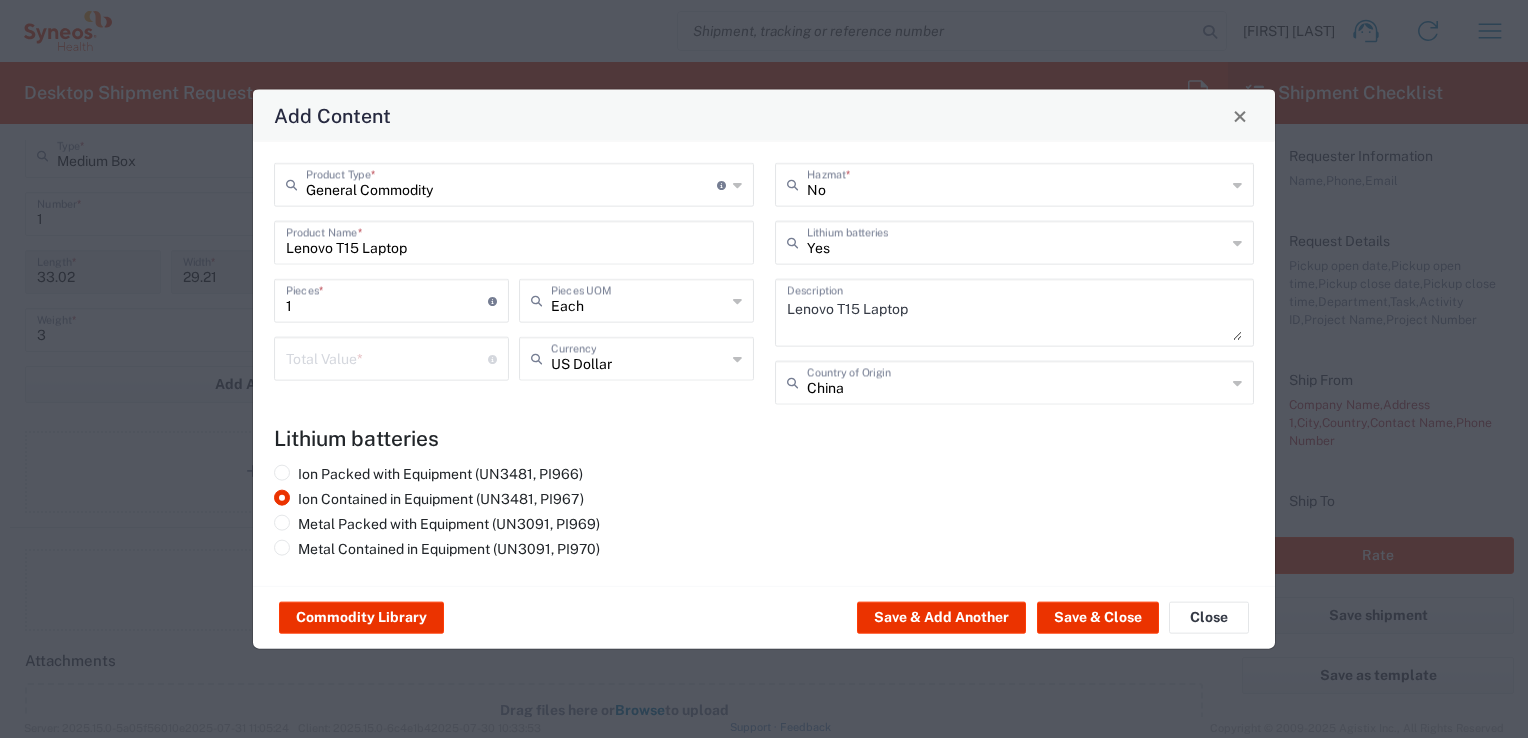 click on "Ion Packed with Equipment (UN3481, PI966)   Ion Contained in Equipment (UN3481, PI967)   Metal Packed with Equipment (UN3091, PI969)   Metal Contained in Equipment (UN3091, PI970)" 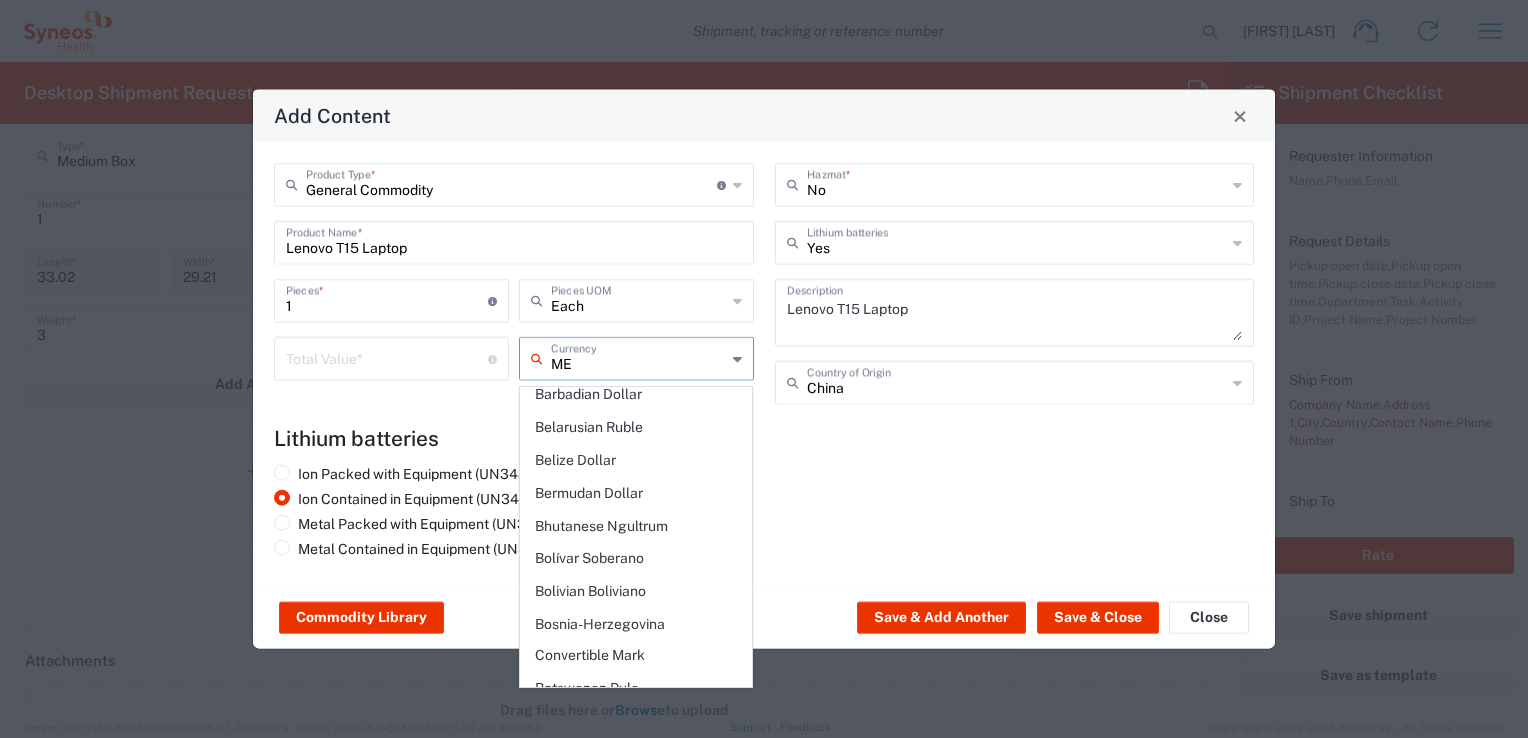 scroll, scrollTop: 0, scrollLeft: 0, axis: both 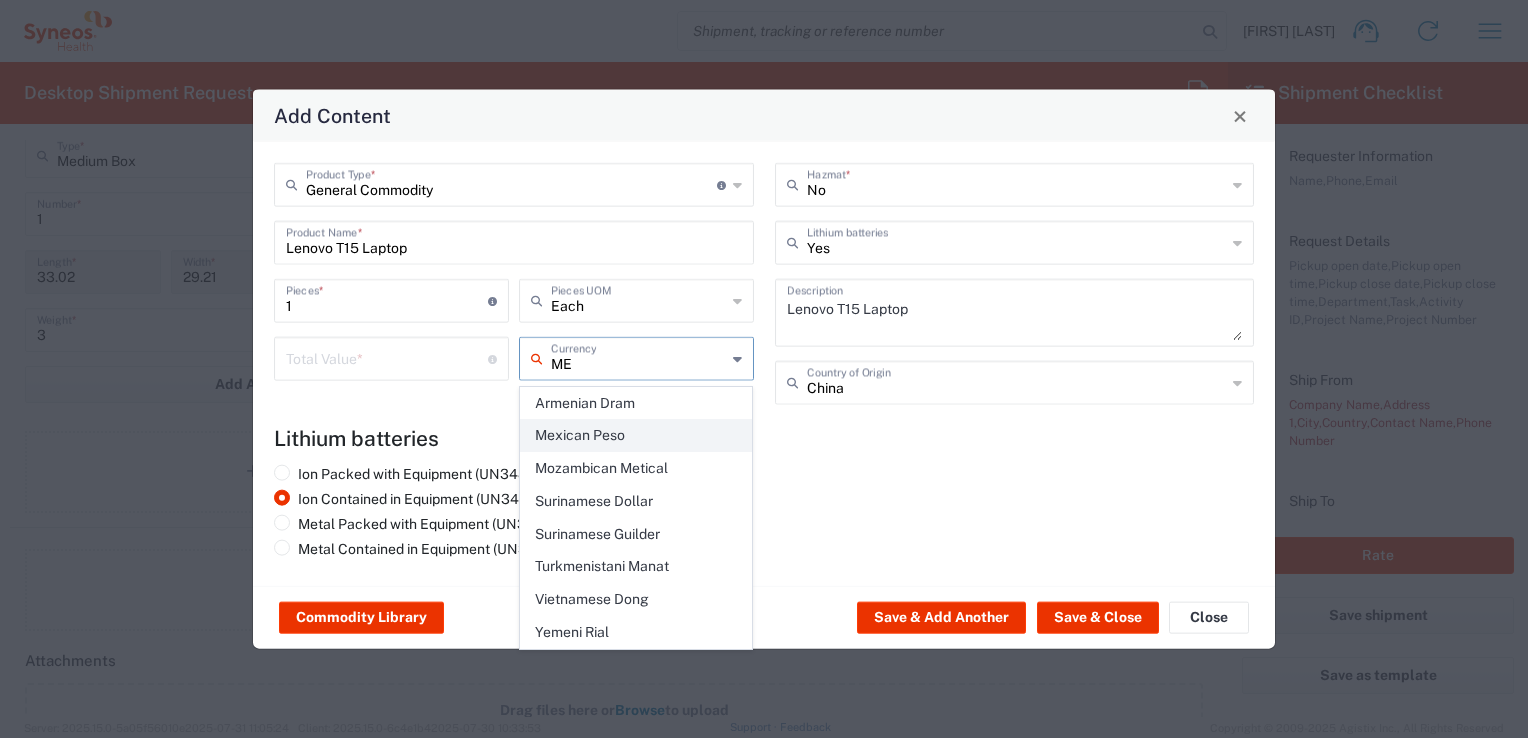 click on "Mexican Peso" 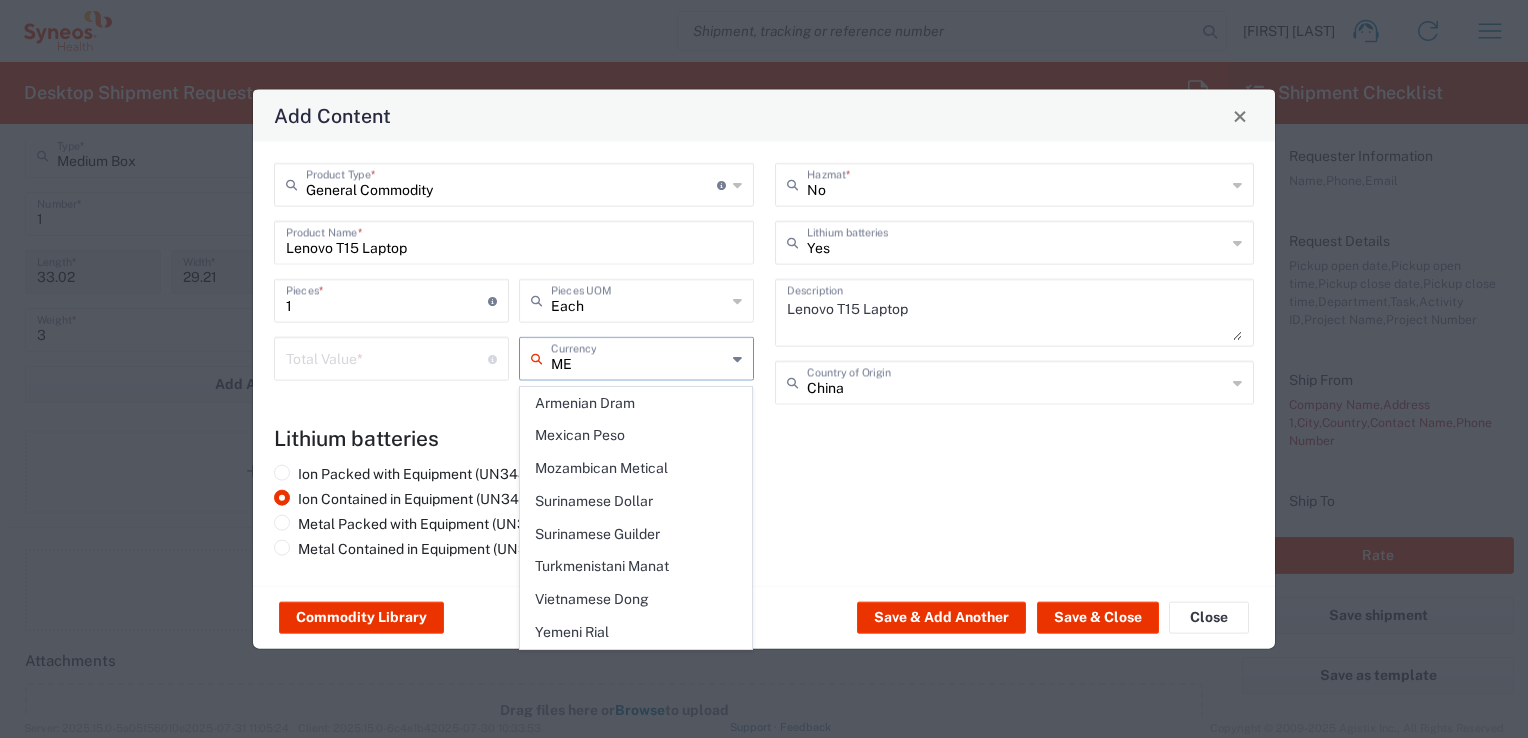 type on "Mexican Peso" 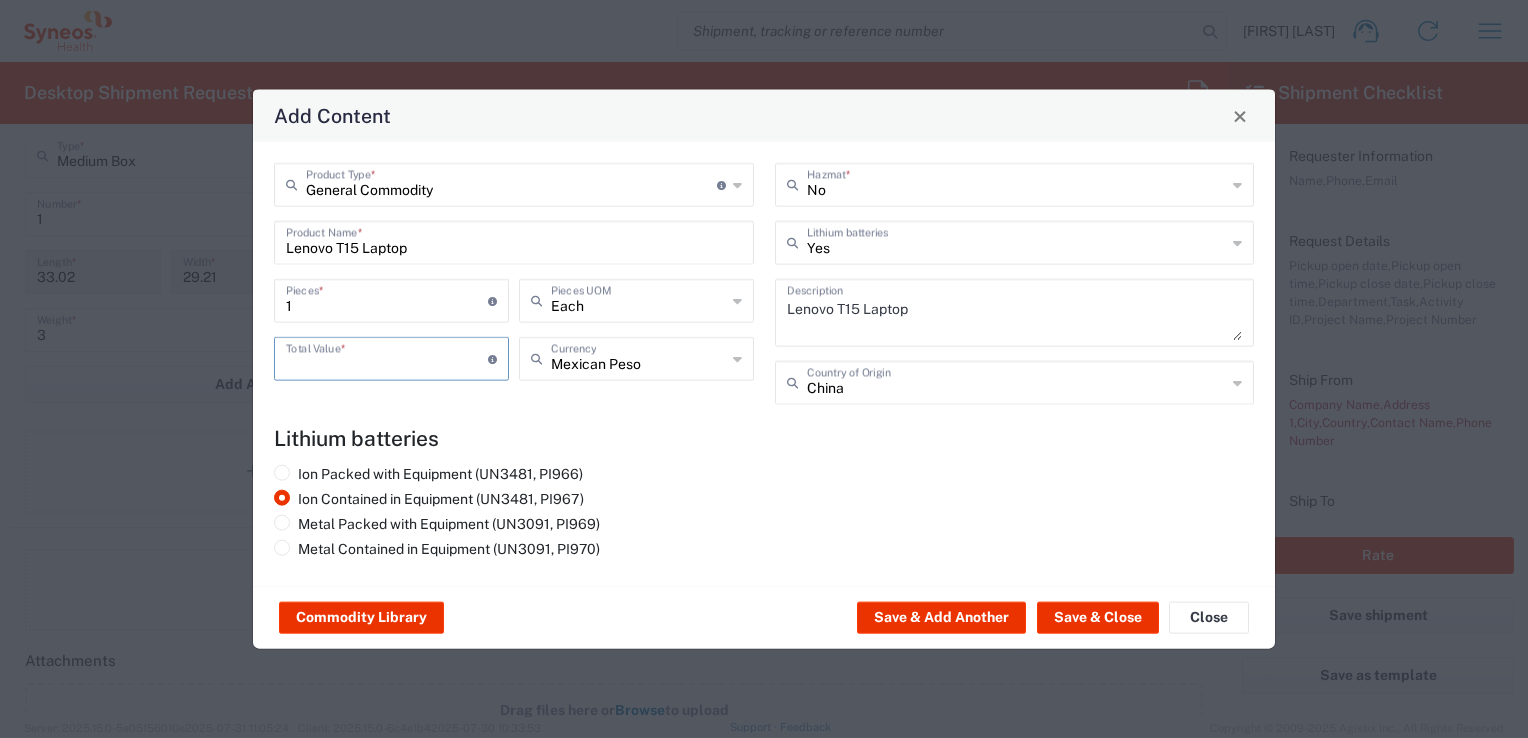 click at bounding box center [387, 357] 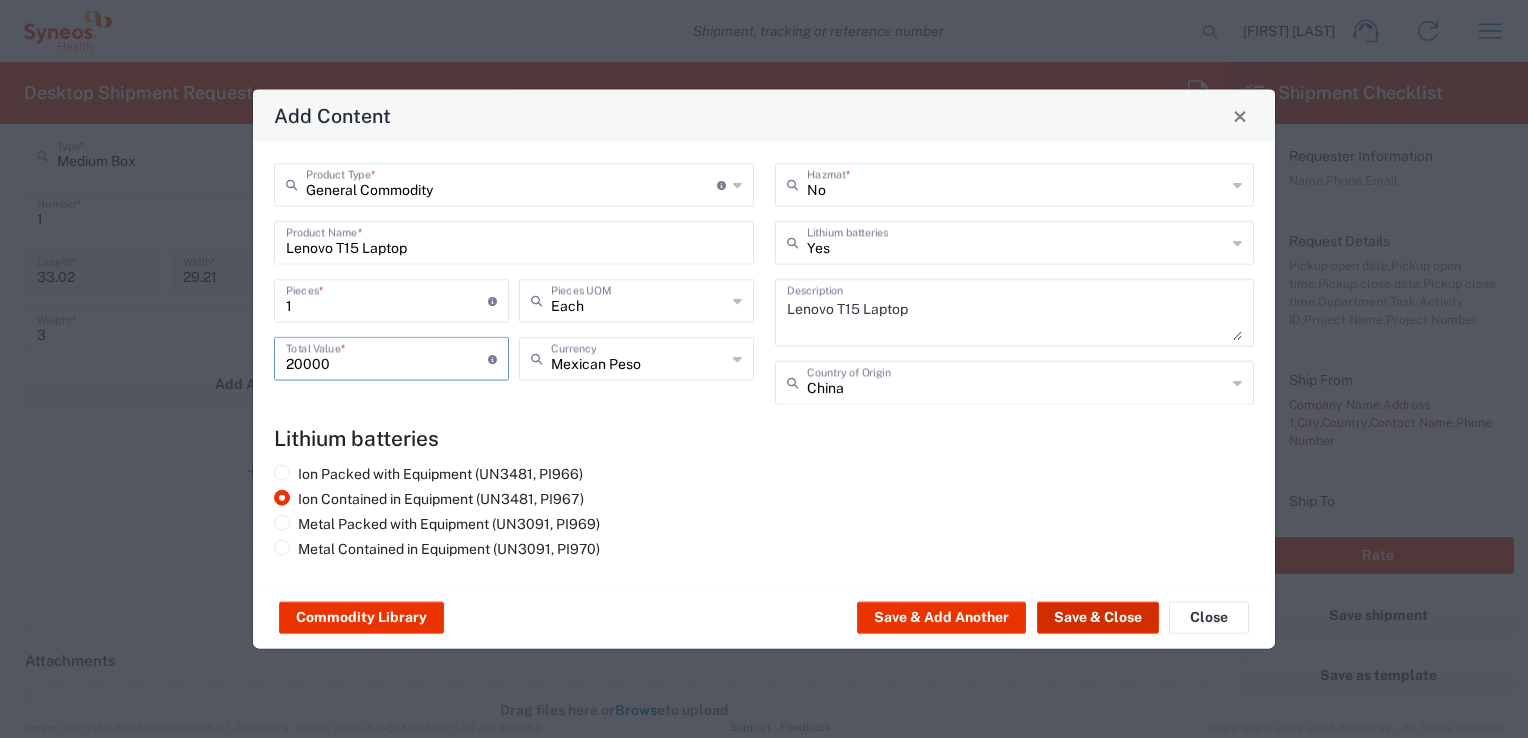 type on "20000" 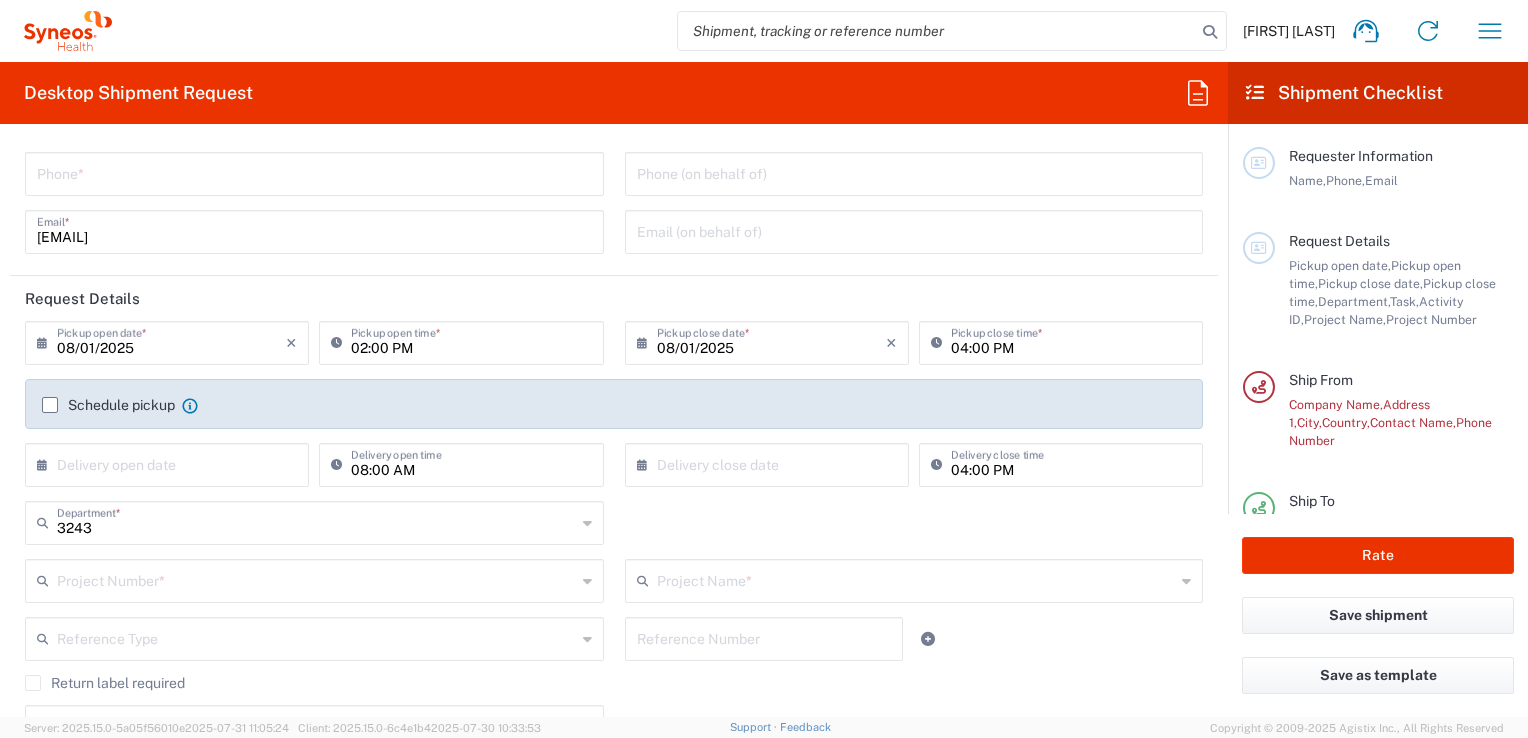 scroll, scrollTop: 200, scrollLeft: 0, axis: vertical 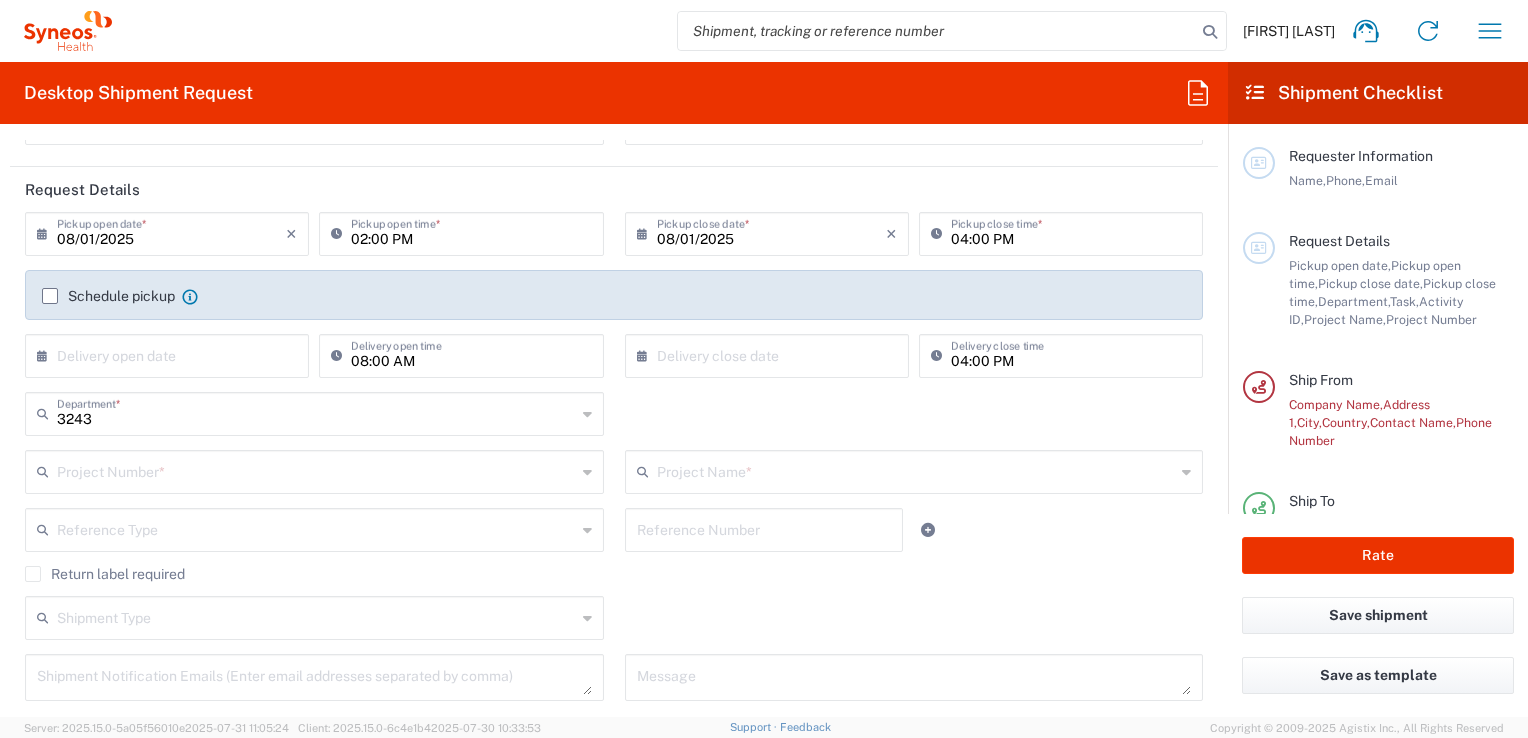 click at bounding box center (316, 470) 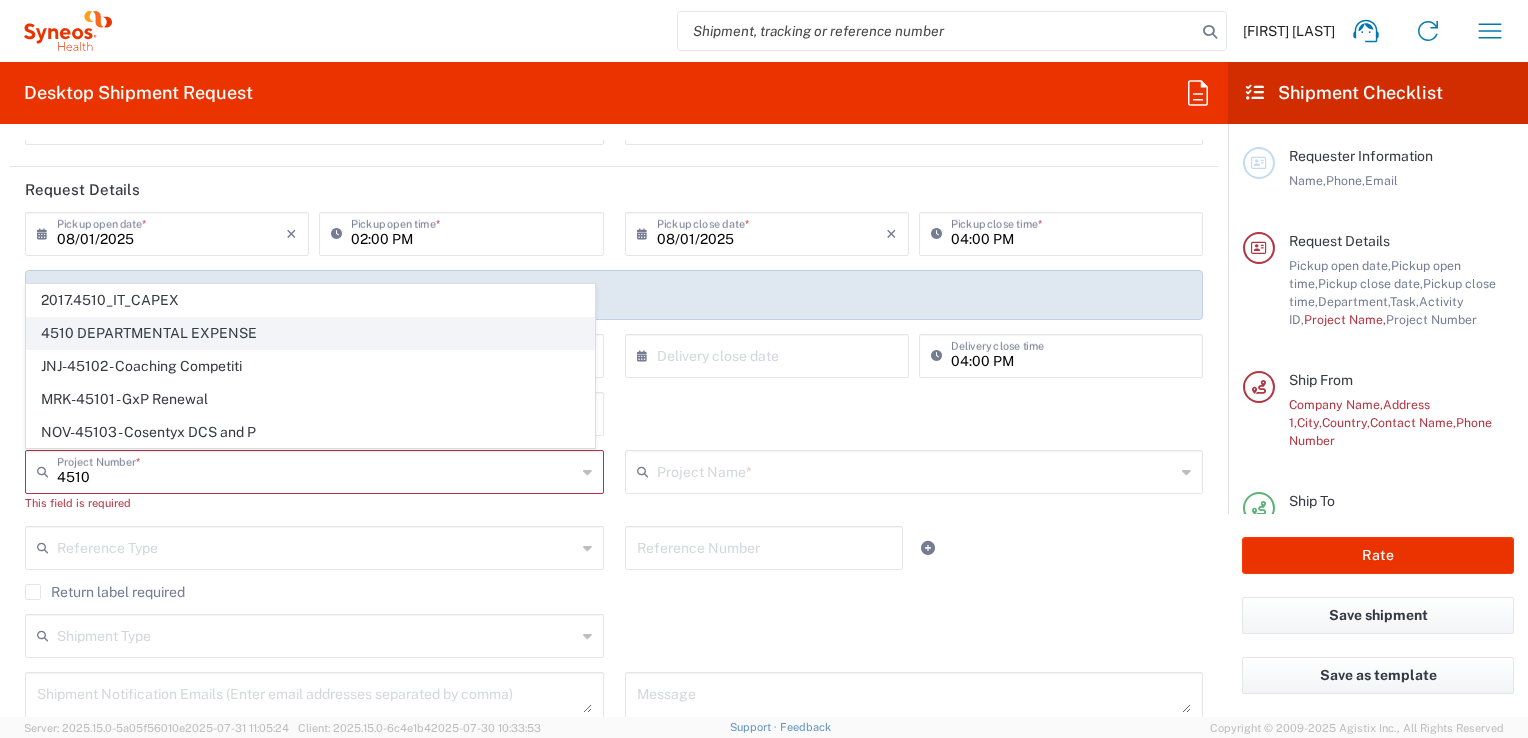 click on "4510 DEPARTMENTAL EXPENSE" 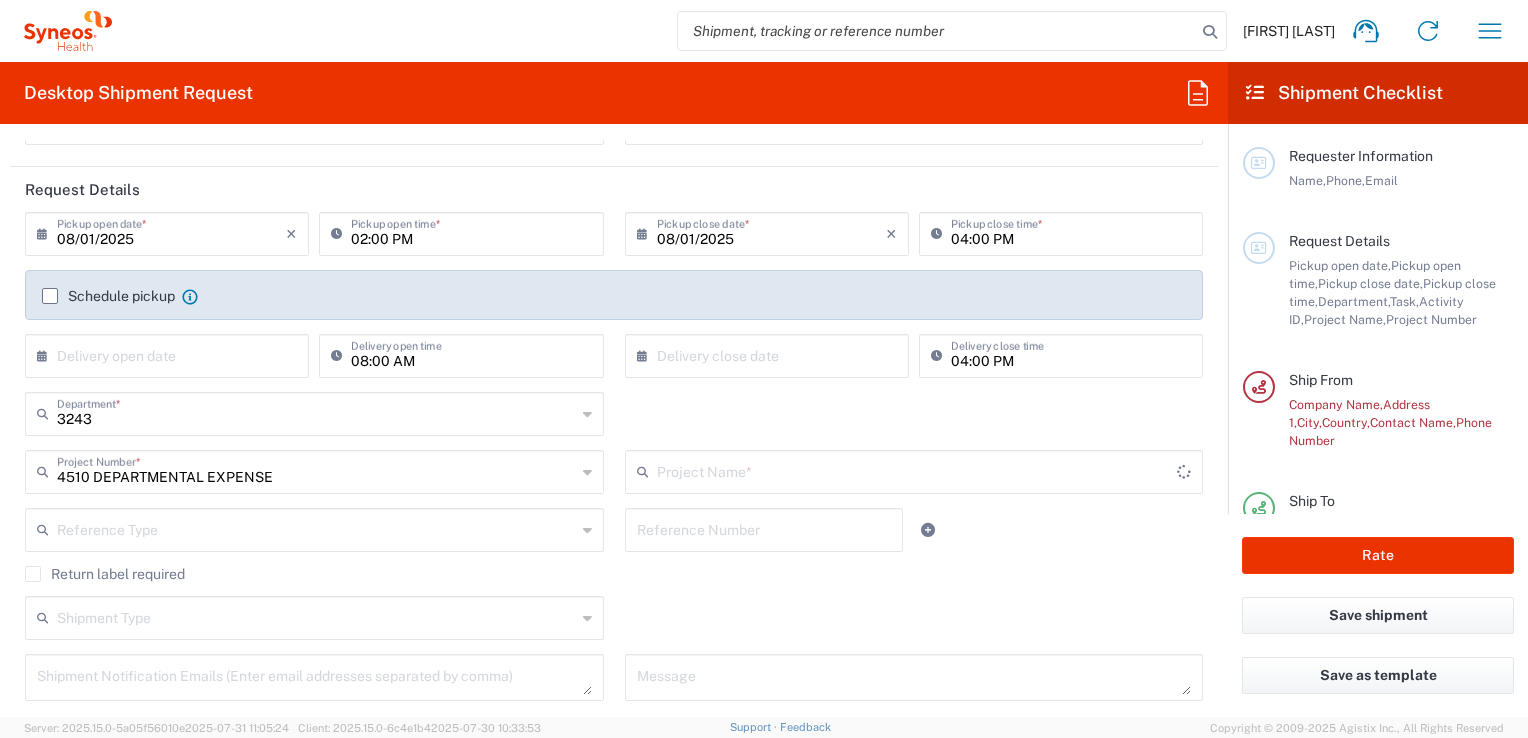 type on "4510 DEPARTMENTAL EXPENSE" 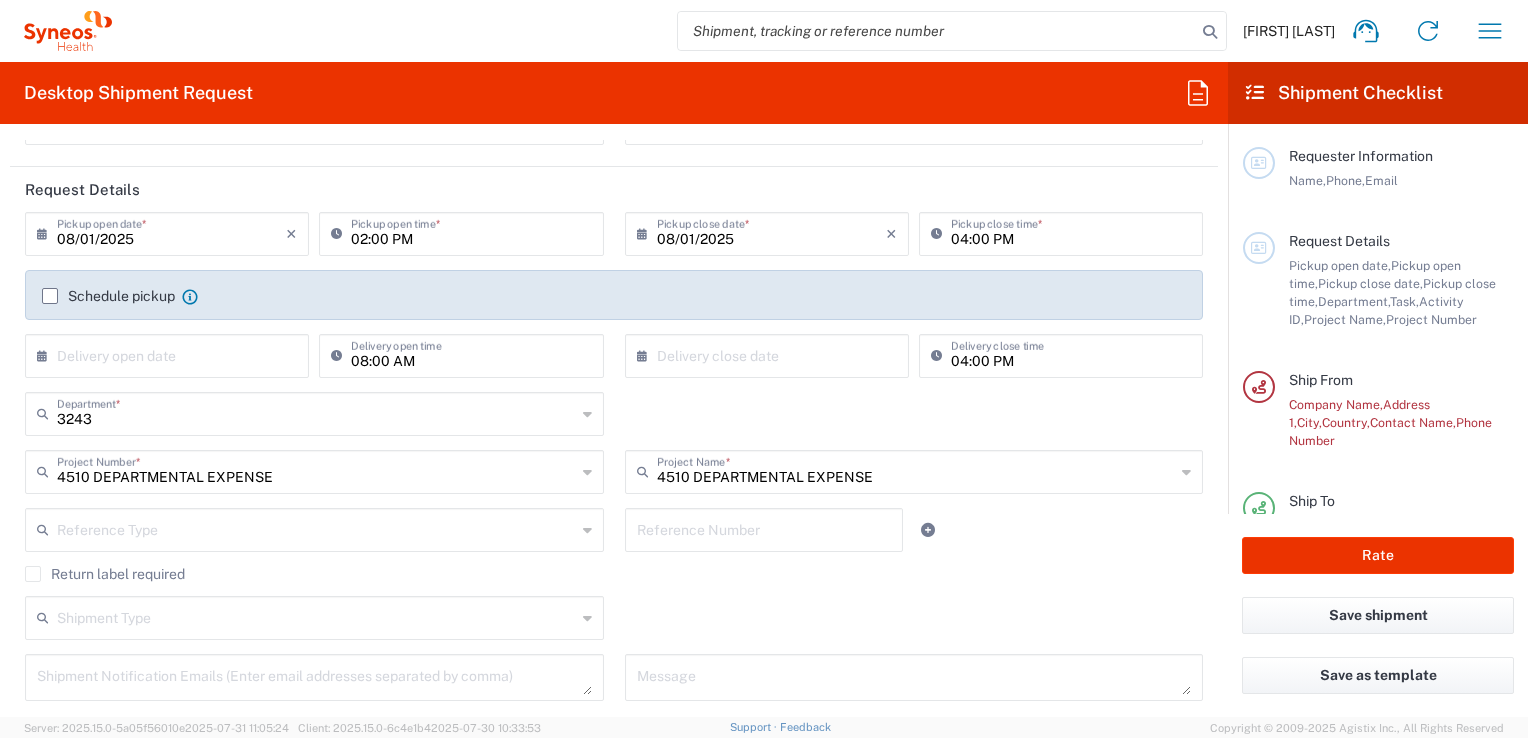 click on "Reference Type  Account Type Activity ID Airline Appointment Number ASN Batch Request # Bill Of Lading Bin Booking Number Booking Request ID Cancel Pickup Location CBP Entry No Claim Container Number Customer Ref Delivery Number Department Document No Expenditure Export Reference Flight Number General GL Code House Airway Bill Internal Requisition Invoice Number ITN No Job Number License Lloyd's Code Lot Number Master Airway Bill Master Tracking Number Material Requisition Order Number Organization Packing Slip Pickup Number Pickup Request PO Line Item No PRO # Problem File Number Project Project Number Protocol Number Purchase Order Quote Number Release Number RMA Route Sales Order Seal Number Serial No Shipment Id Number Shipment Line No Study Number Task Tender ID VAT Number Vessel Name VIN Voyage Number Waybill Number Work Order  Reference Number" 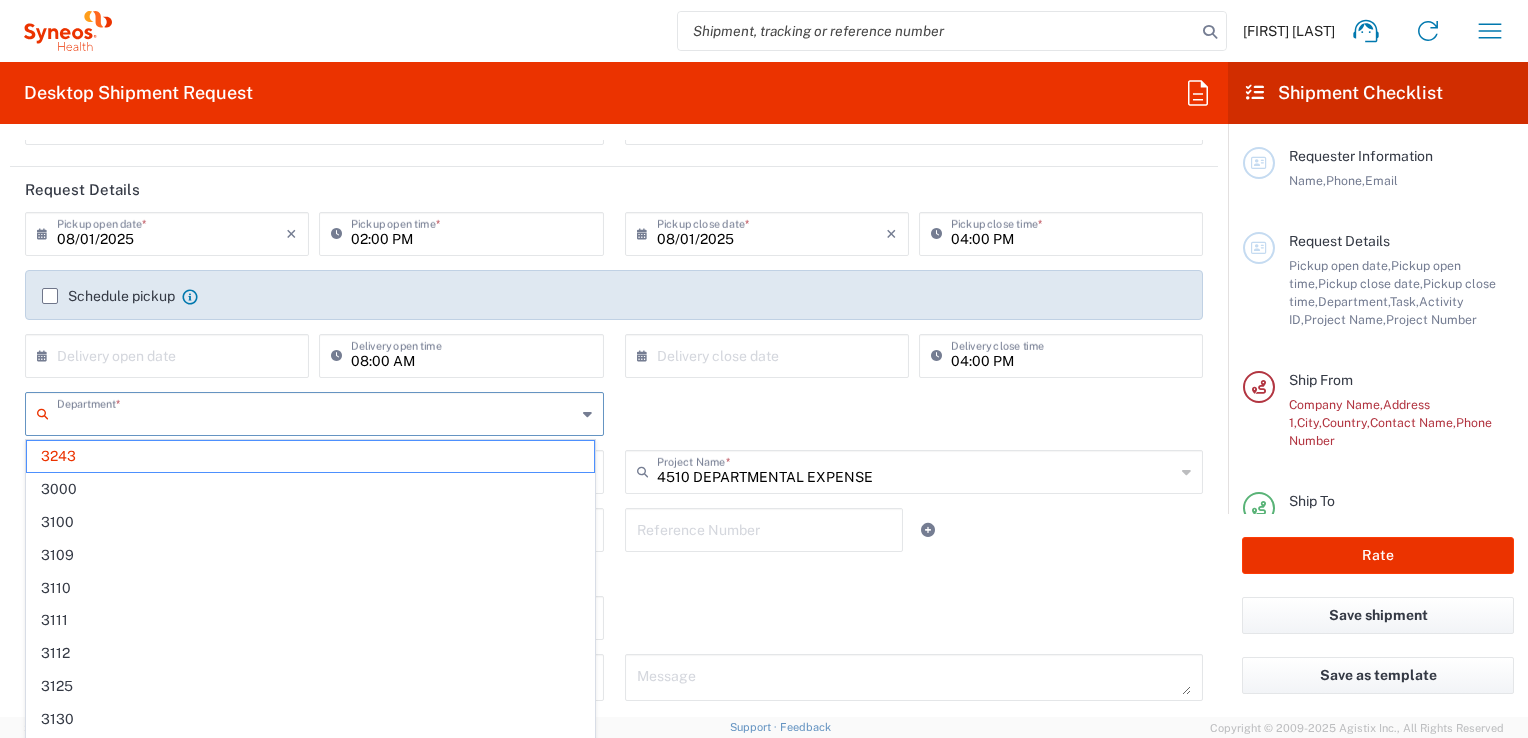 click at bounding box center (316, 412) 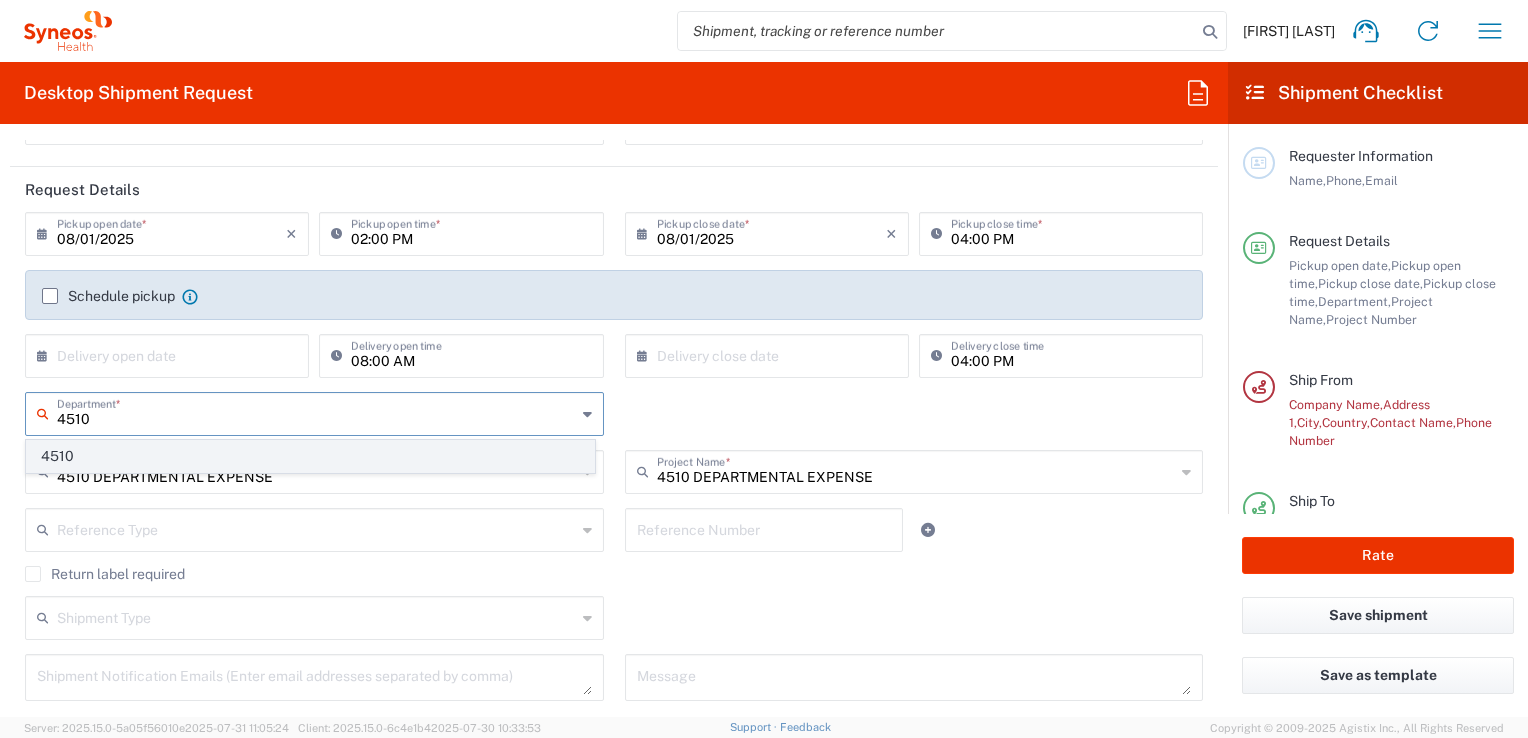 type on "4510" 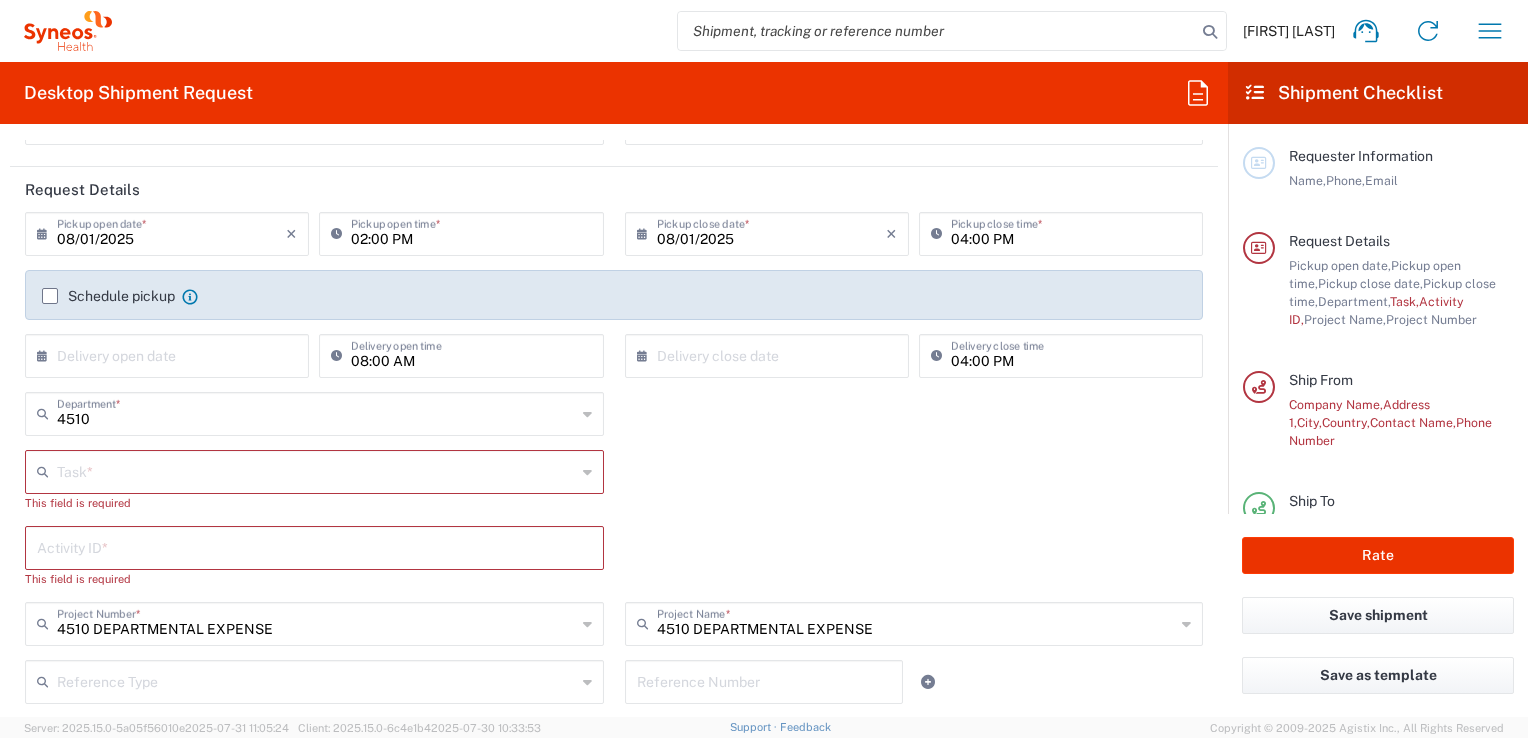 click at bounding box center [316, 470] 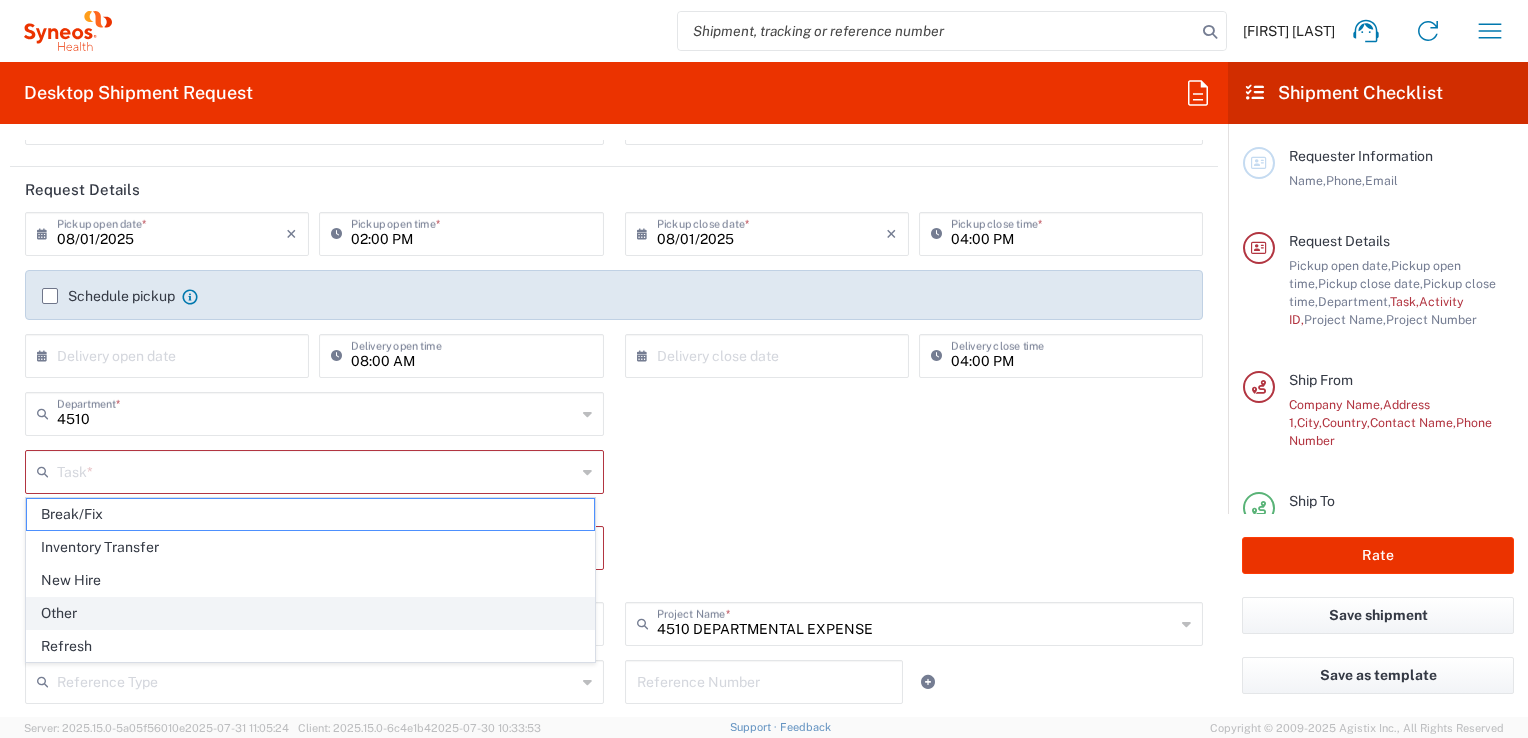 click on "Other" 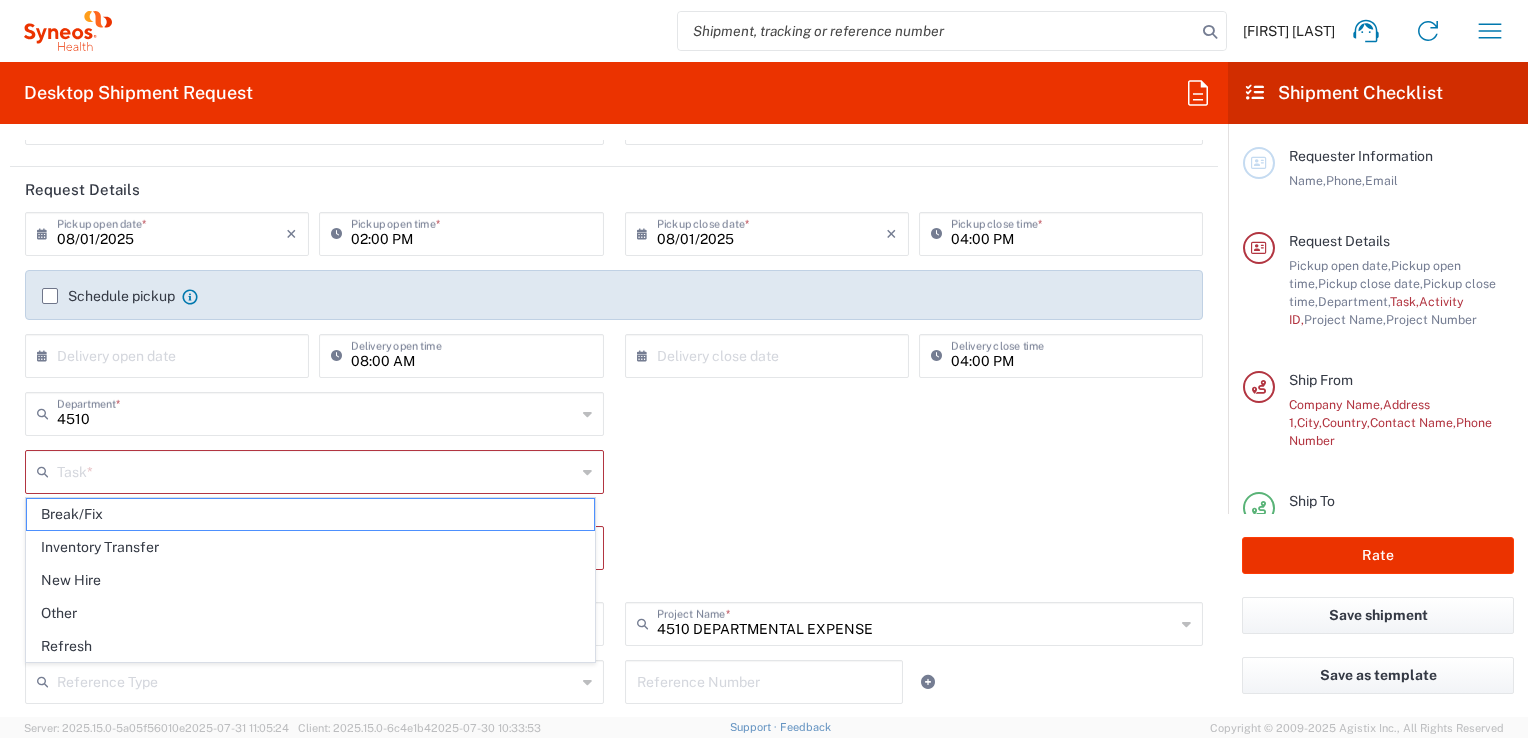 click on "4510 DEPARTMENTAL EXPENSE" at bounding box center (316, 622) 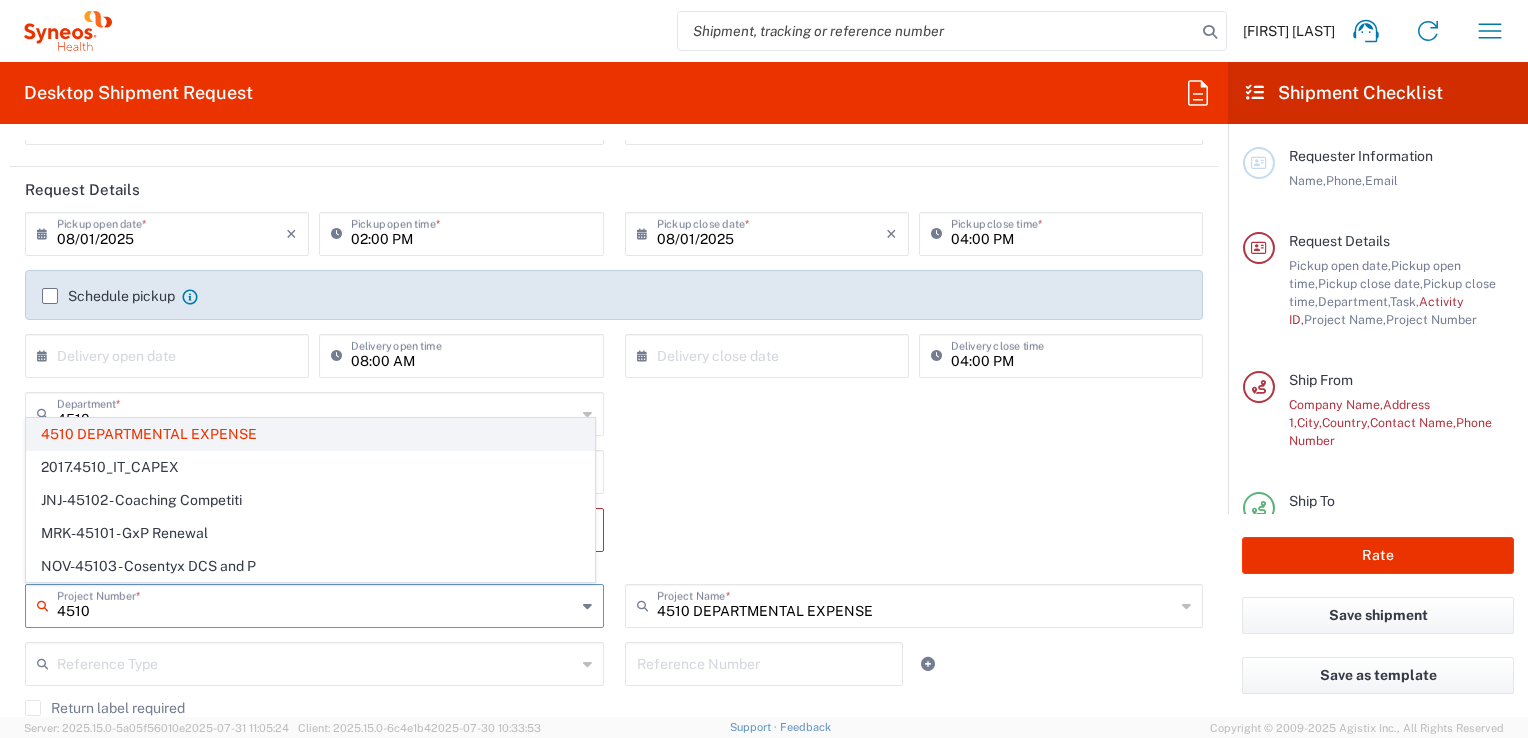 type on "4510" 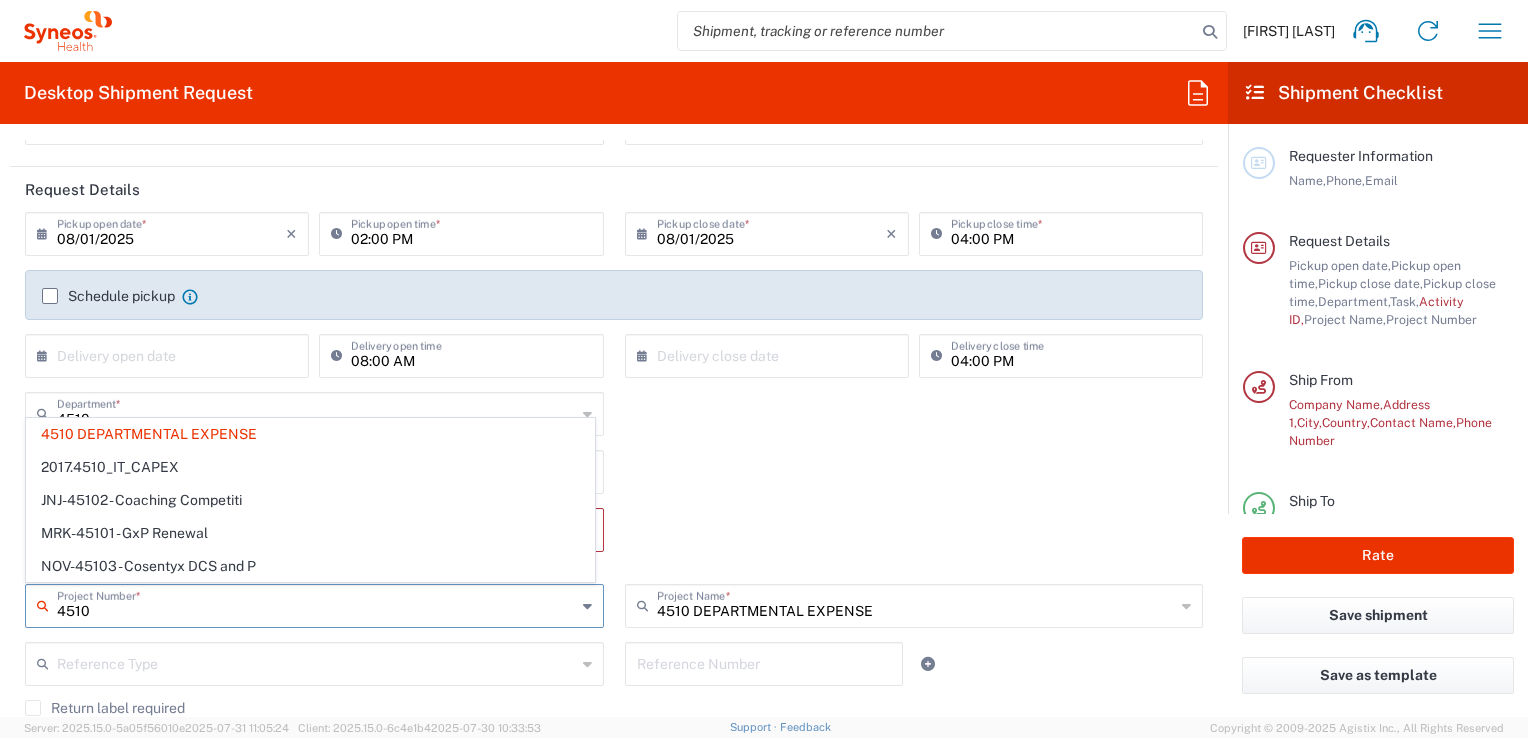 type 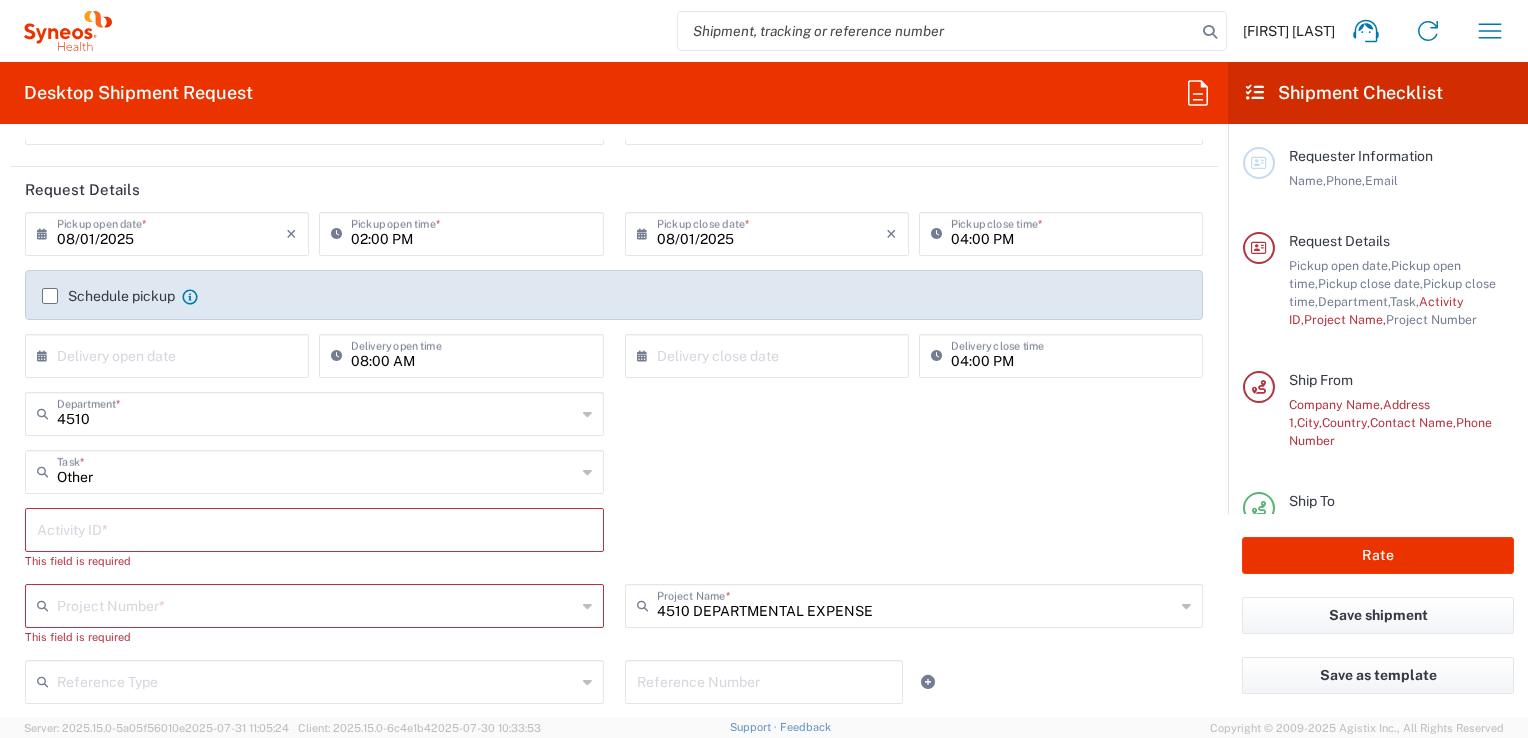 click on "Other  Task  * Break/Fix Inventory Transfer New Hire Other Refresh" 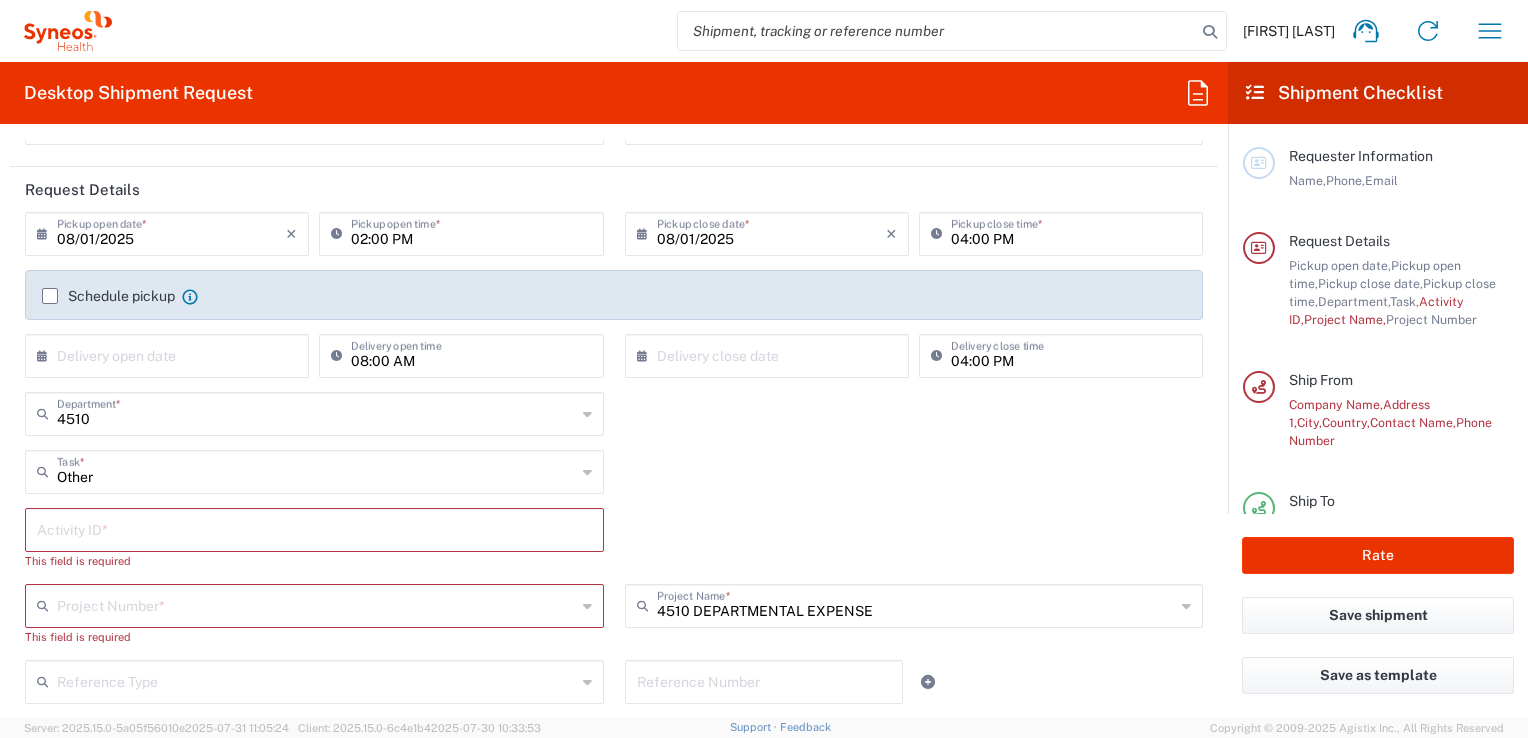 click at bounding box center [314, 528] 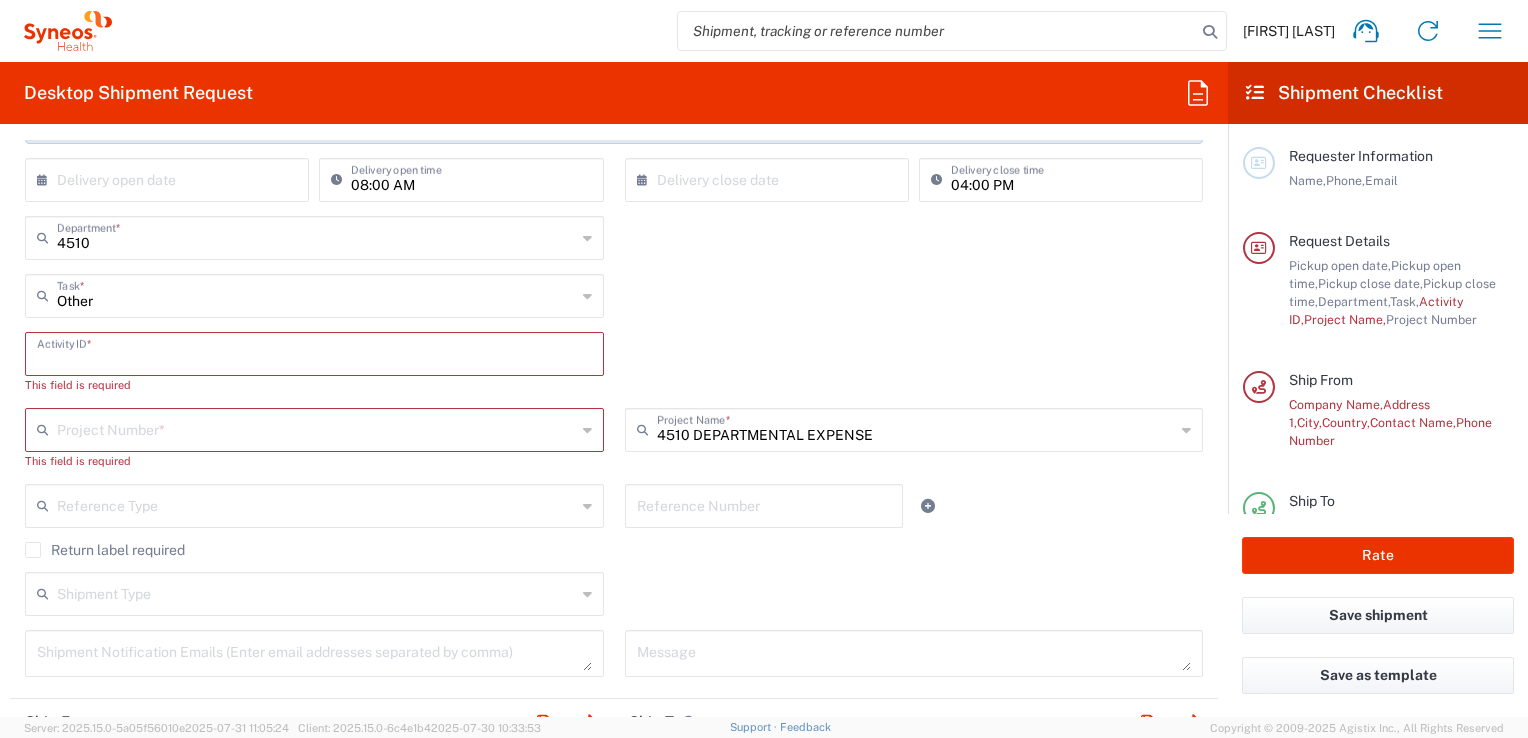 scroll, scrollTop: 400, scrollLeft: 0, axis: vertical 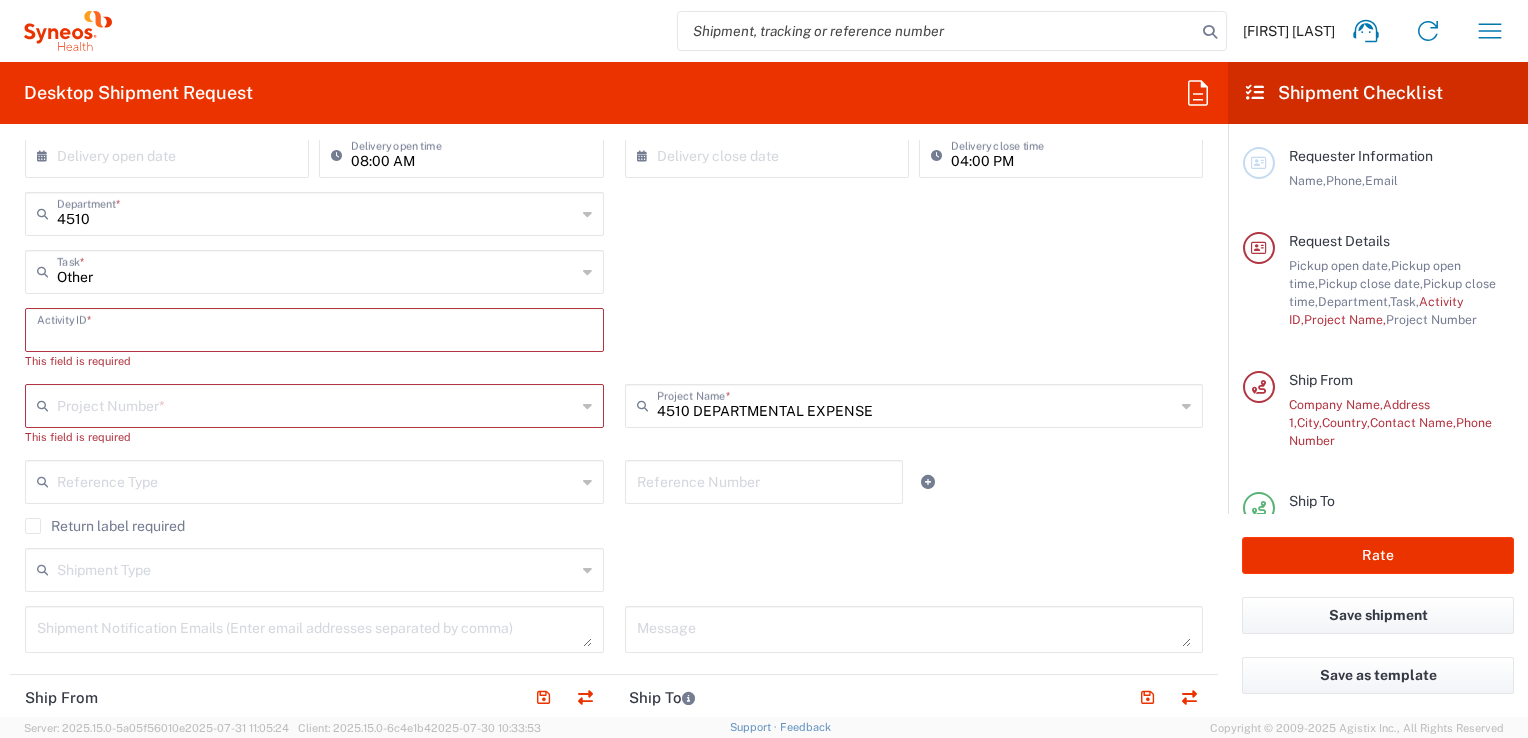 click at bounding box center (314, 328) 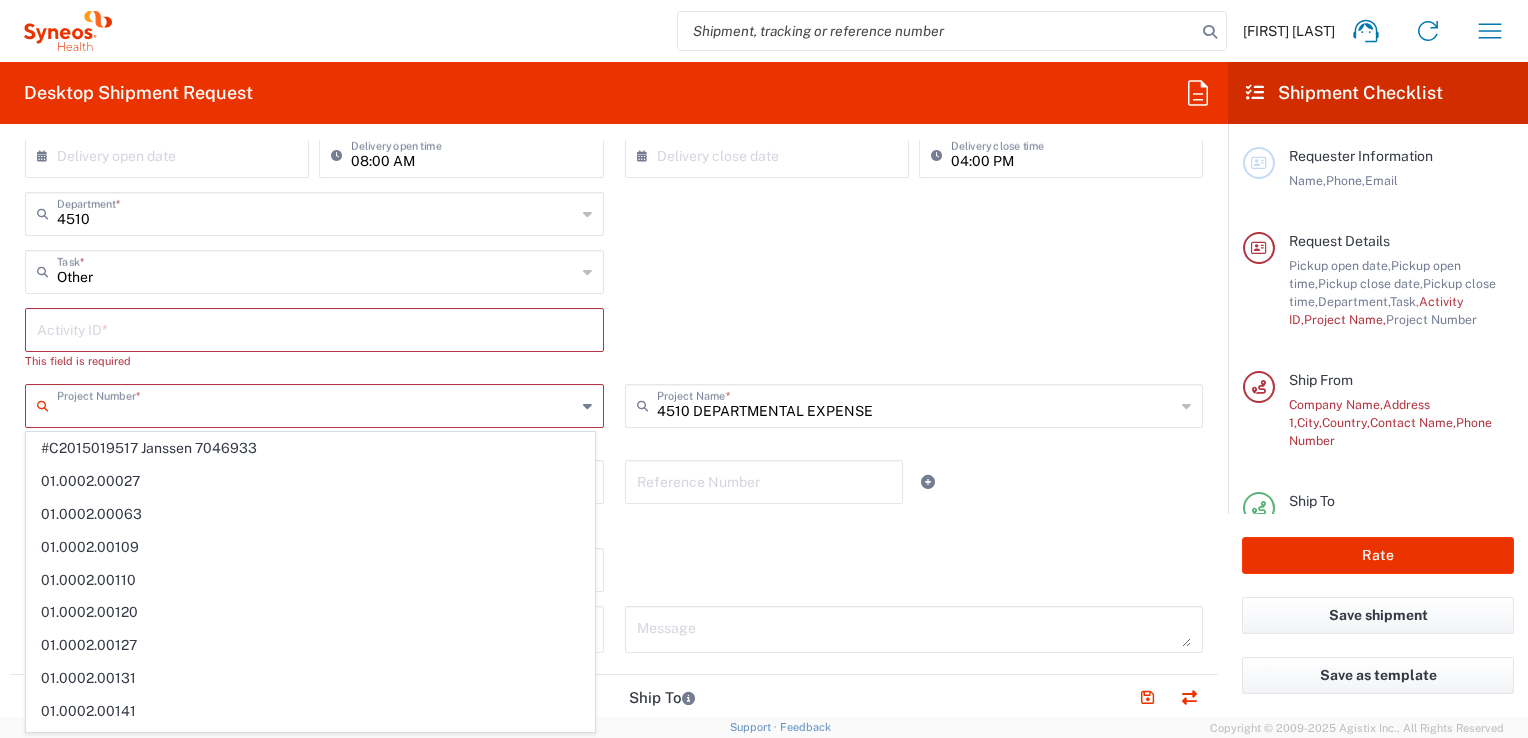 click at bounding box center [314, 328] 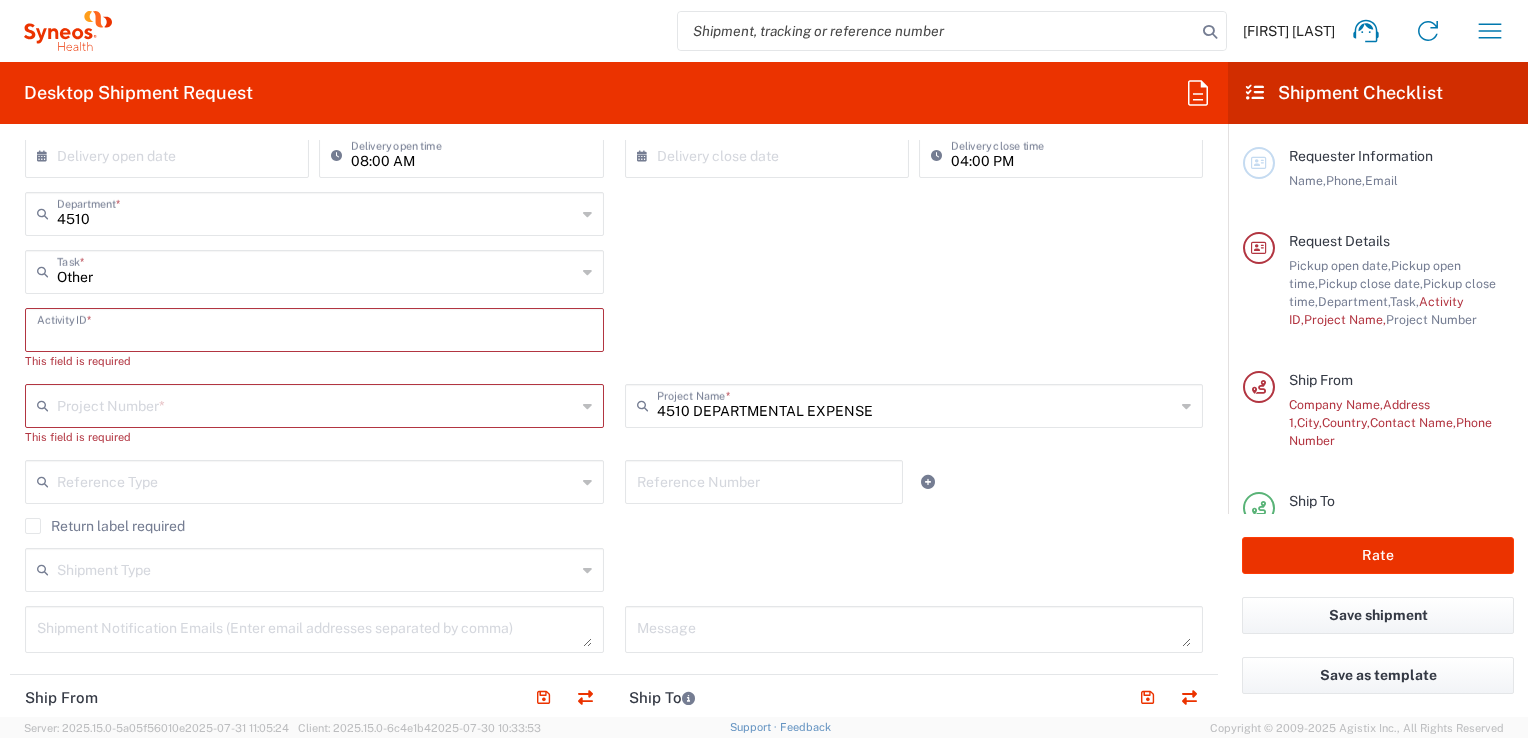 paste on "SCTASK2660807" 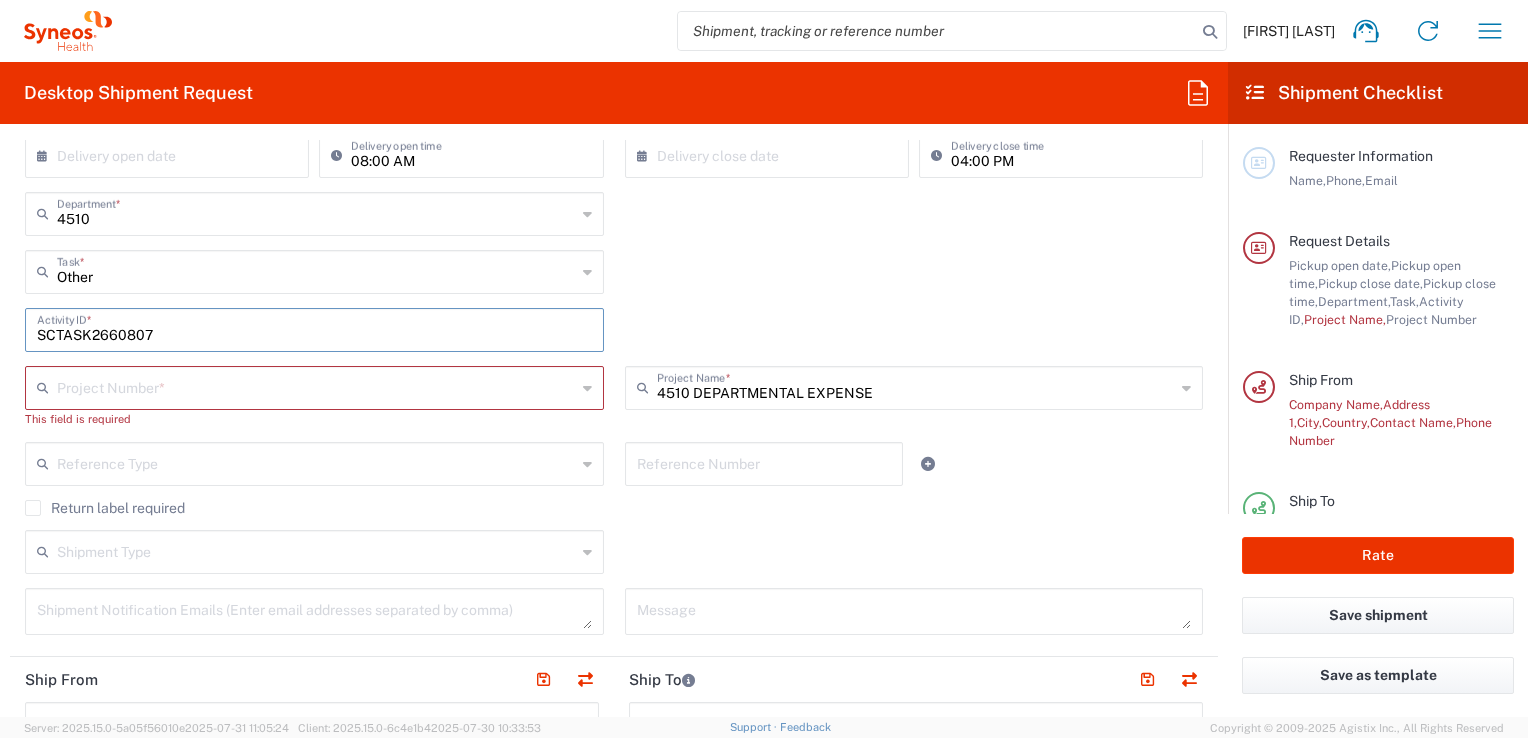 type on "SCTASK2660807" 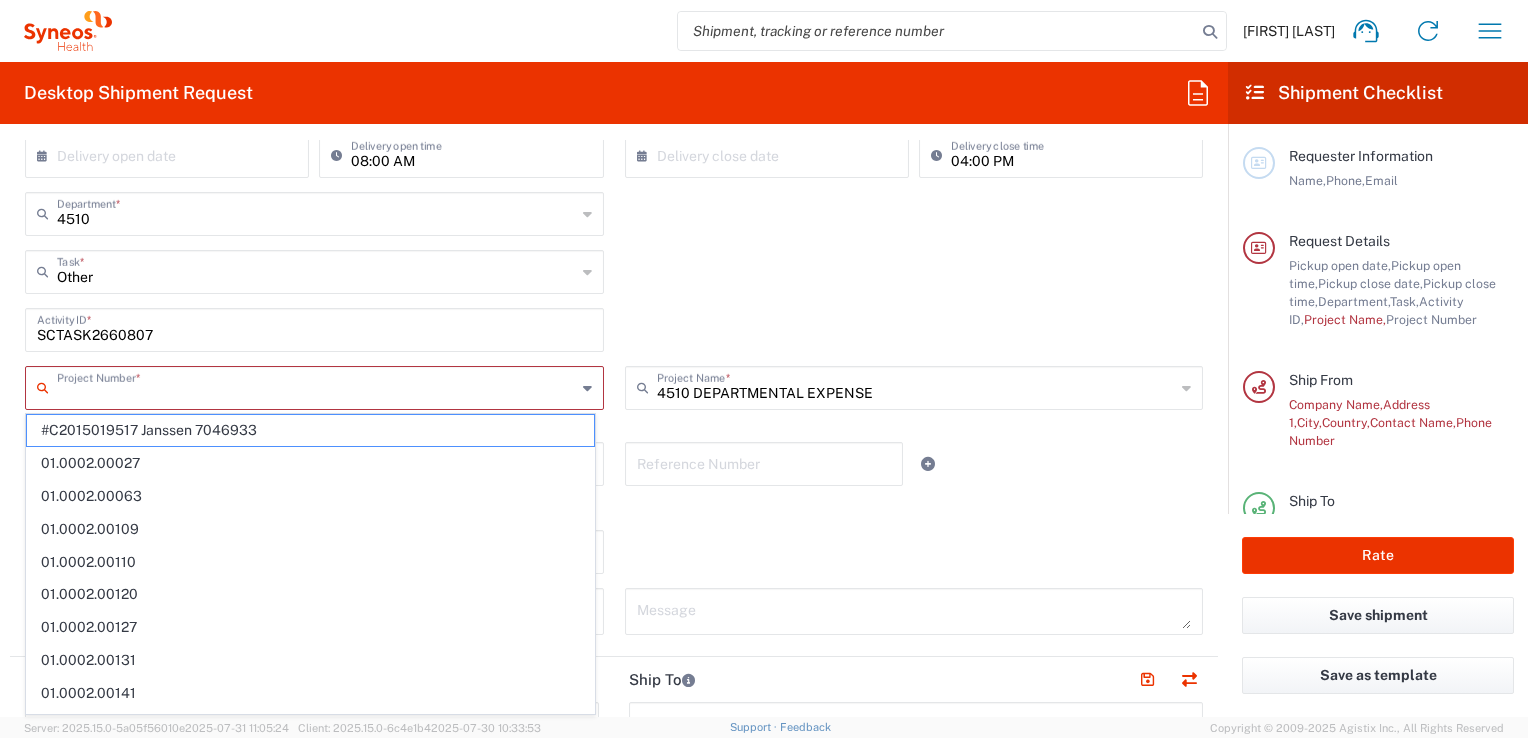type on "3" 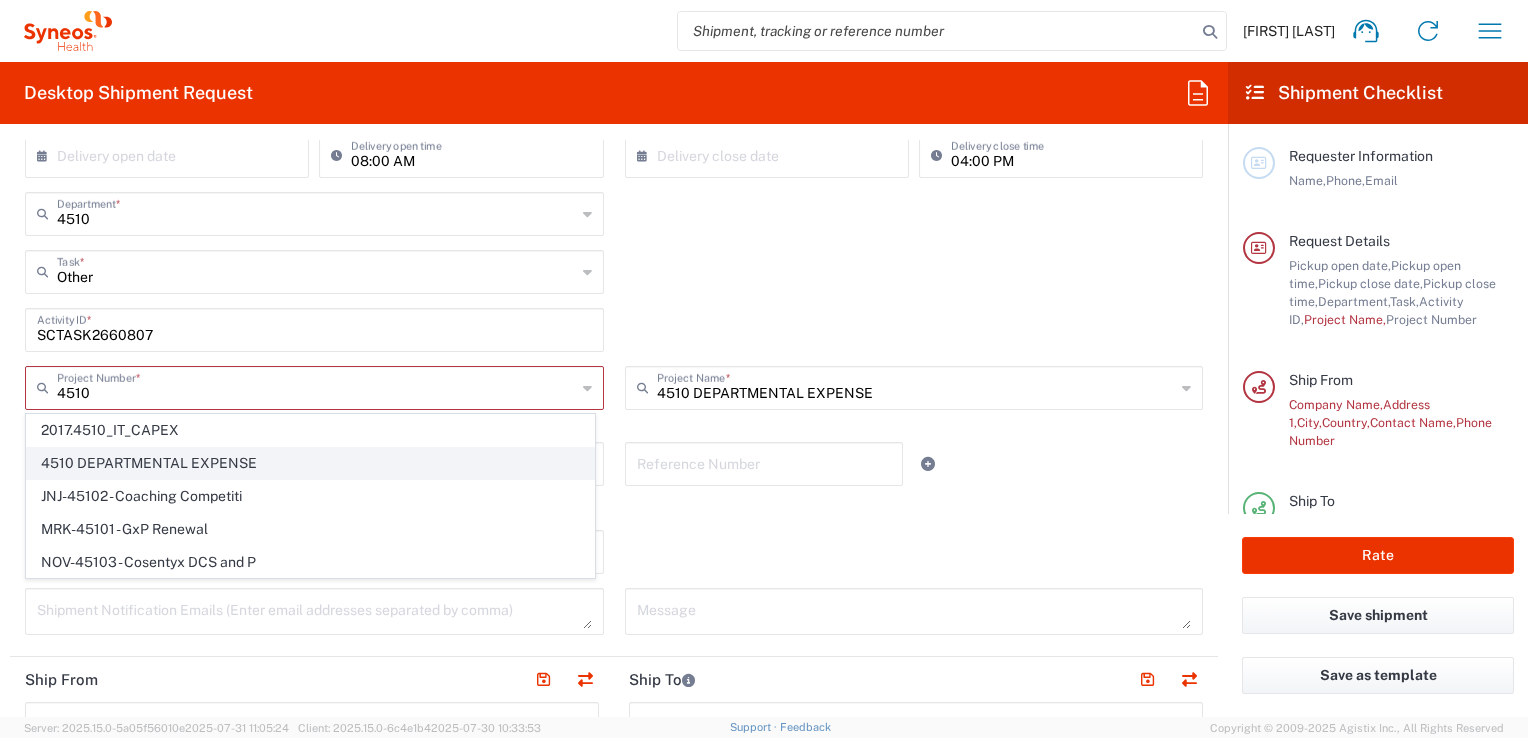 click on "4510 DEPARTMENTAL EXPENSE" 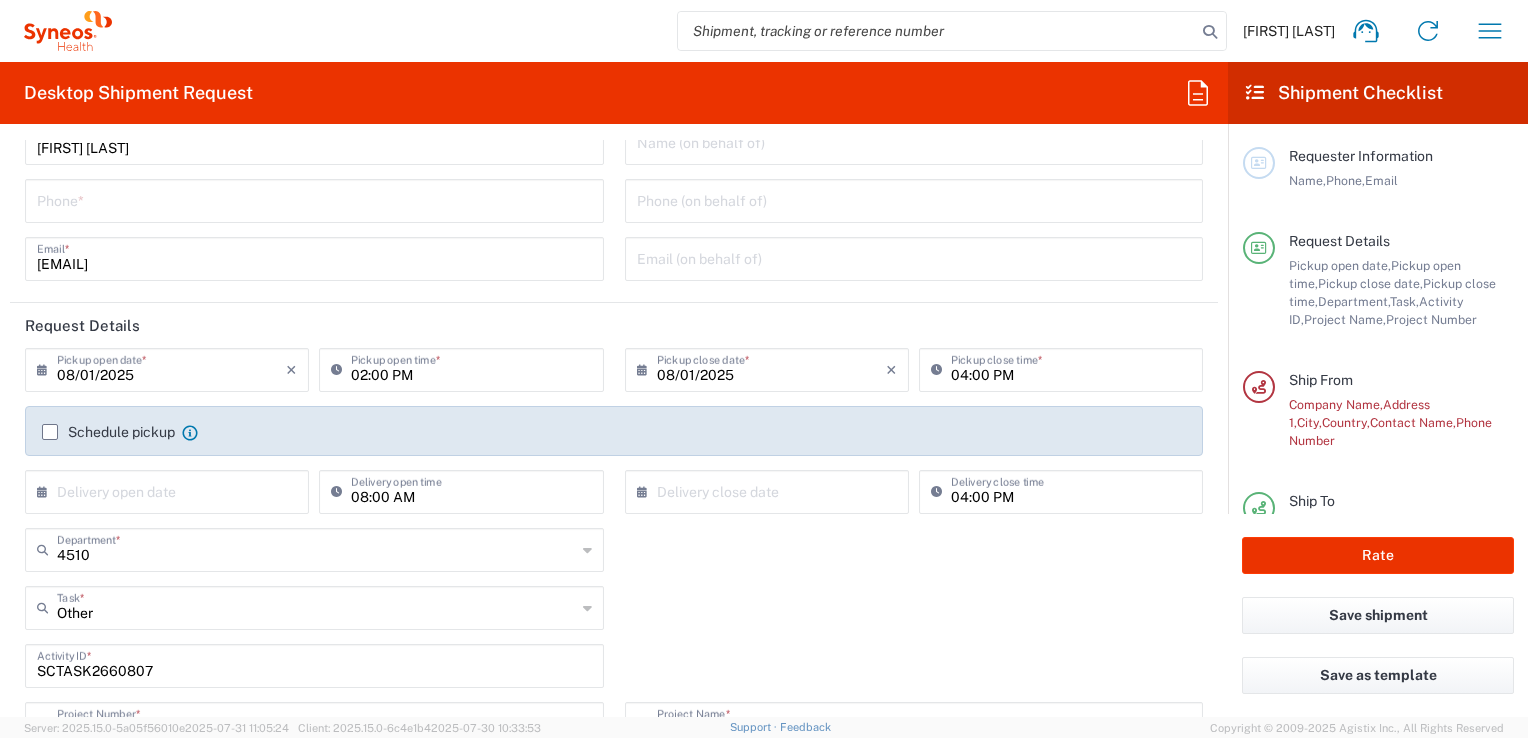 scroll, scrollTop: 0, scrollLeft: 0, axis: both 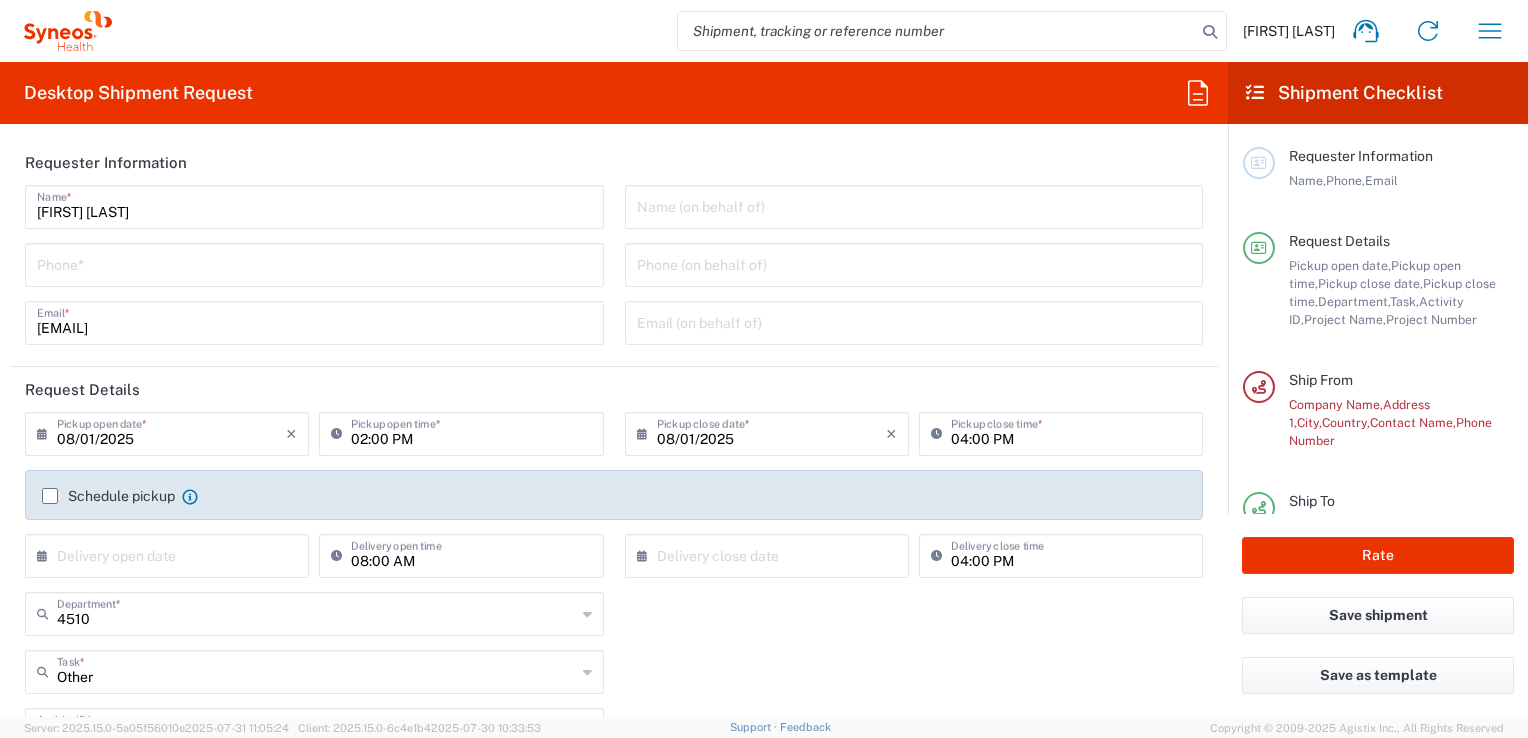 click at bounding box center [314, 263] 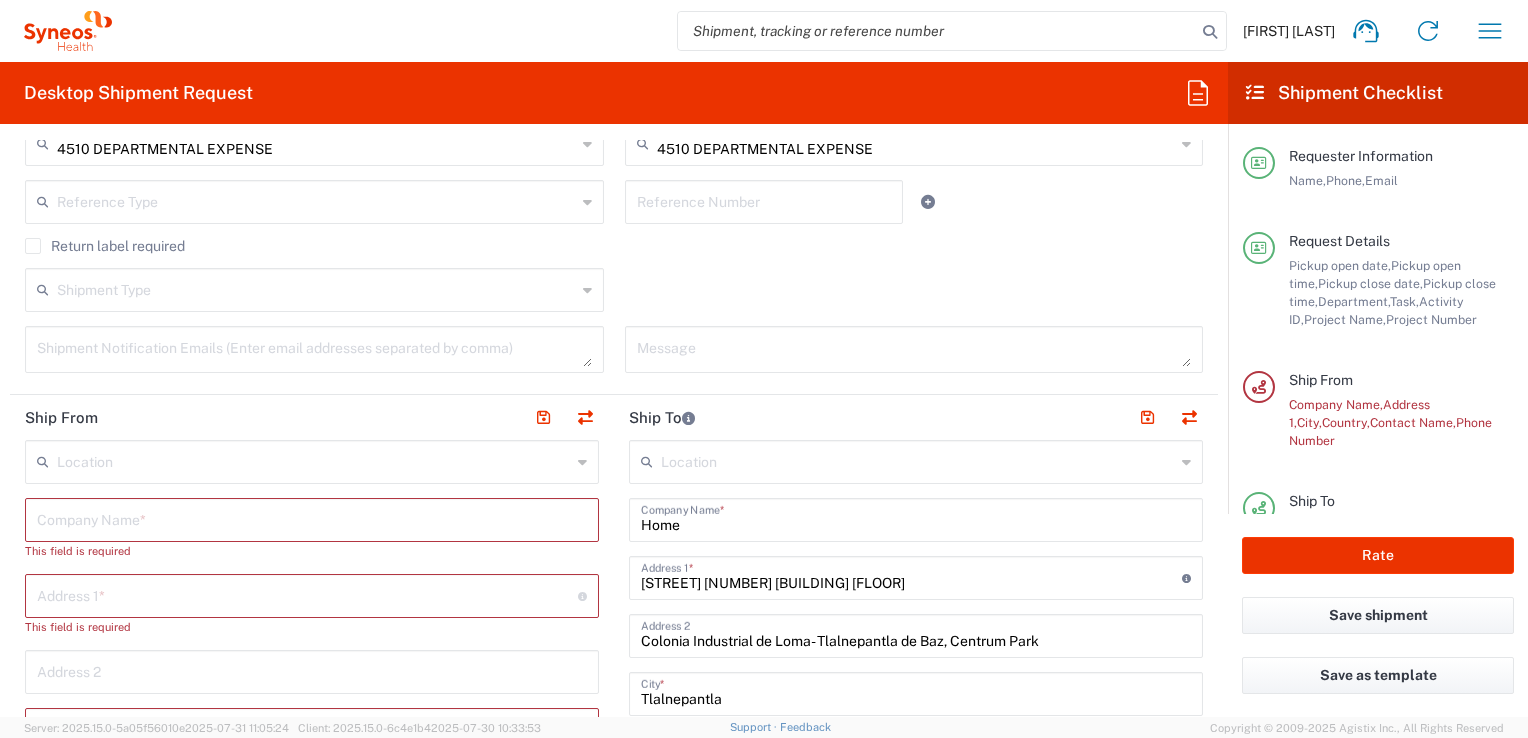 scroll, scrollTop: 700, scrollLeft: 0, axis: vertical 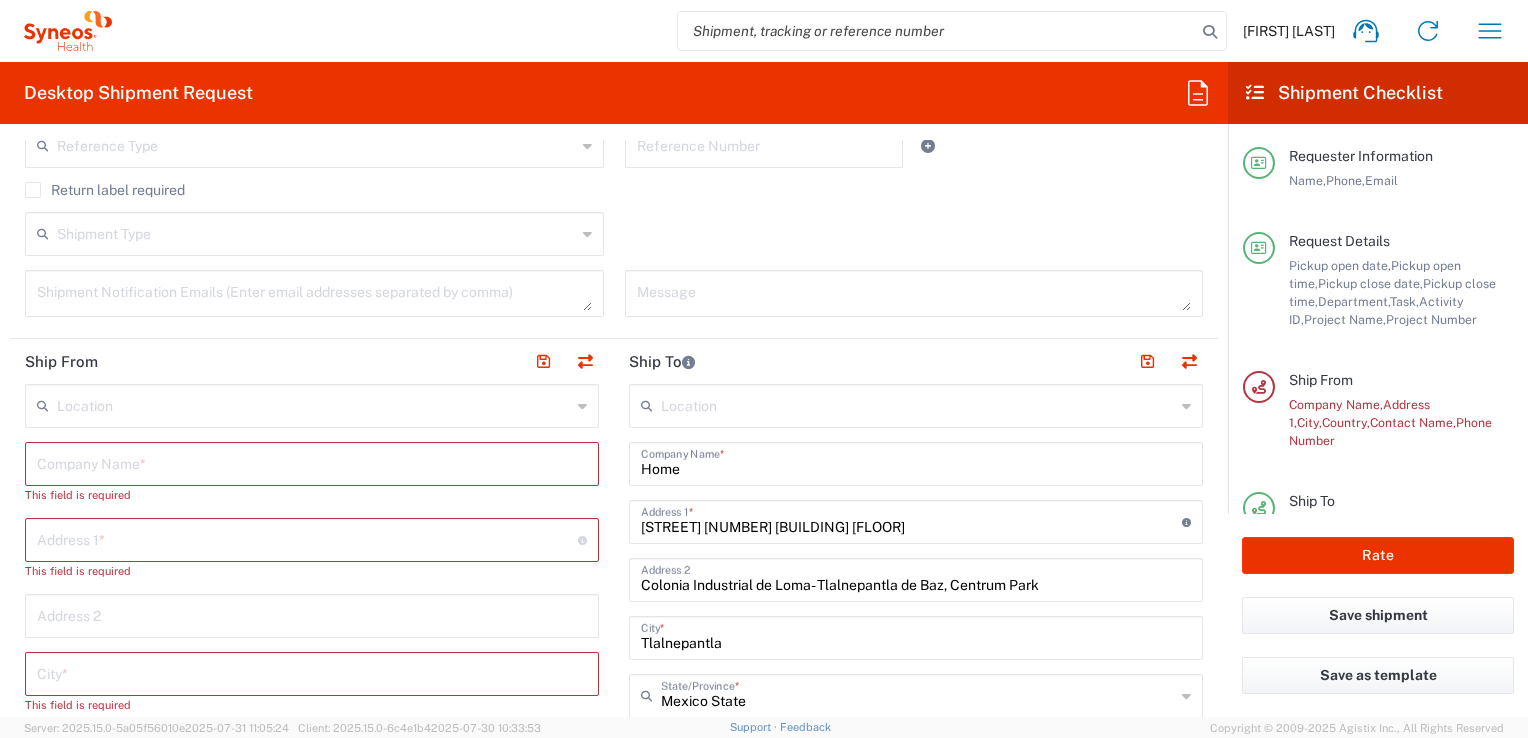 type on "[PHONE]" 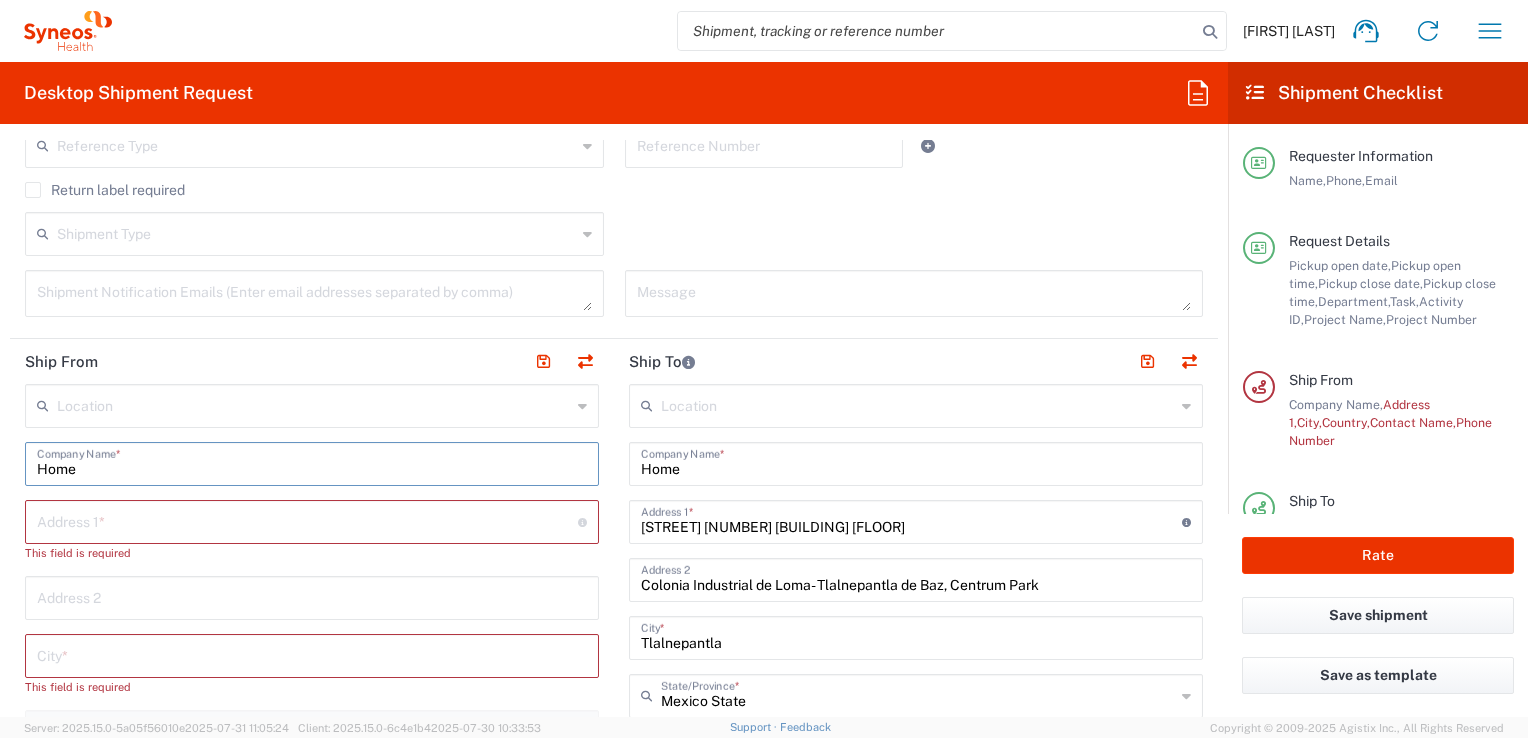 type on "Home" 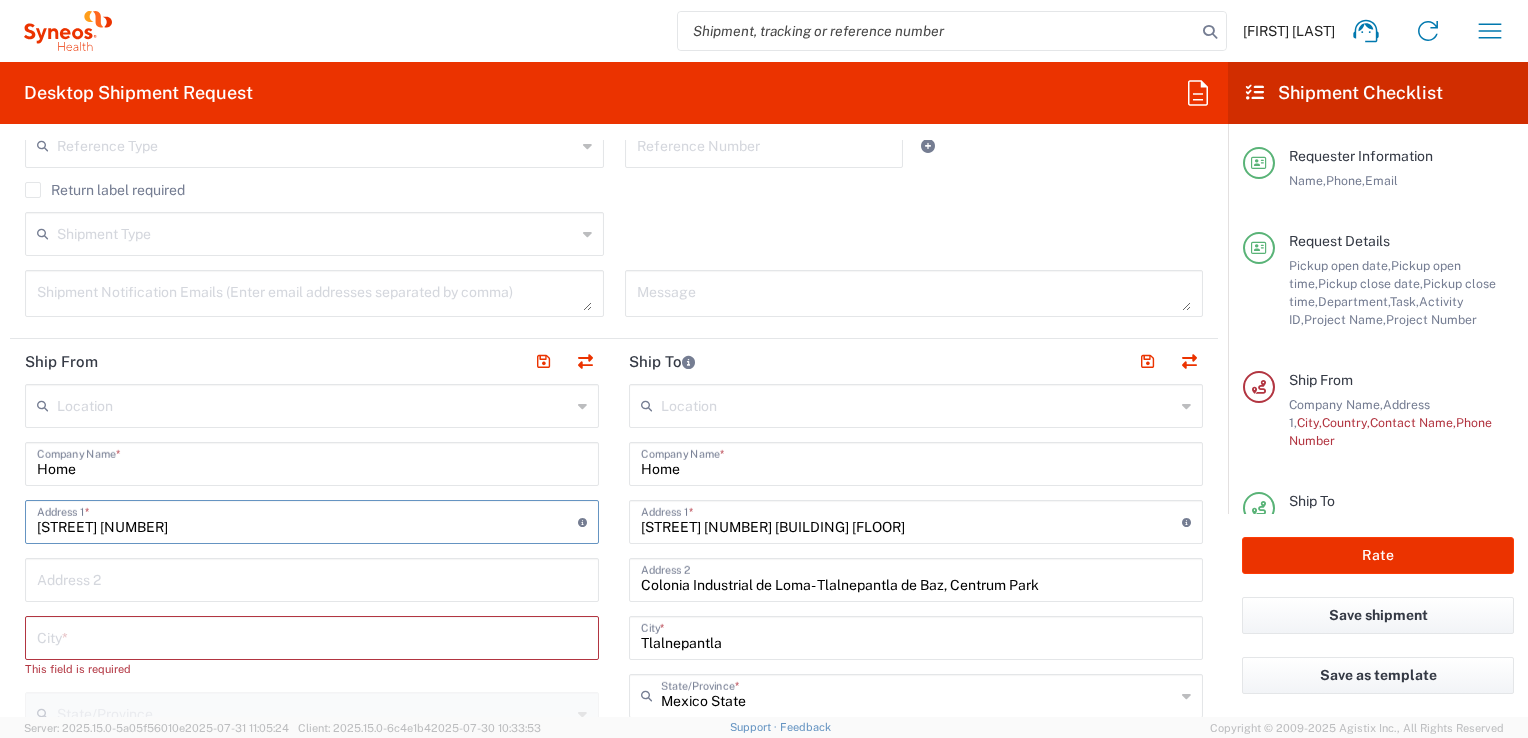 type on "[STREET] [NUMBER]" 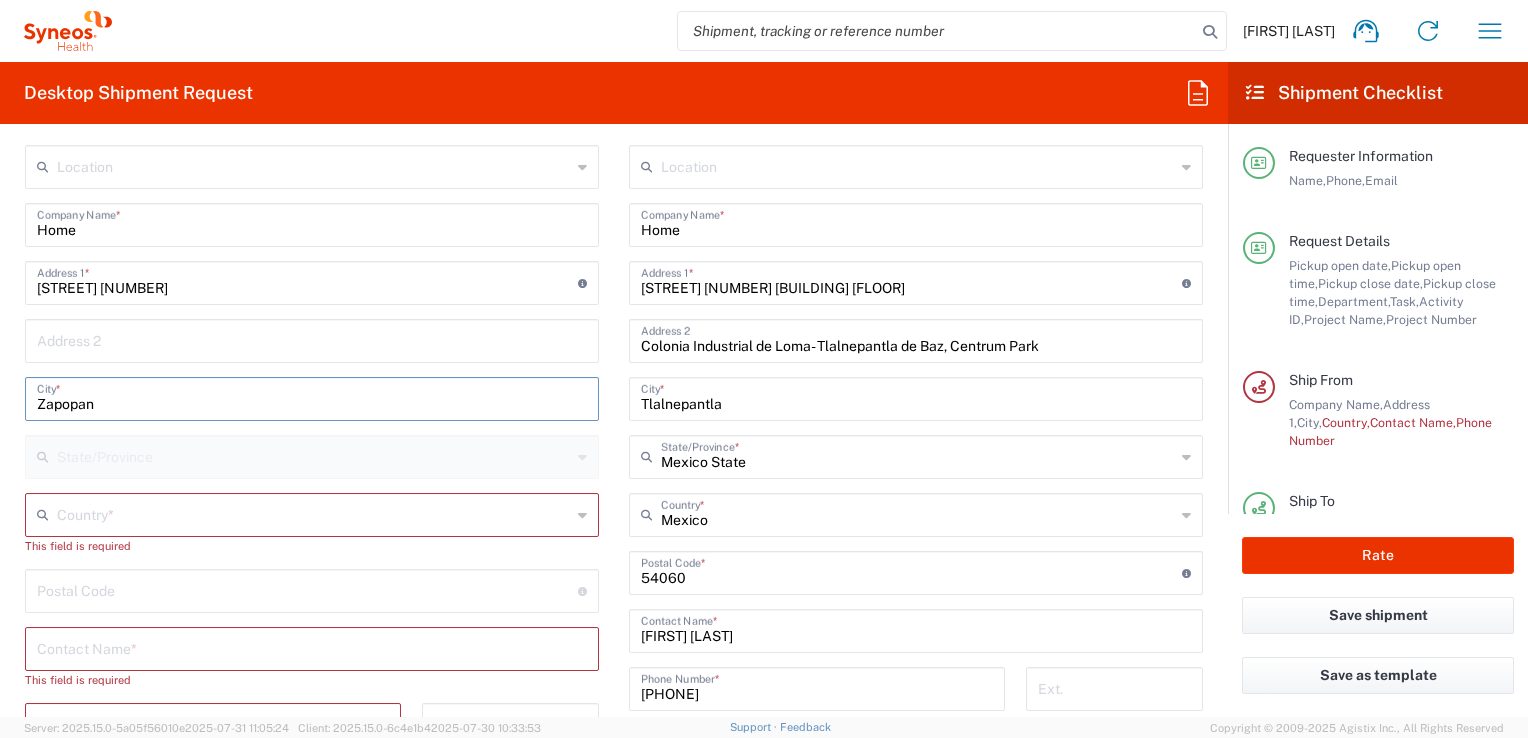 scroll, scrollTop: 1000, scrollLeft: 0, axis: vertical 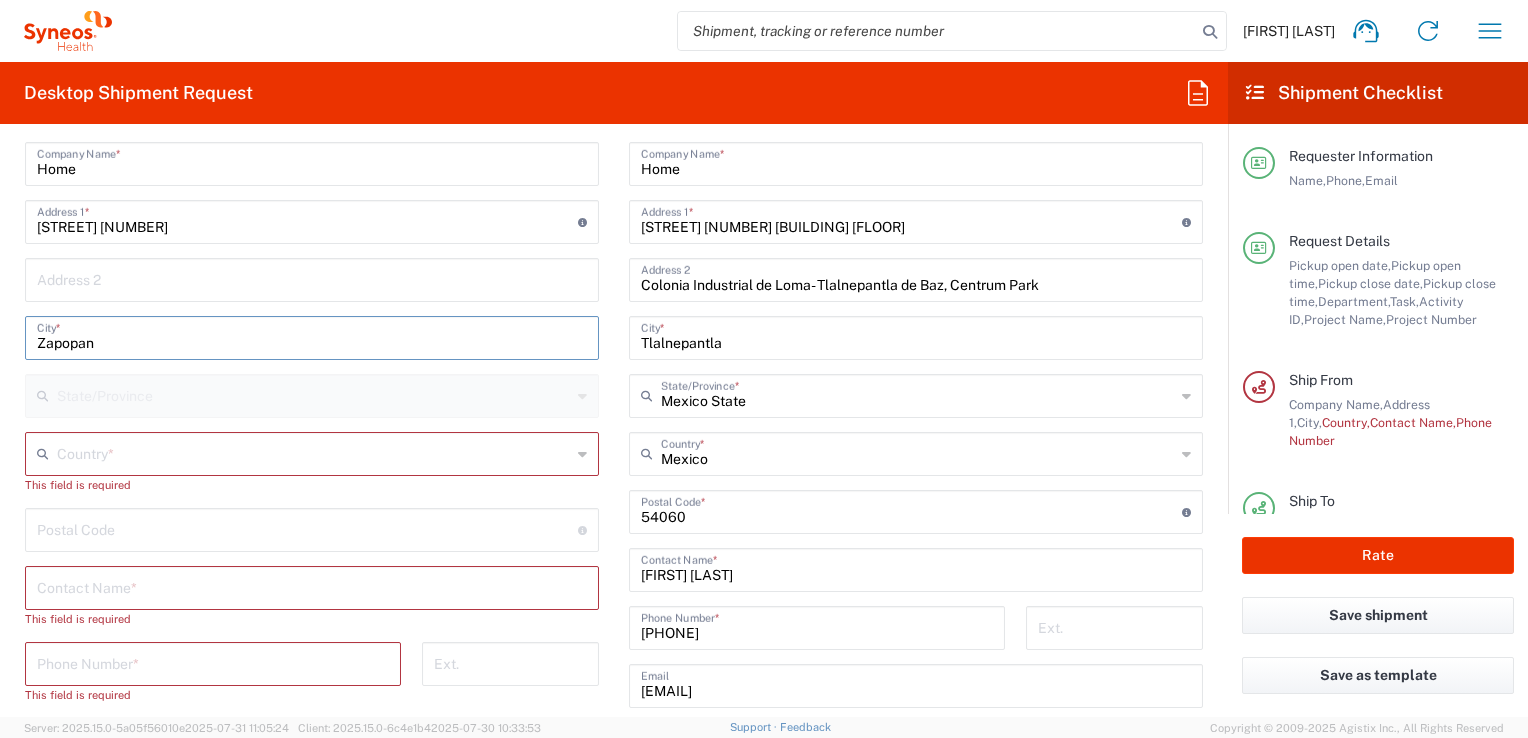 type on "Zapopan" 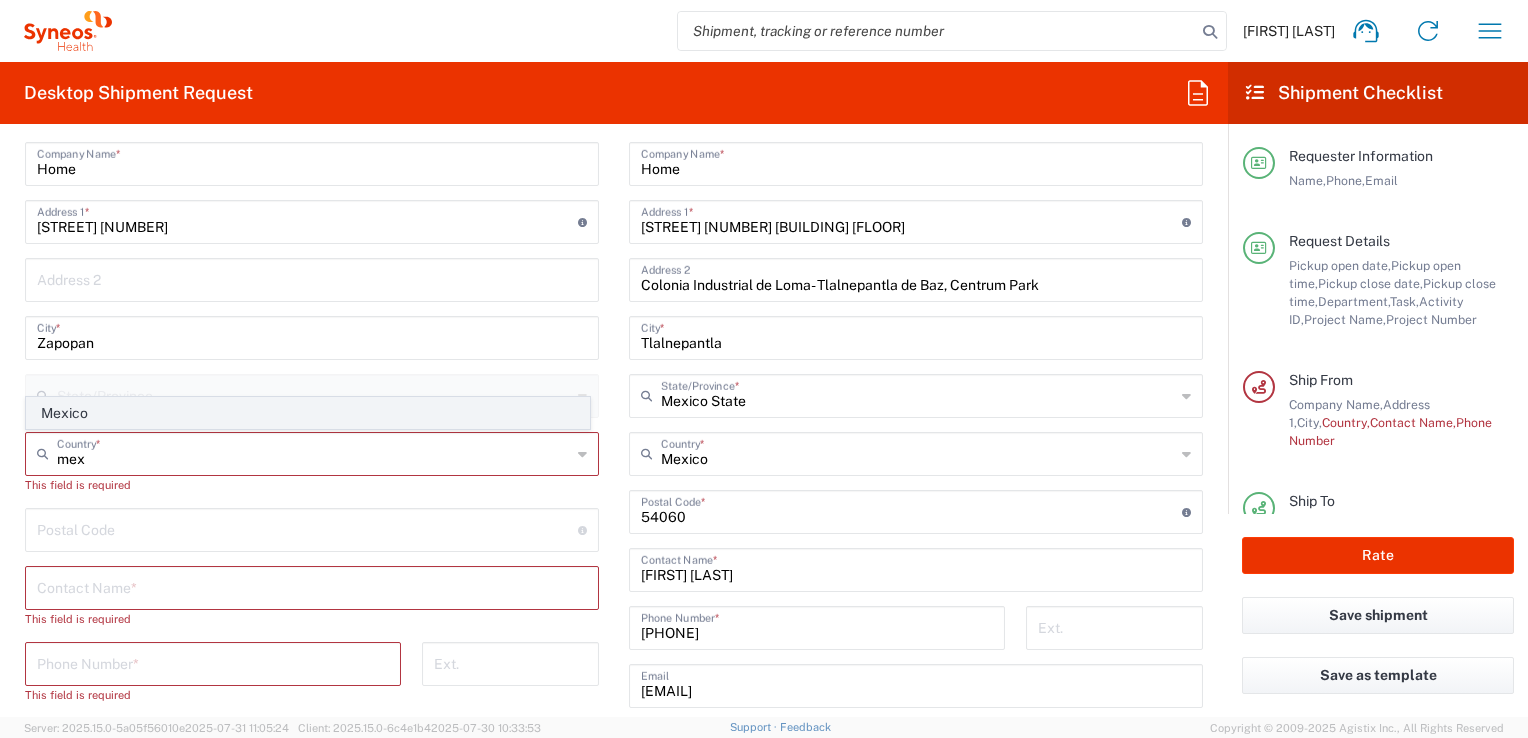 click on "Mexico" 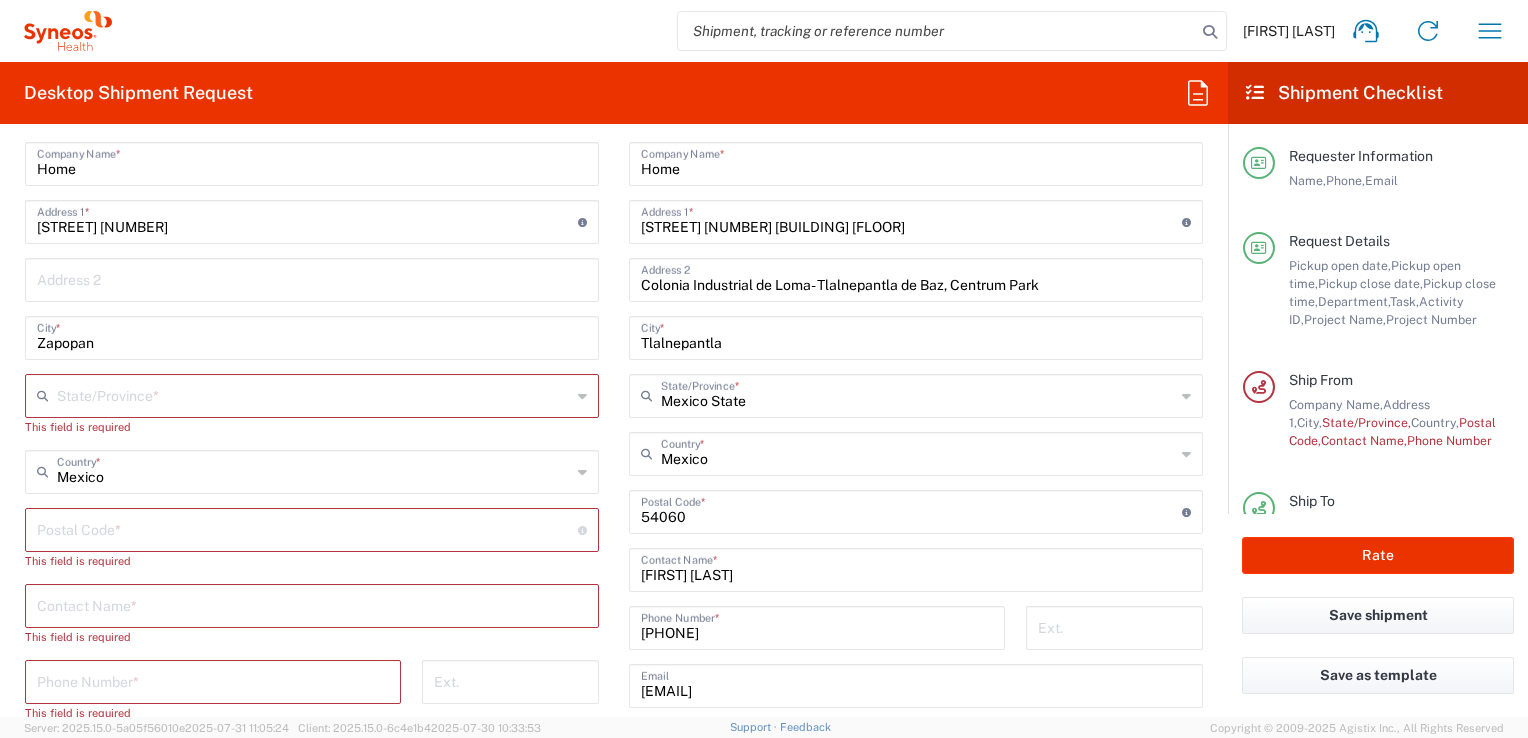 click at bounding box center [314, 394] 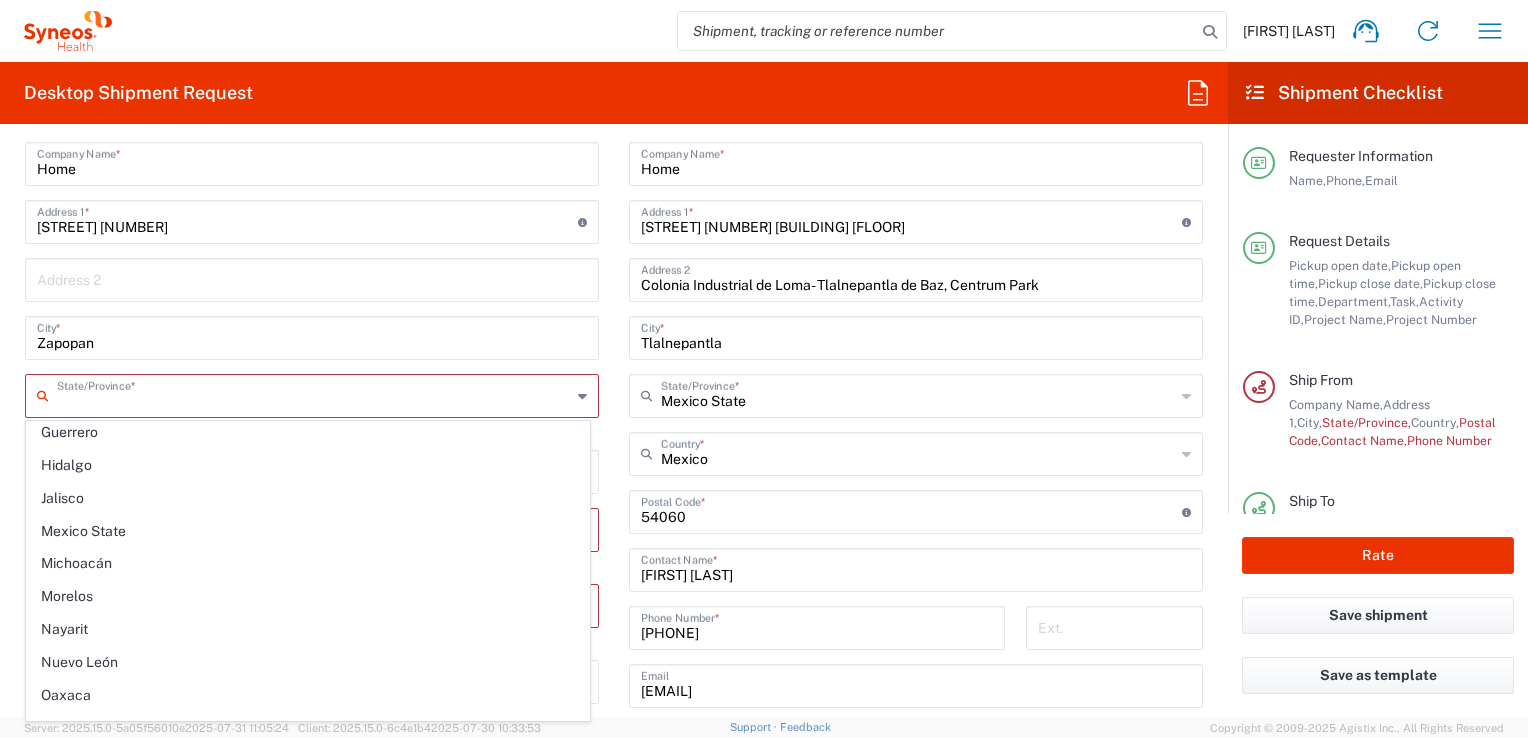 scroll, scrollTop: 336, scrollLeft: 0, axis: vertical 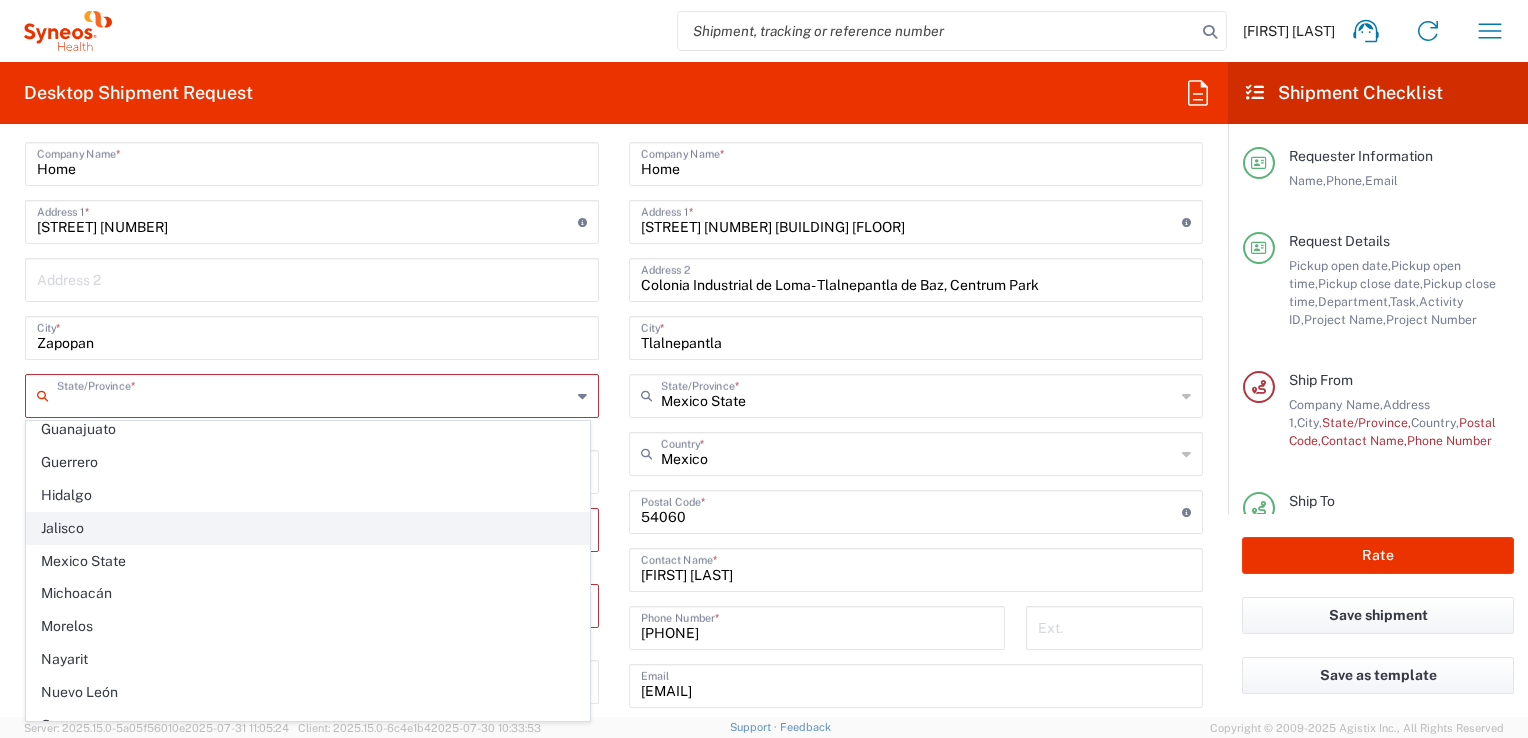click on "Jalisco" 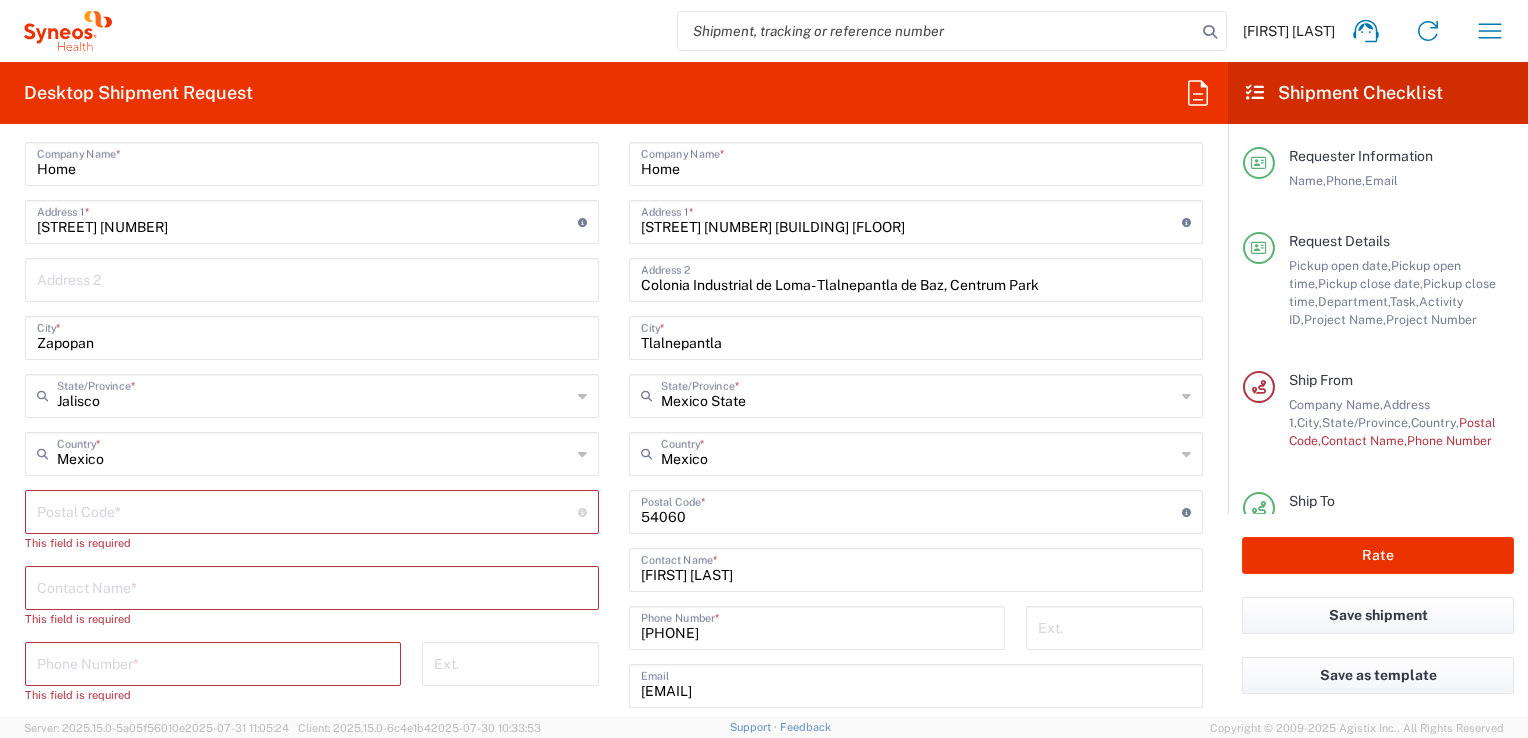 click at bounding box center [307, 510] 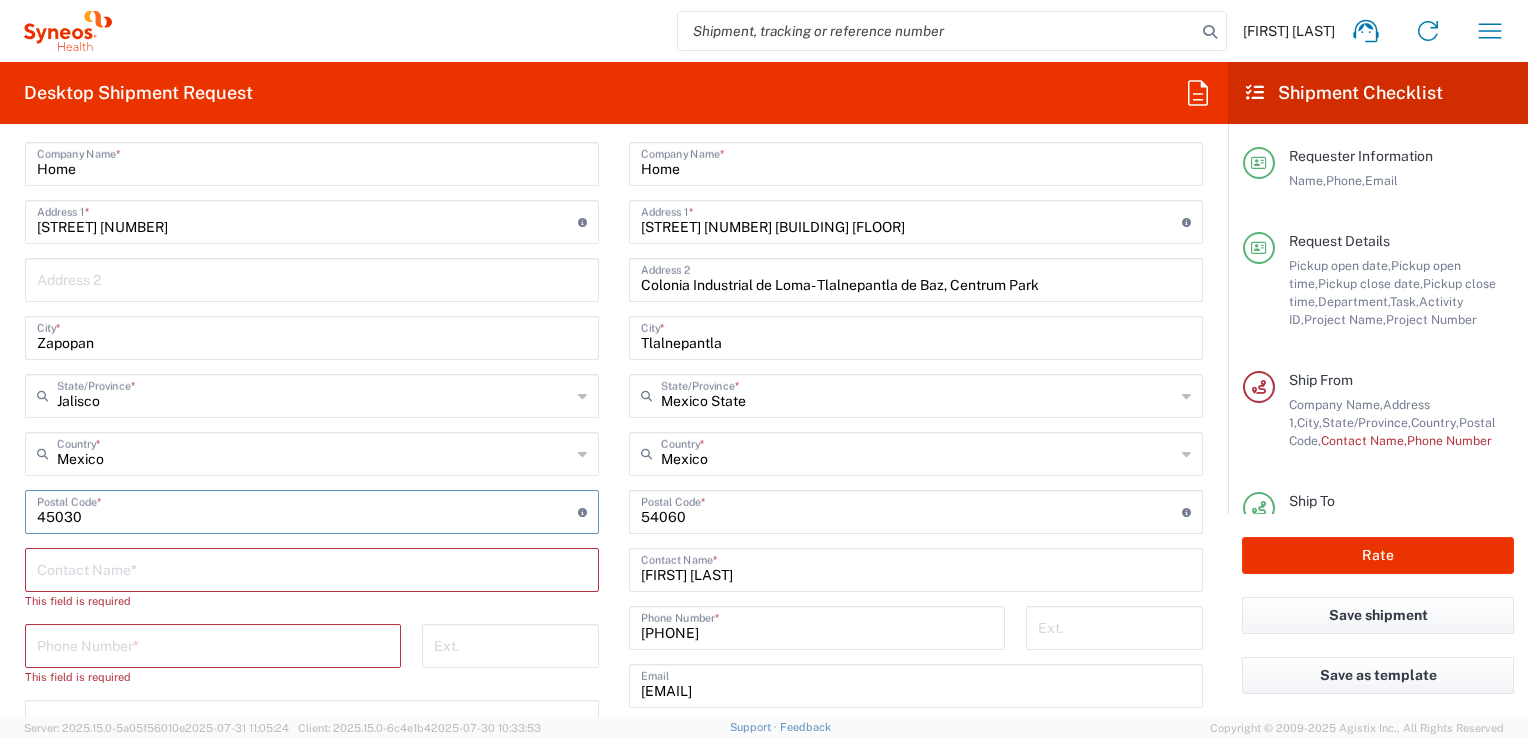 type on "45030" 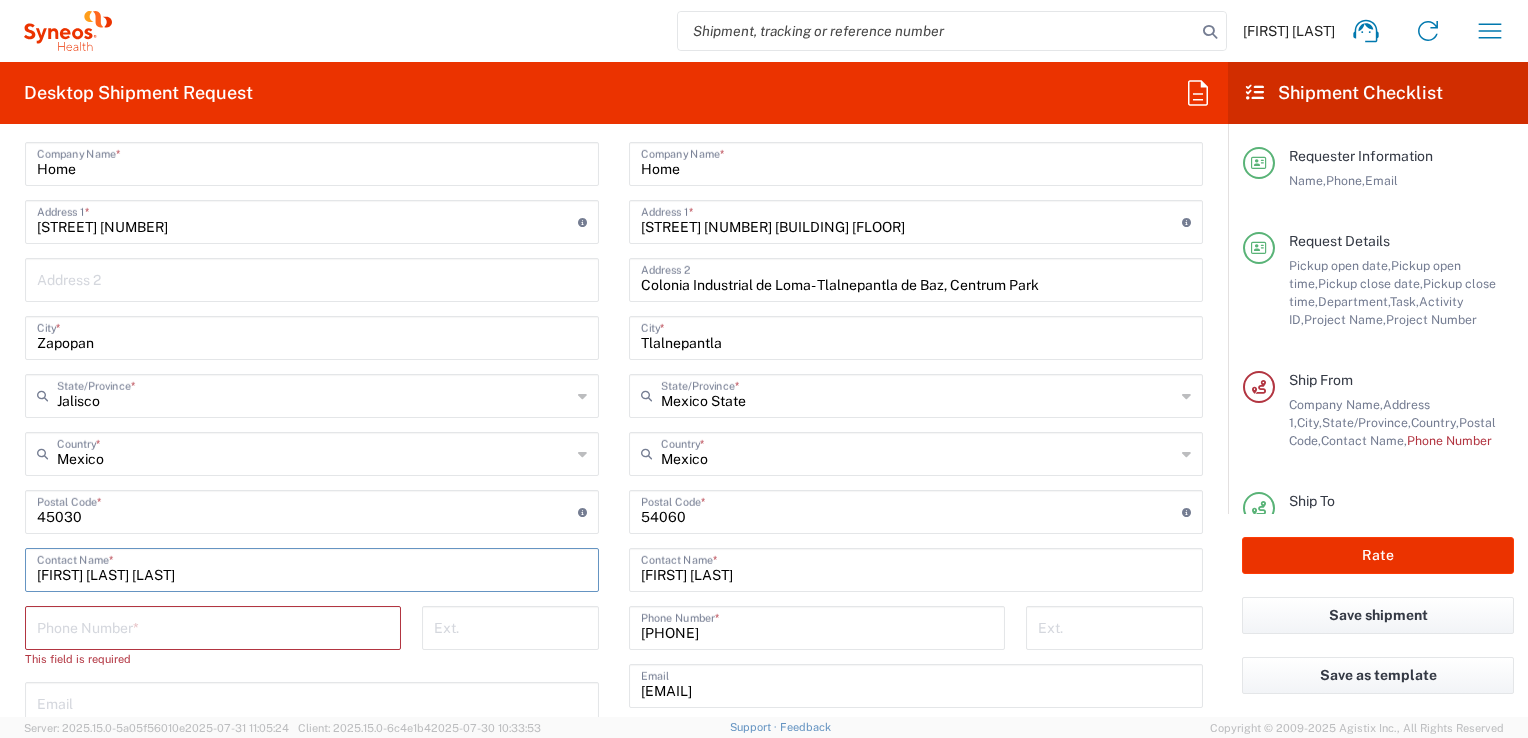 type on "[FIRST] [LAST] [LAST]" 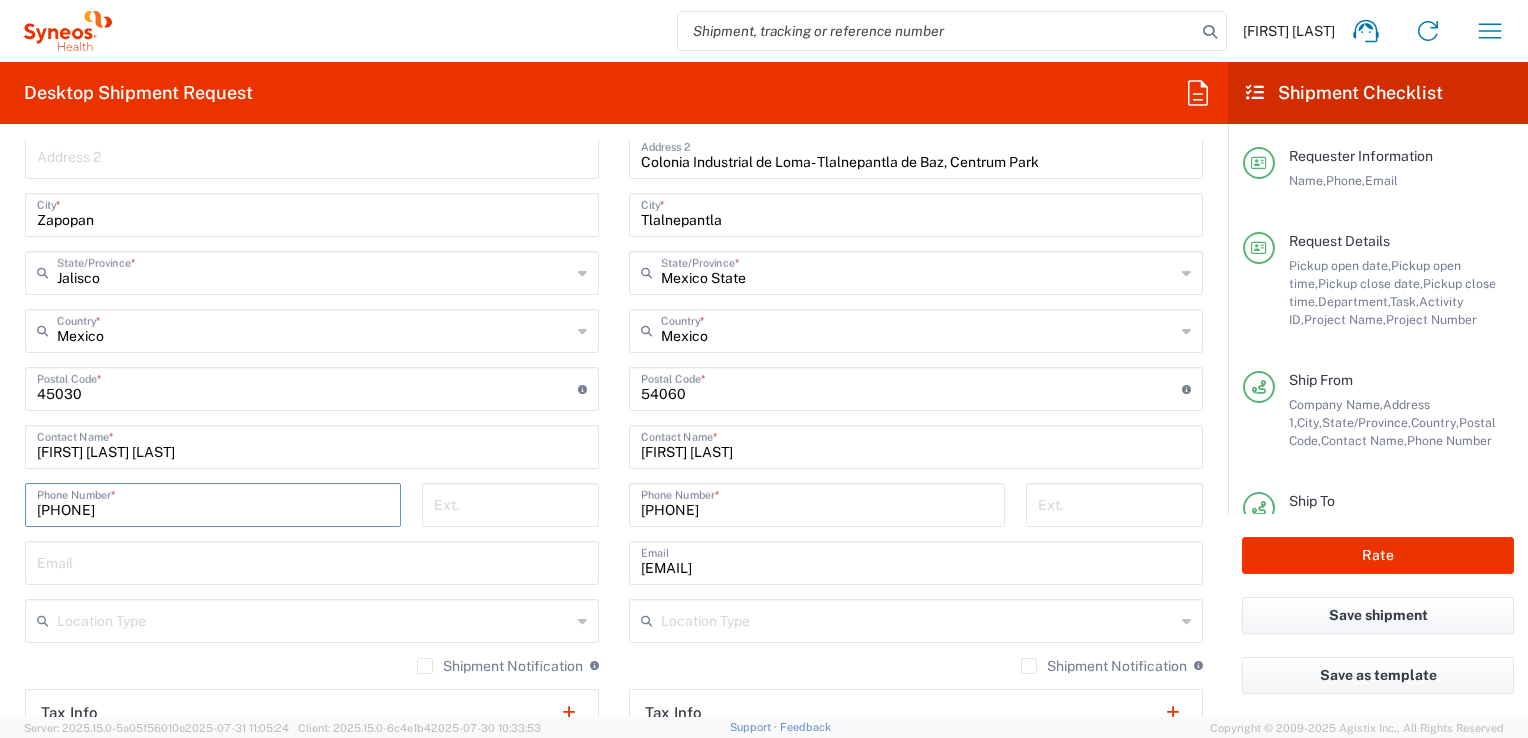 scroll, scrollTop: 1124, scrollLeft: 0, axis: vertical 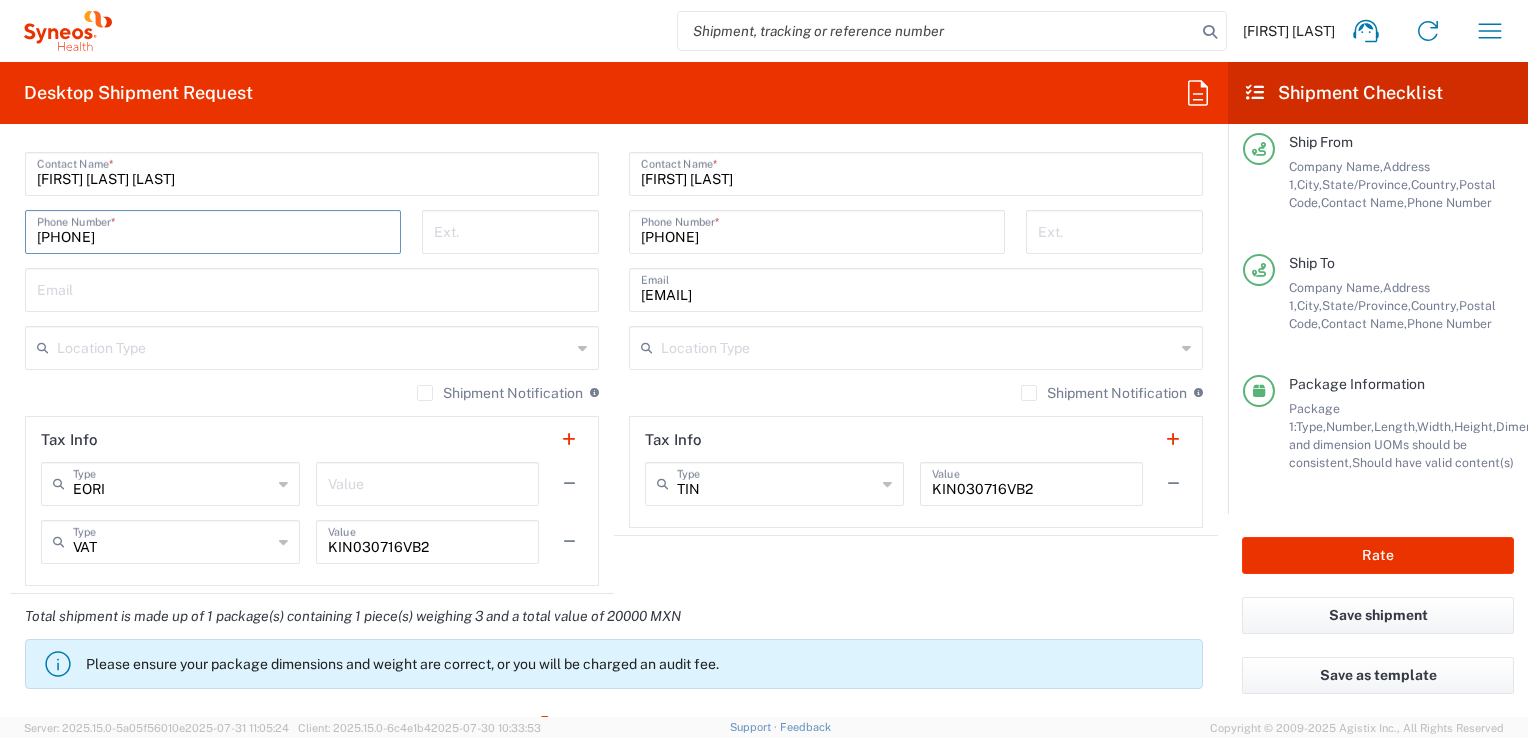 type on "[PHONE]" 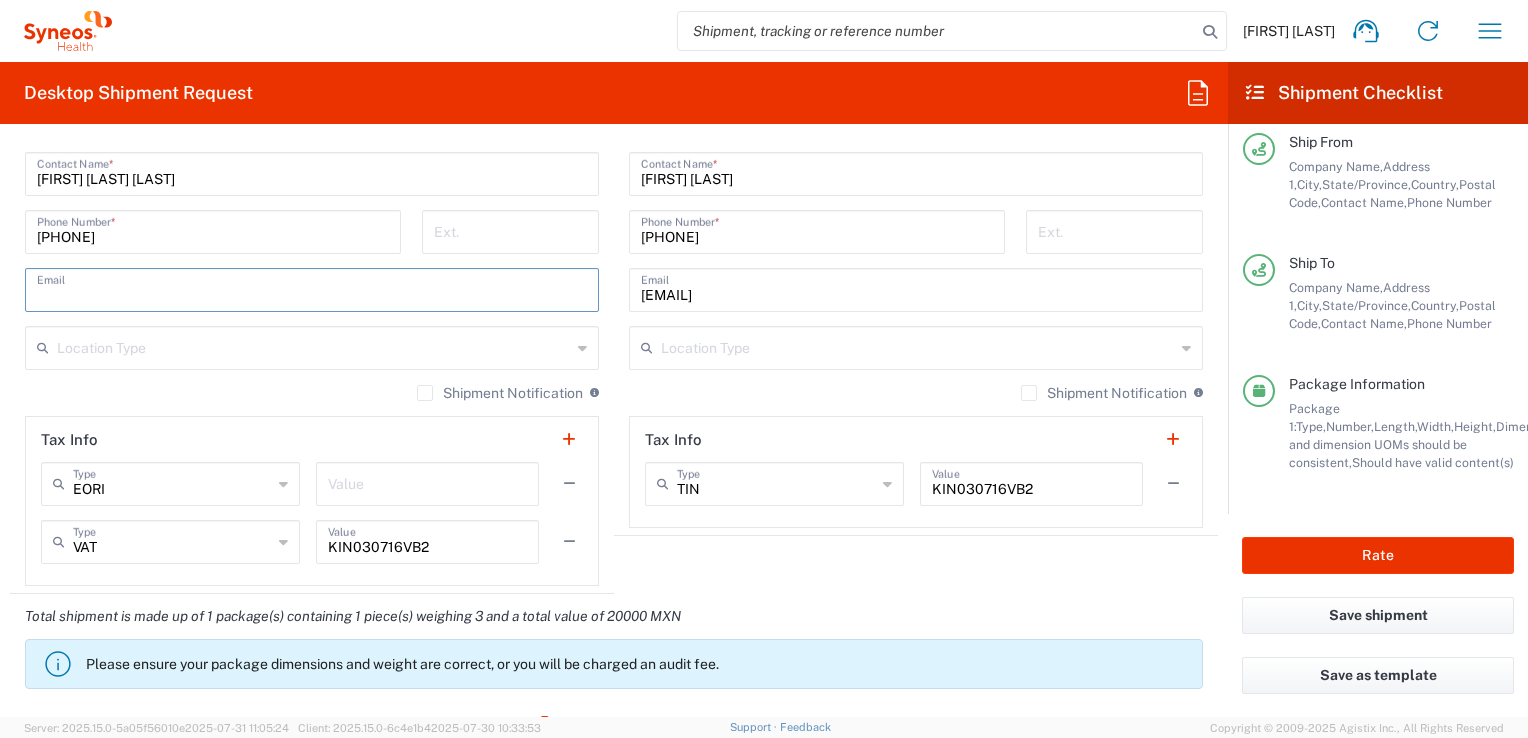 click at bounding box center [312, 288] 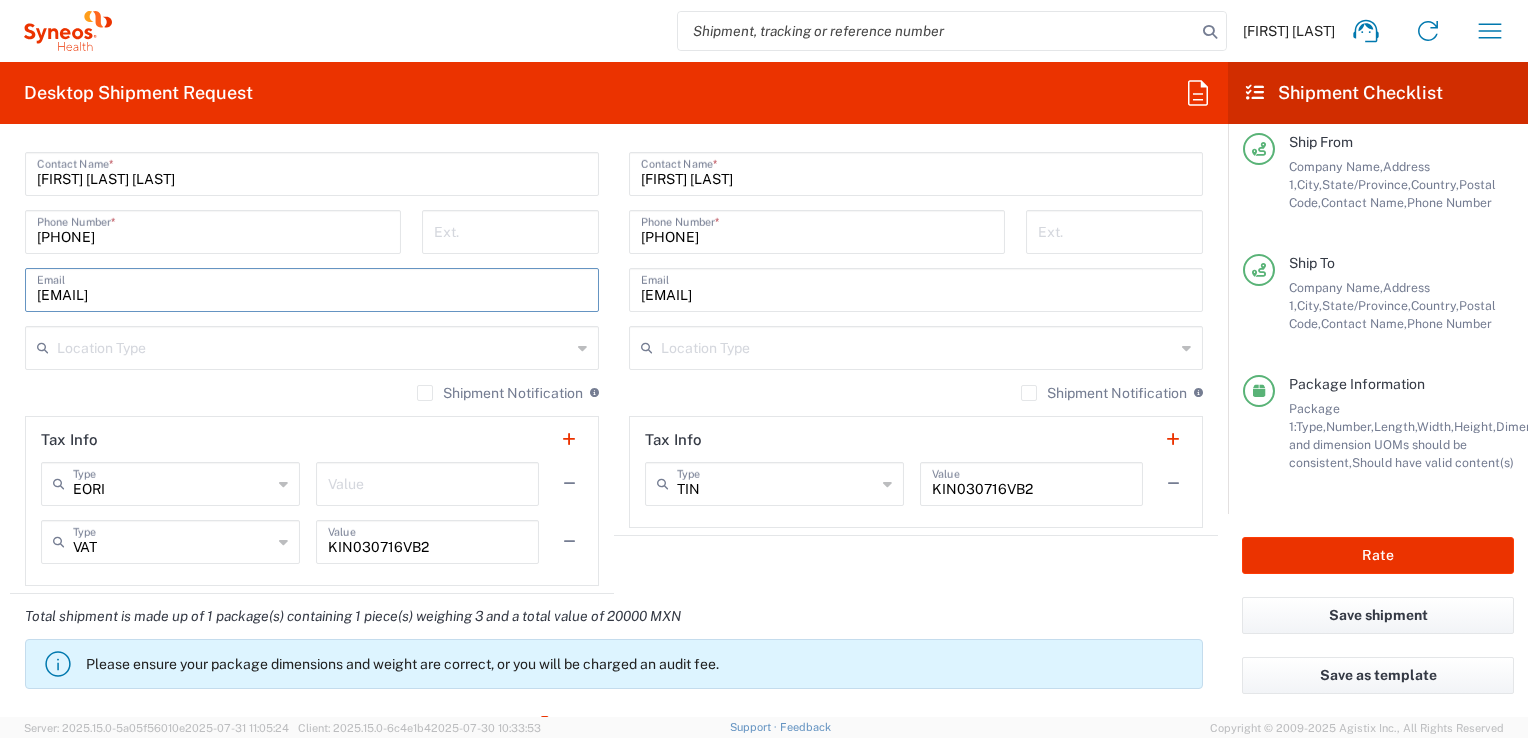 type on "[EMAIL]" 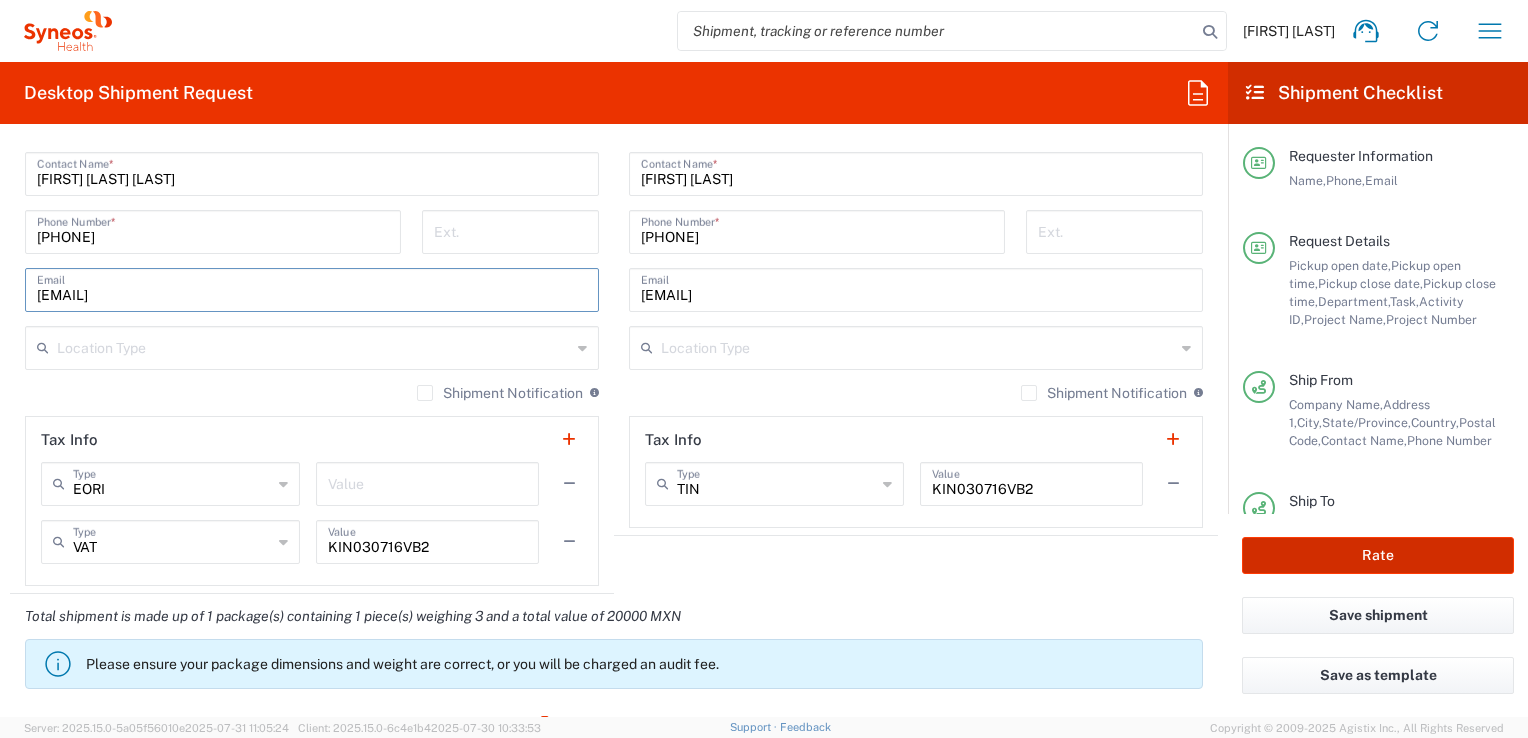 click on "Rate" 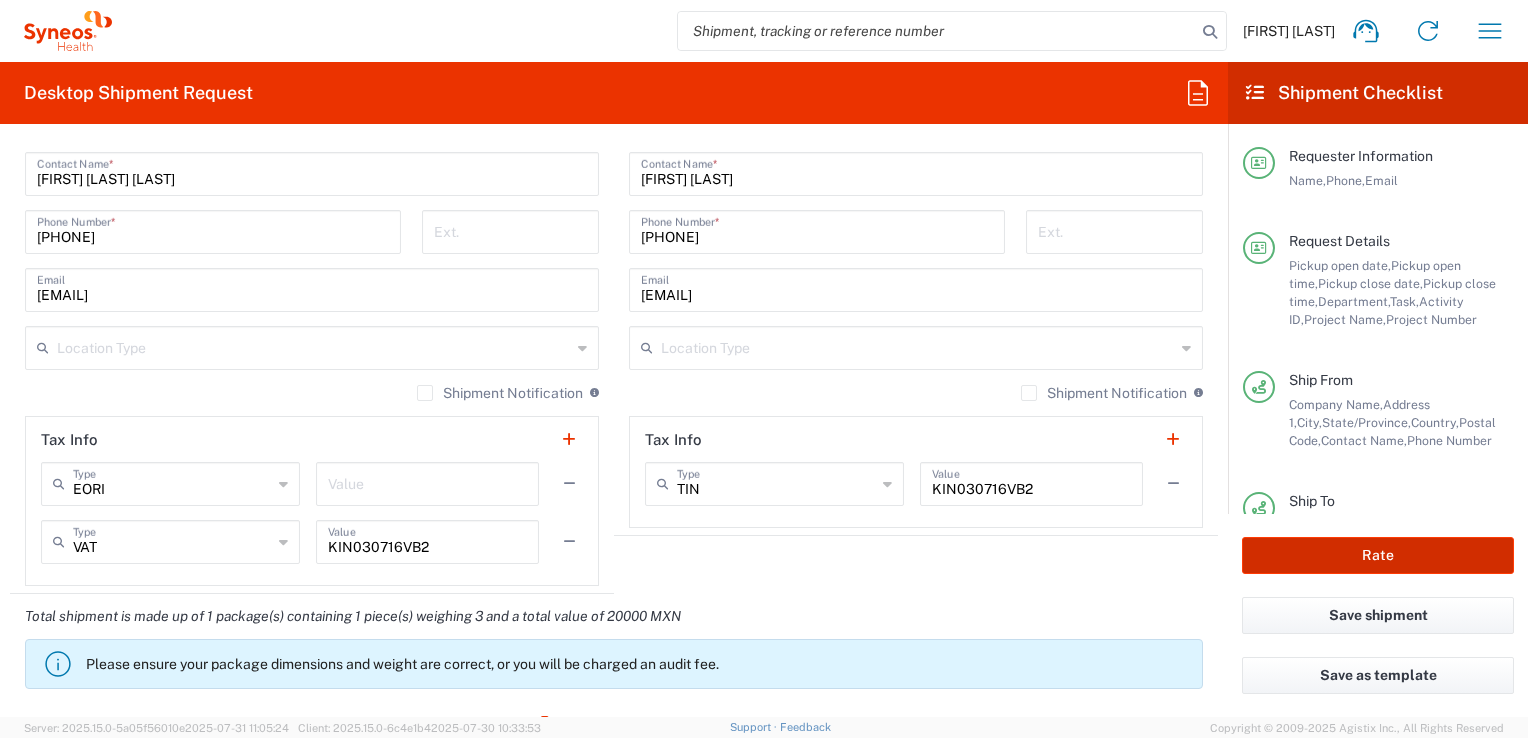 type on "4510 DEPARTMENTAL EXPENSE" 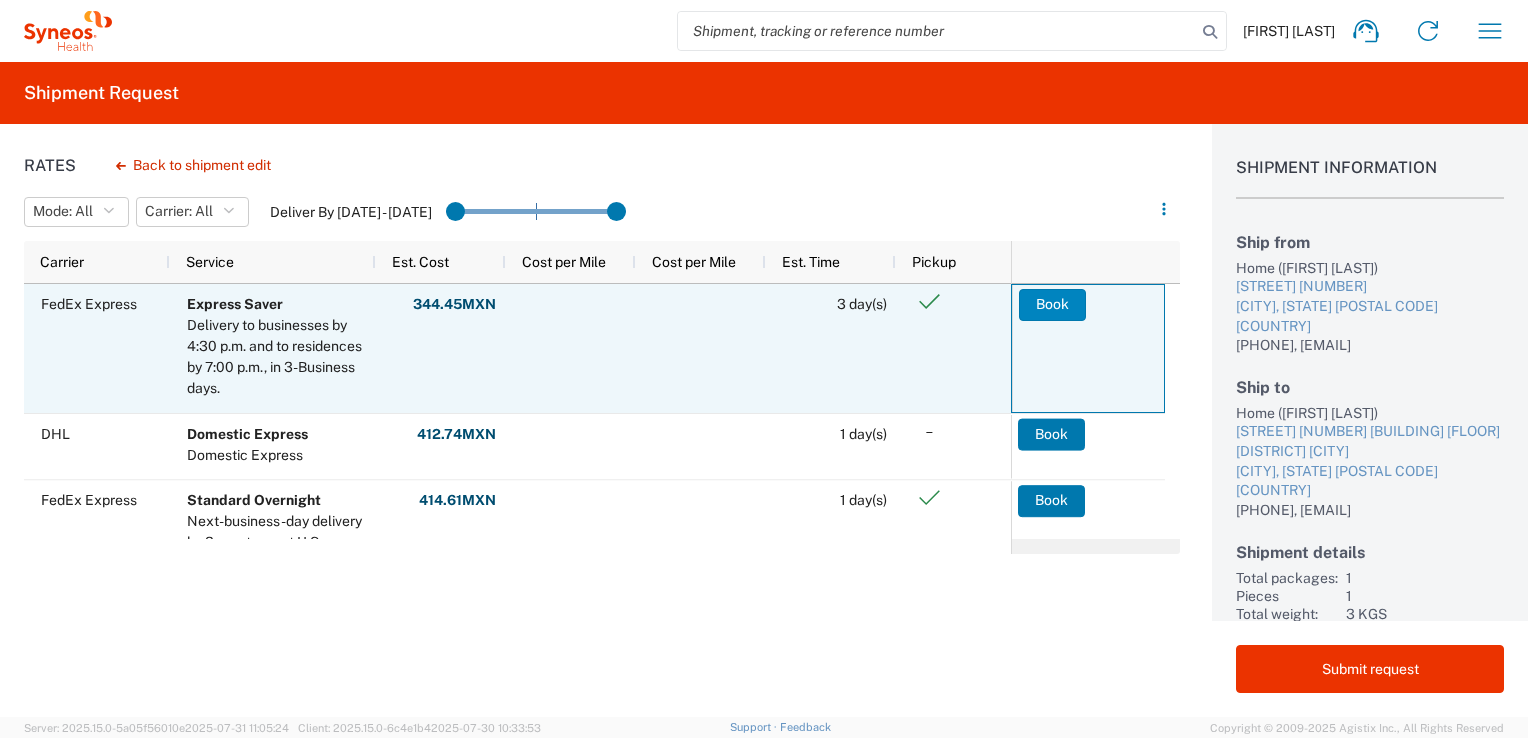 click on "Book" 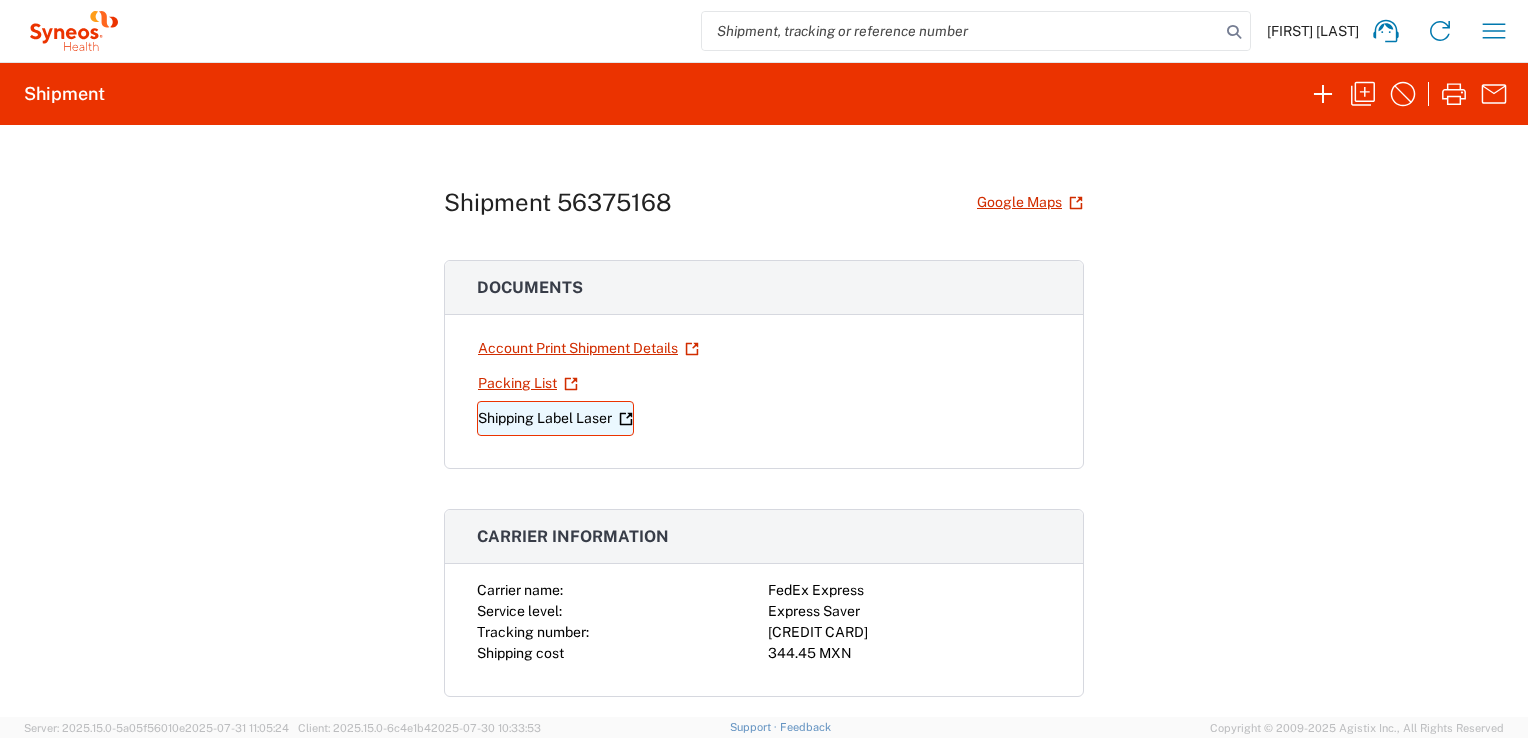 click on "Shipping Label Laser" 